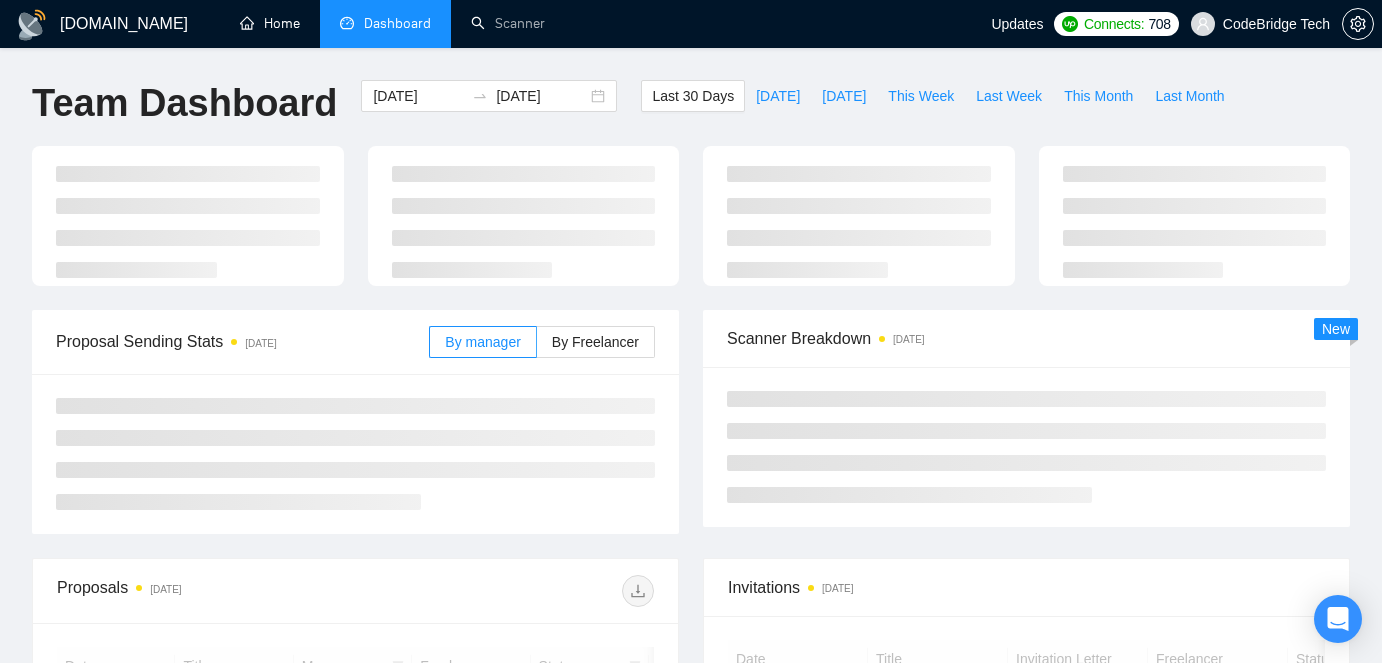 scroll, scrollTop: 0, scrollLeft: 0, axis: both 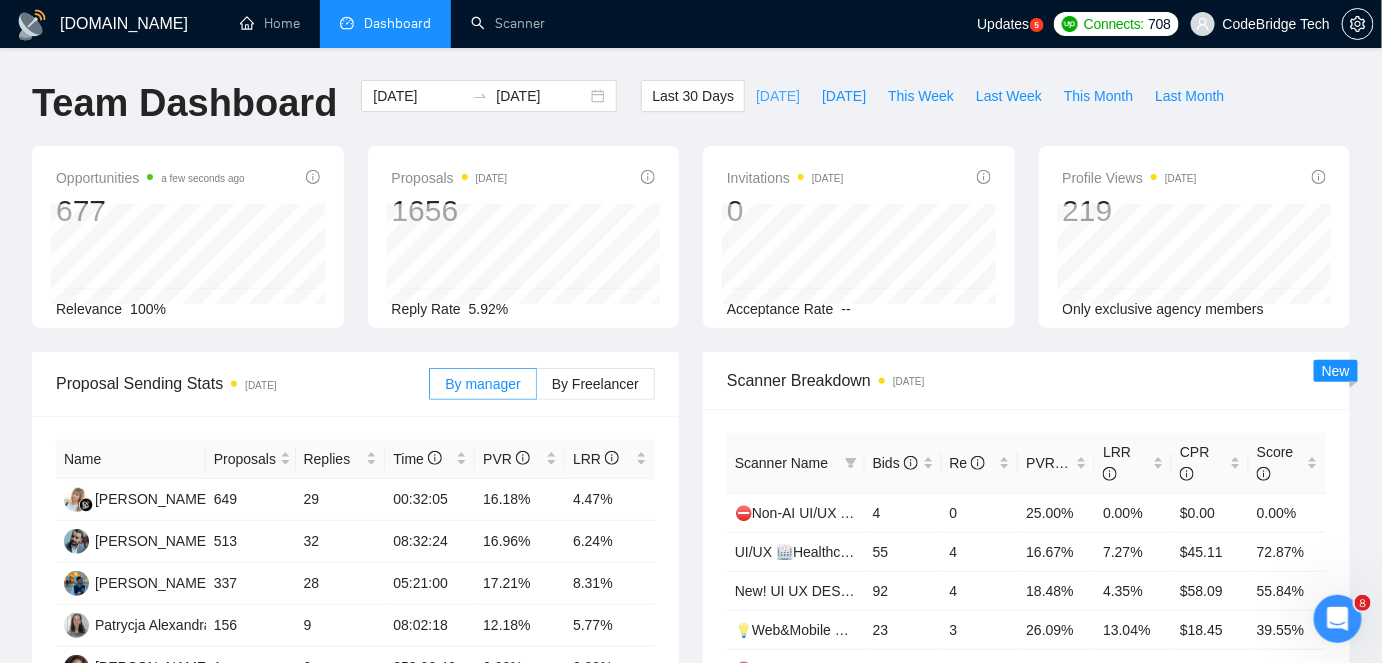click on "[DATE]" at bounding box center (778, 96) 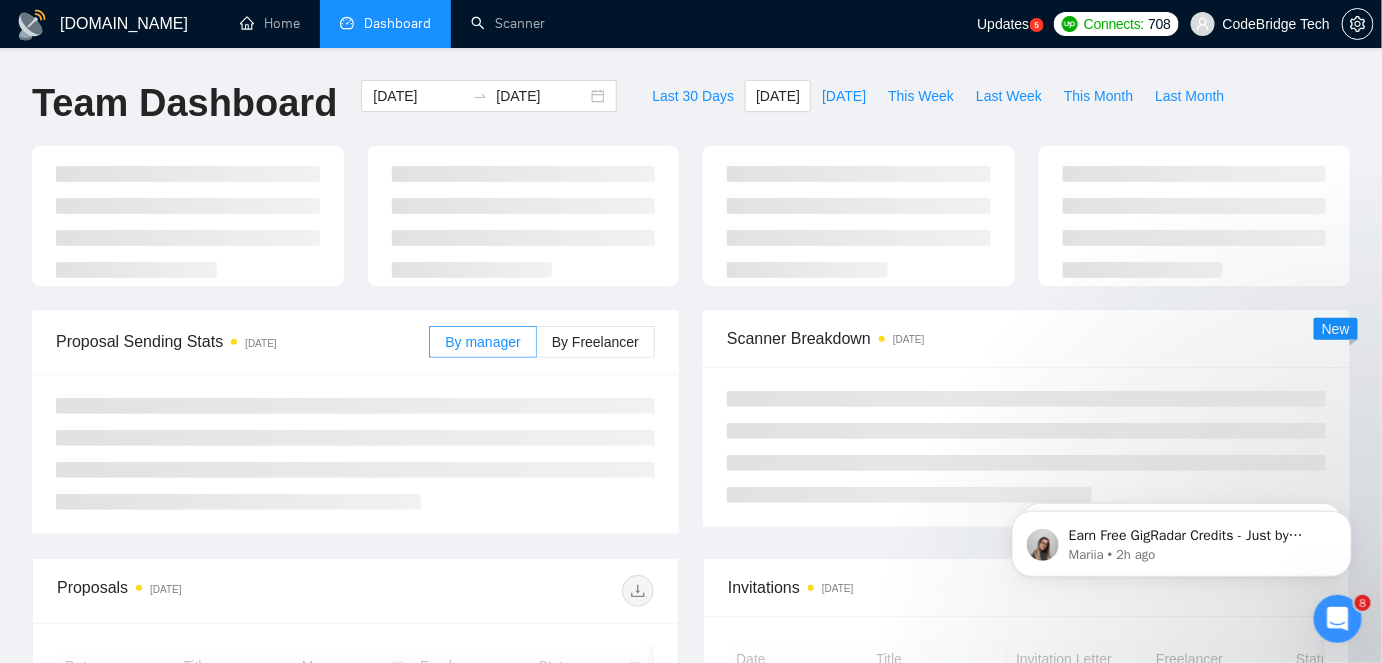 scroll, scrollTop: 0, scrollLeft: 0, axis: both 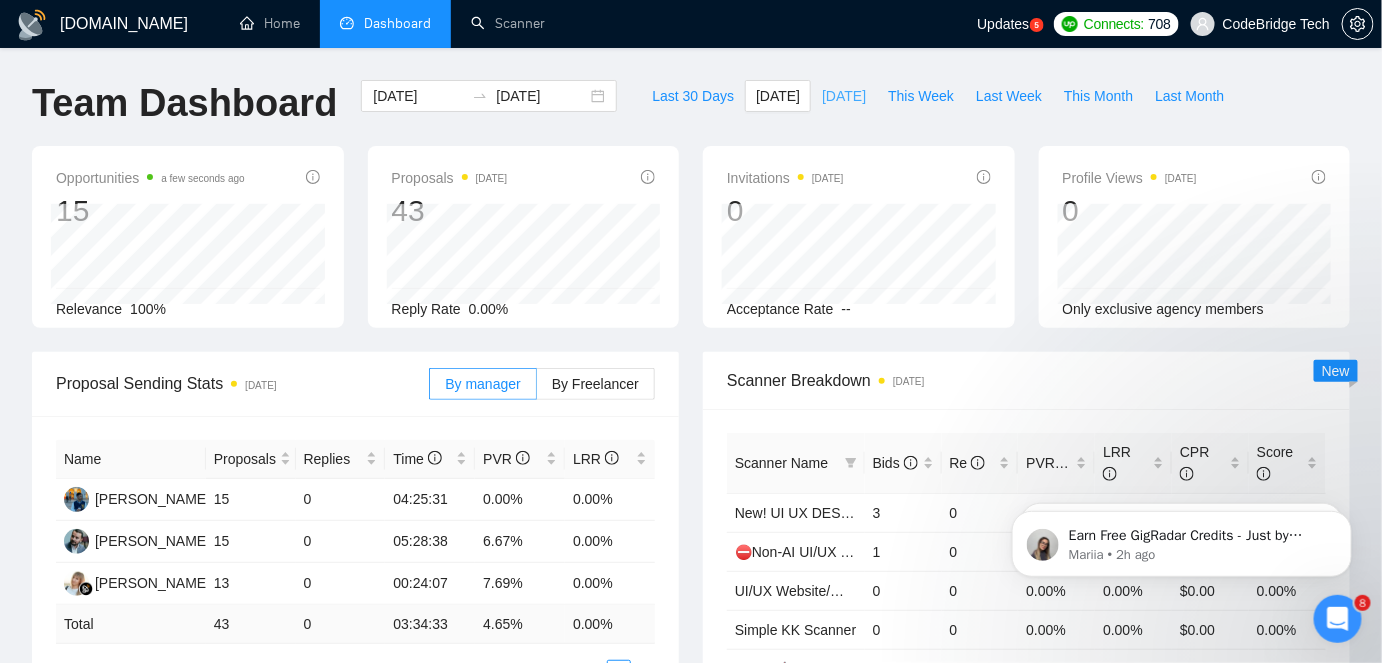 click on "[DATE]" at bounding box center (844, 96) 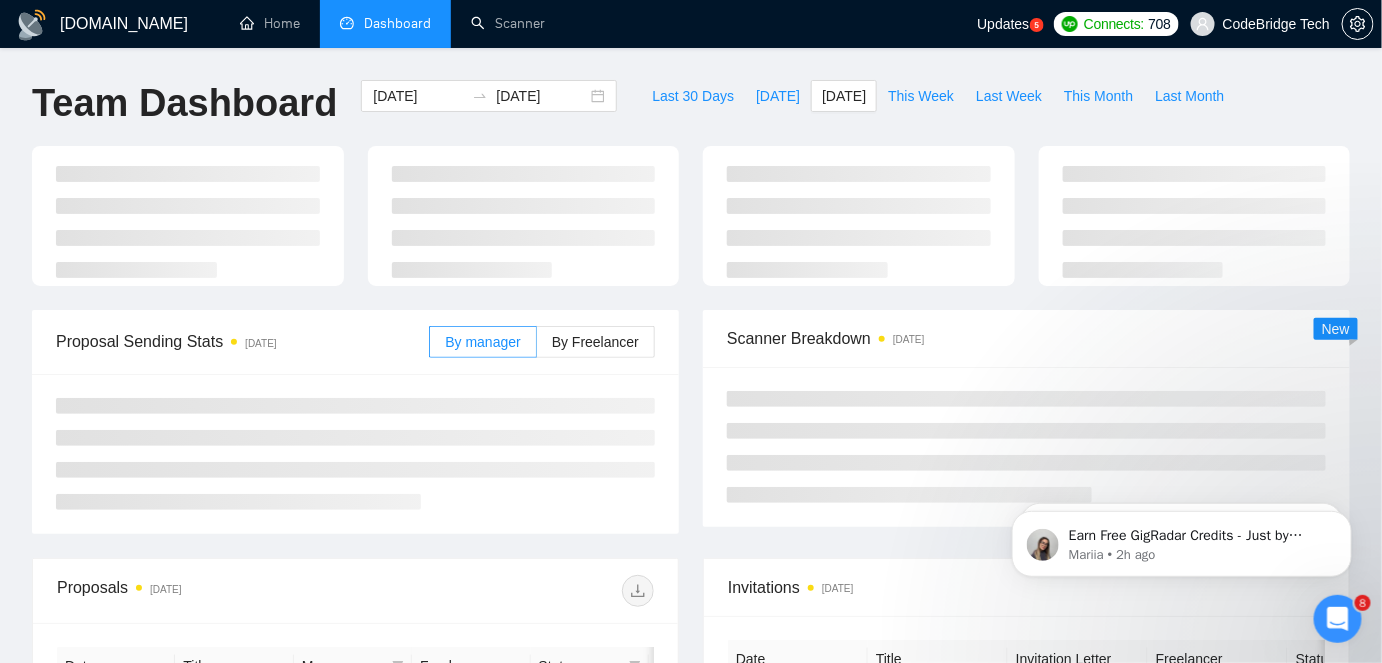 type on "2025-07-28" 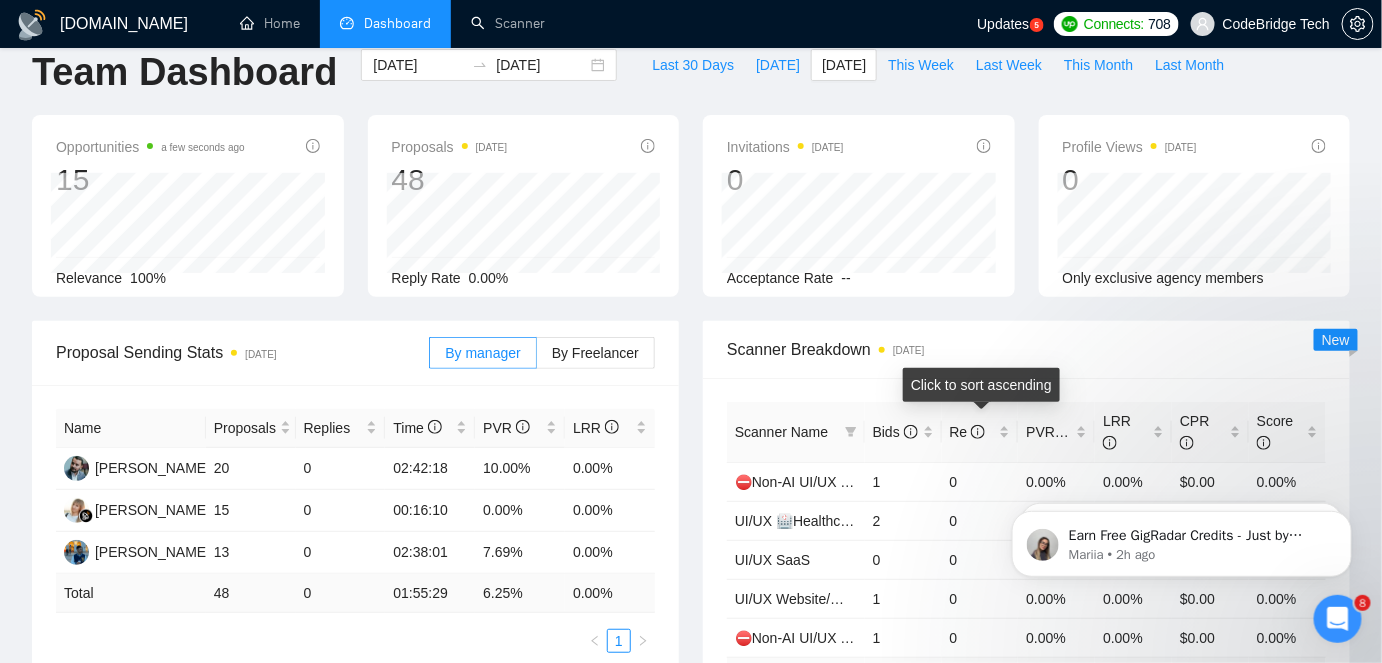 scroll, scrollTop: 0, scrollLeft: 0, axis: both 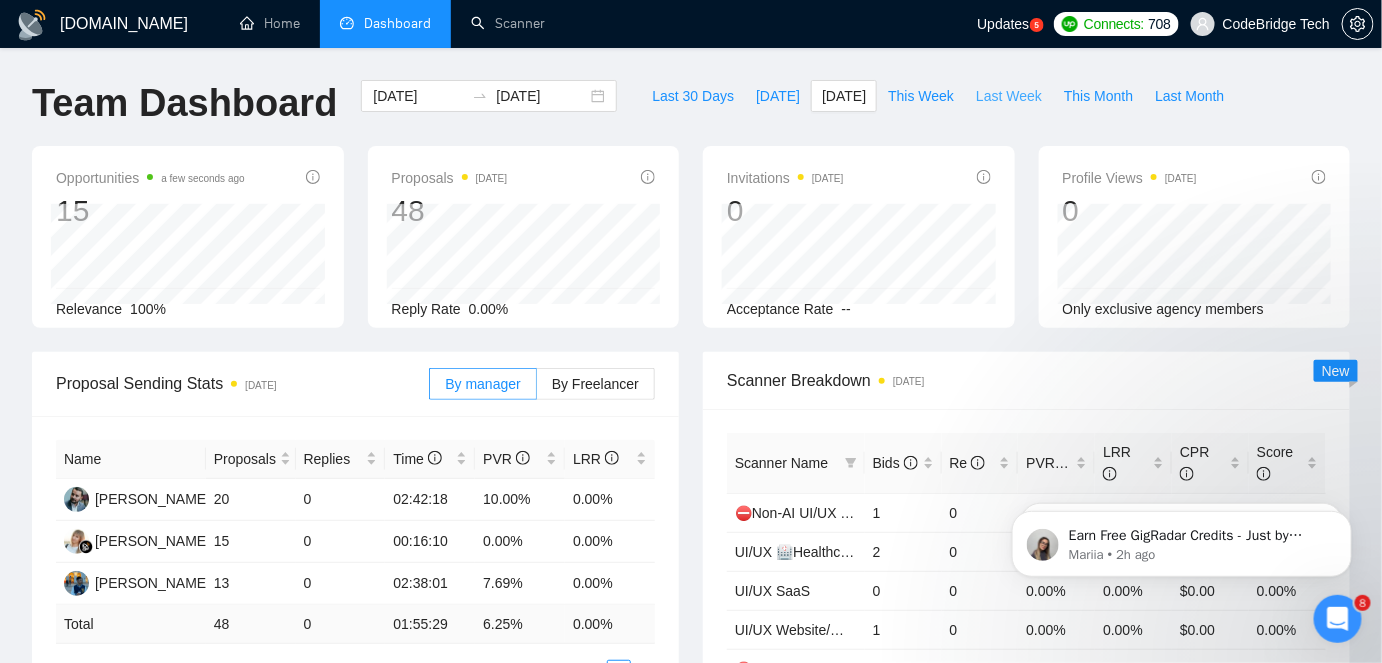 click on "Last Week" at bounding box center (1009, 96) 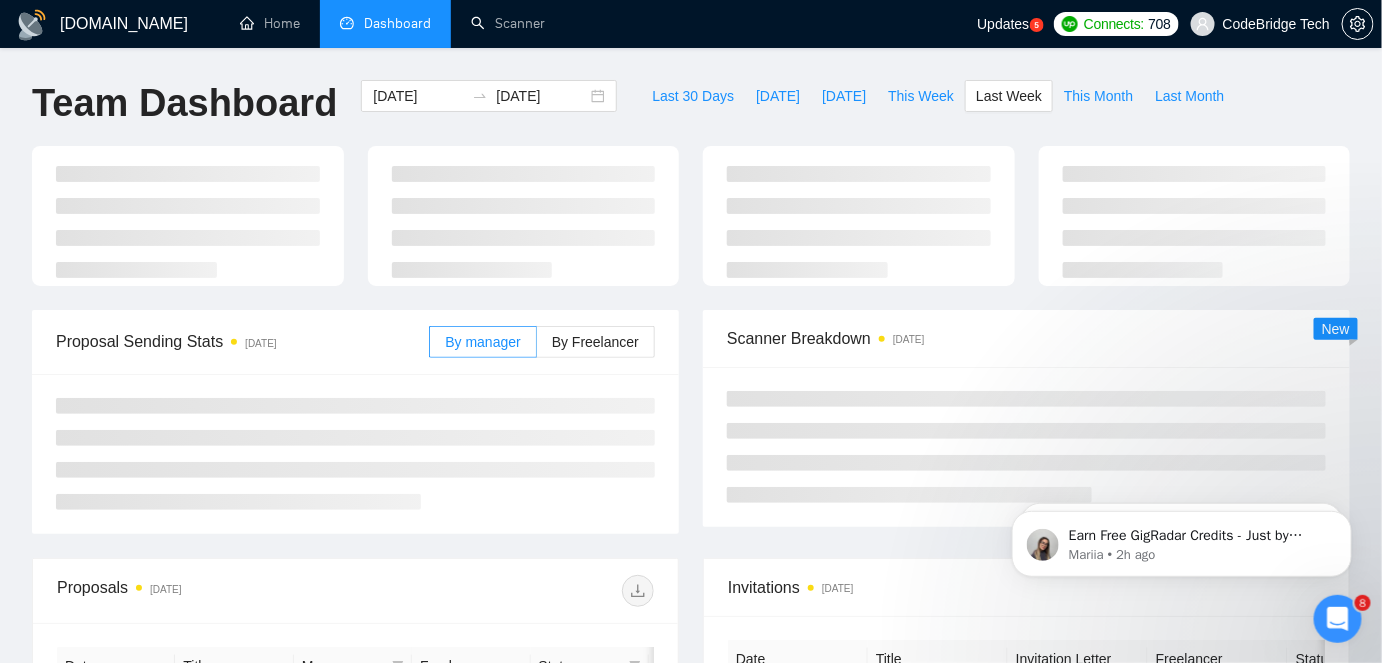 type on "[DATE]" 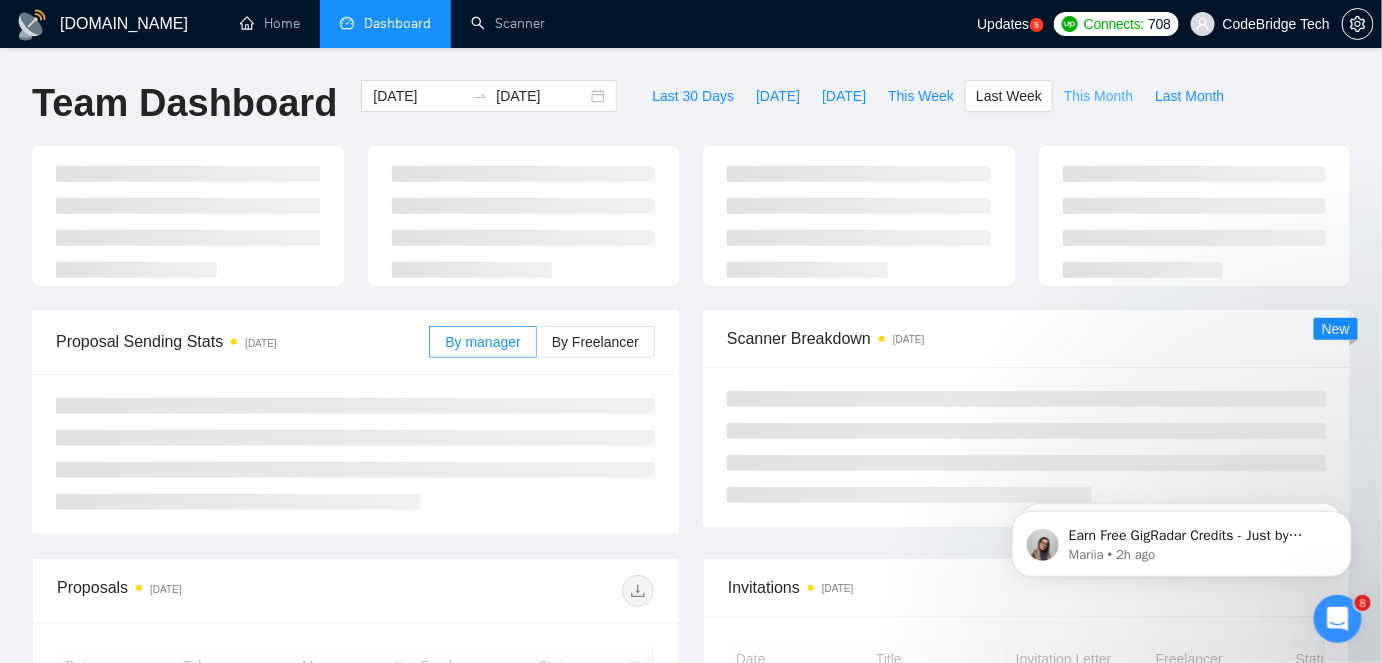 click on "This Month" at bounding box center (1098, 96) 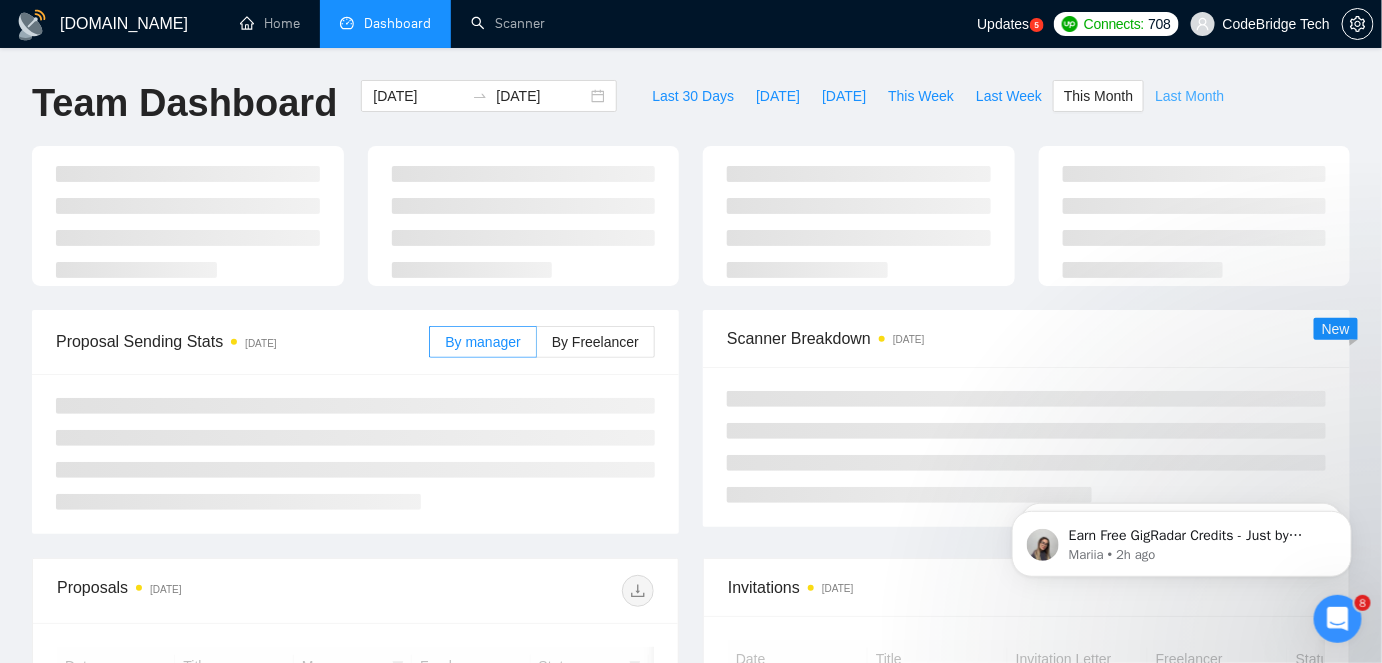 click on "Last Month" at bounding box center (1189, 96) 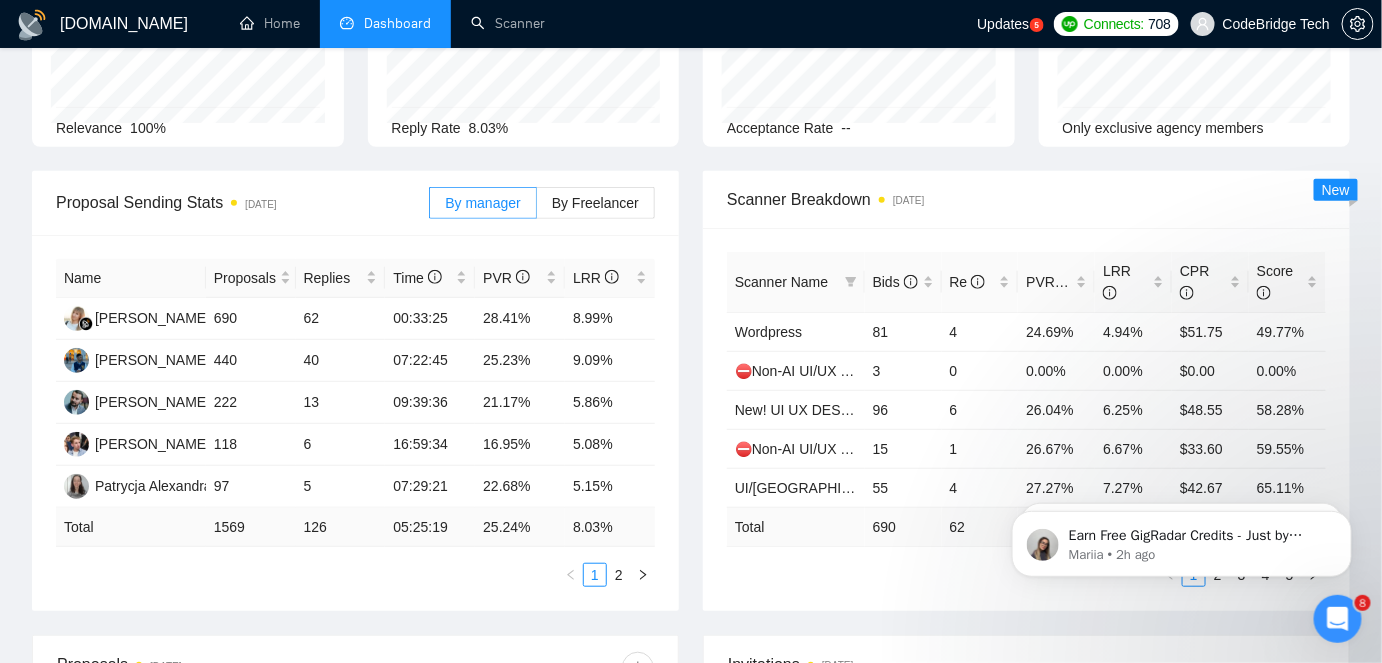 scroll, scrollTop: 0, scrollLeft: 0, axis: both 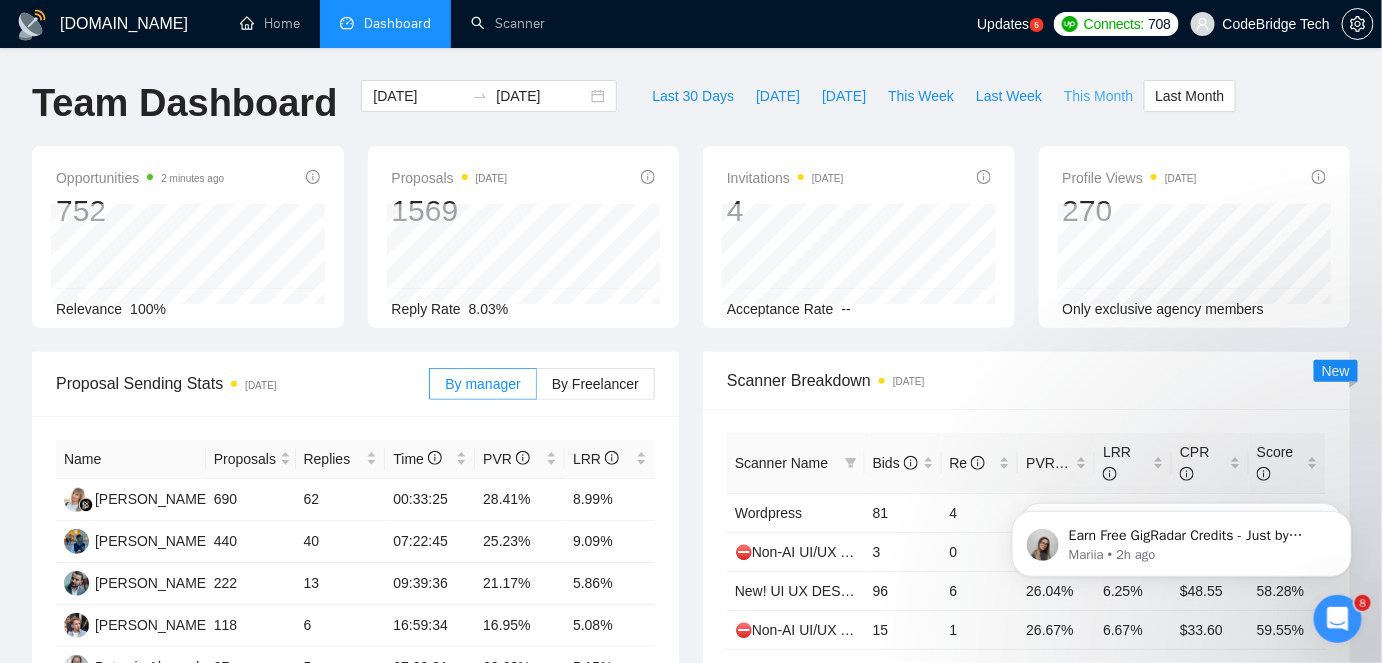 click on "This Month" at bounding box center (1098, 96) 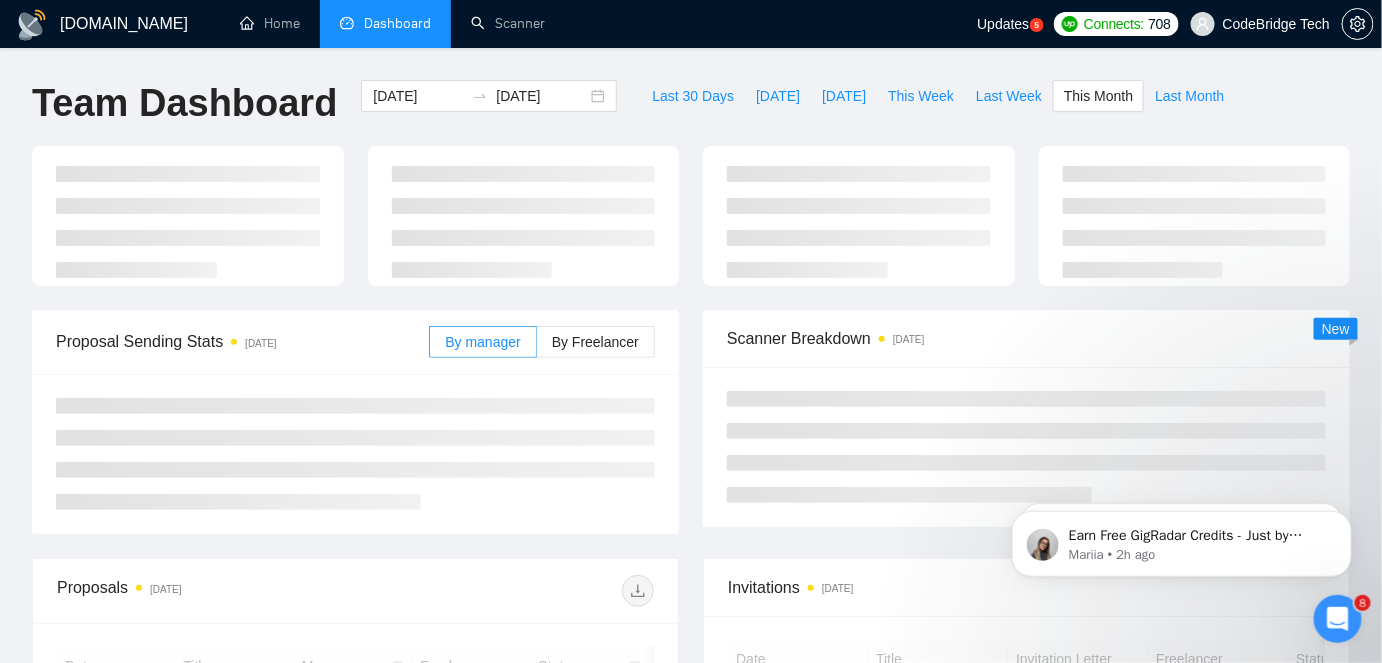 type on "[DATE]" 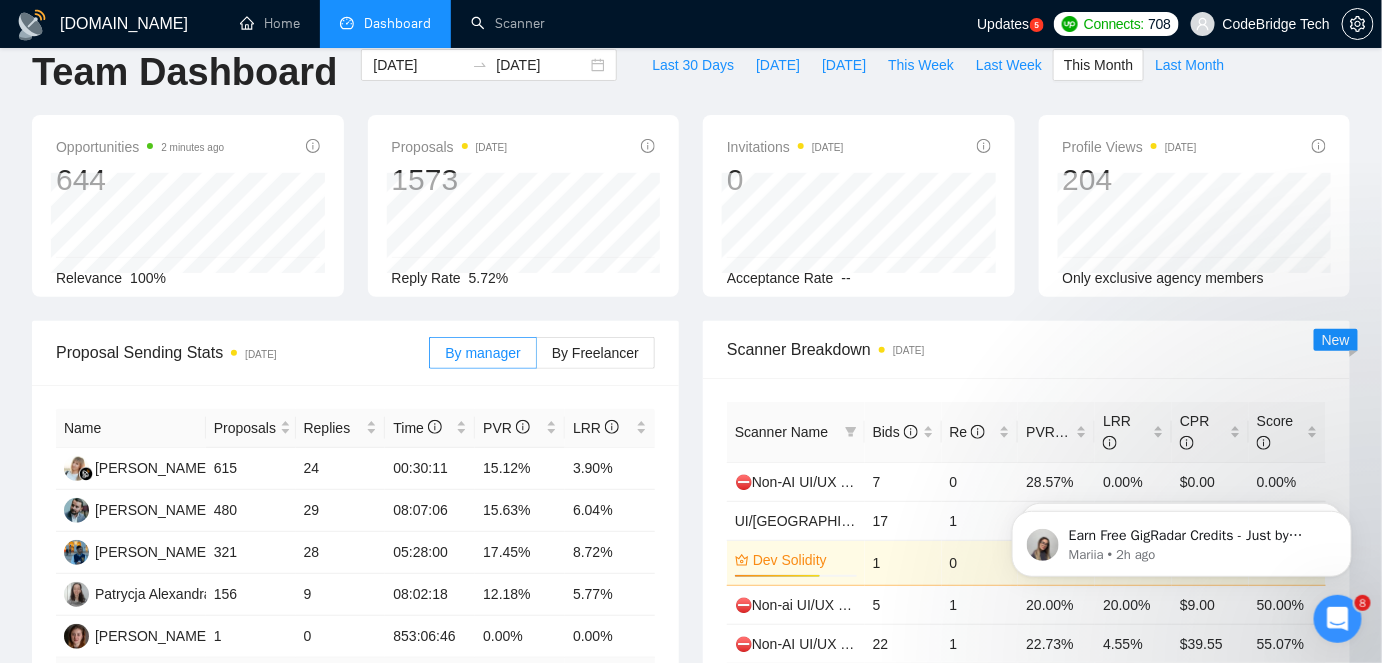 scroll, scrollTop: 0, scrollLeft: 0, axis: both 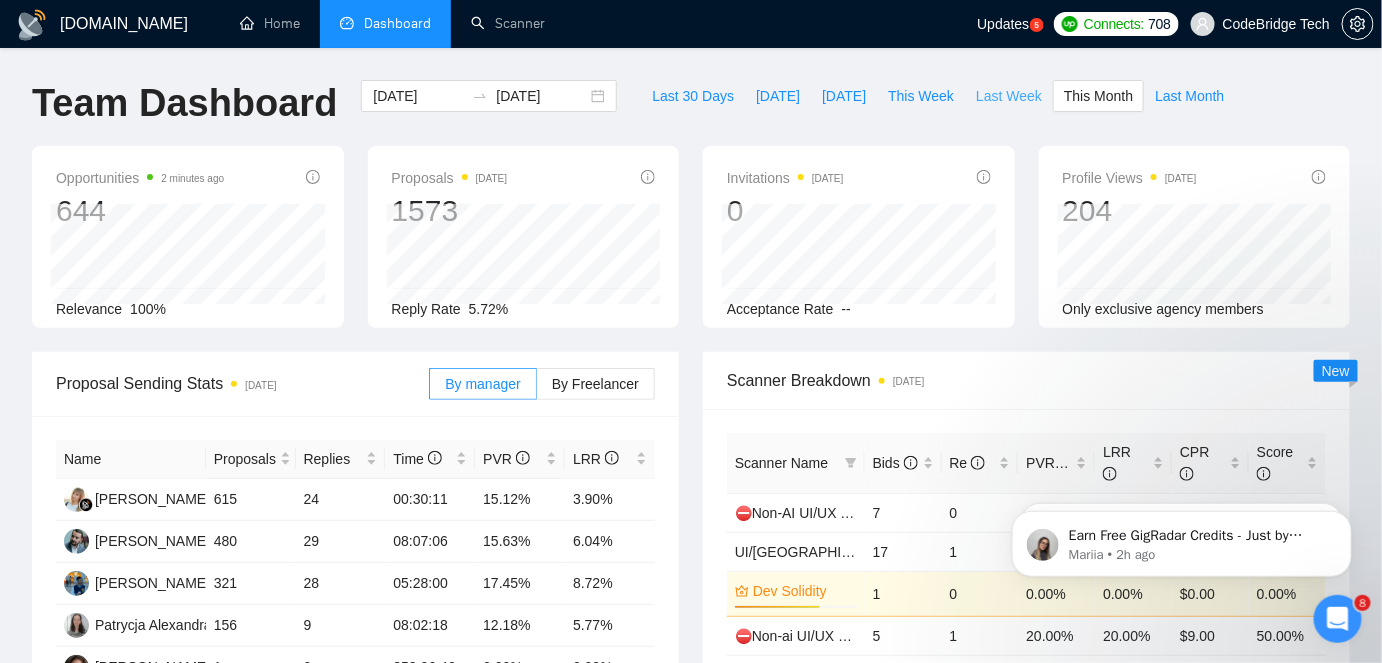click on "Last Week" at bounding box center [1009, 96] 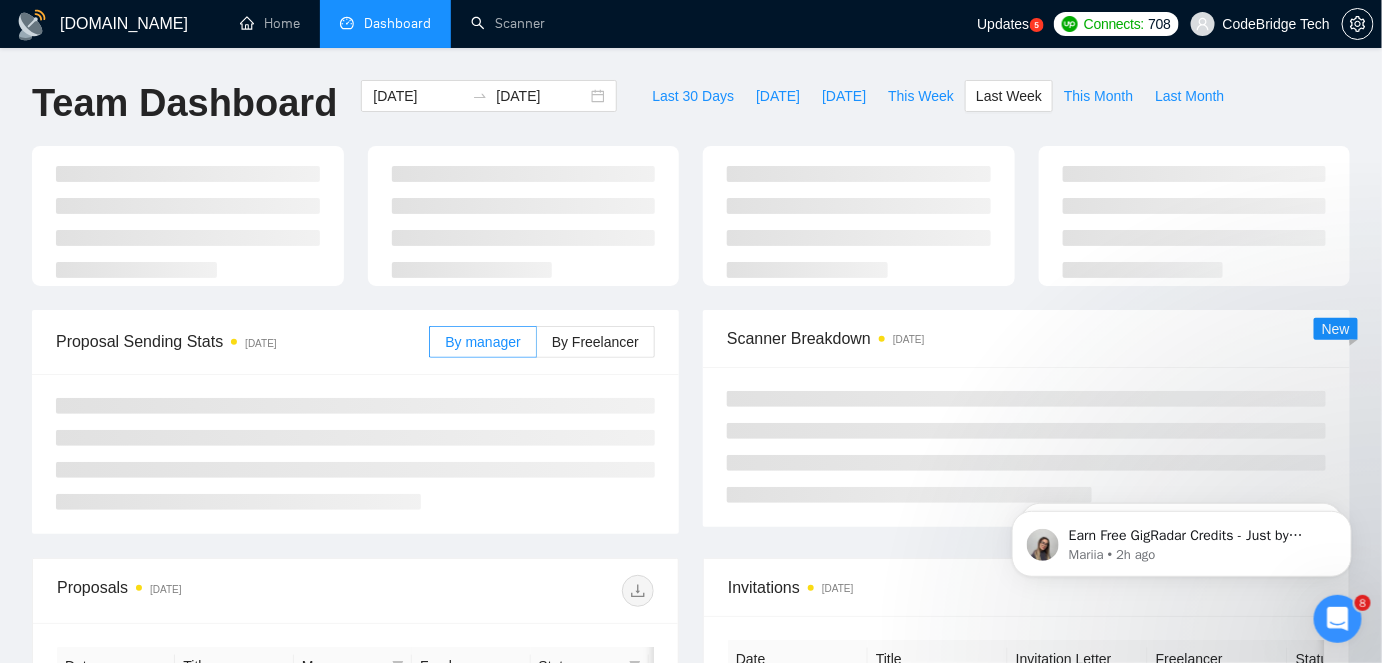 type on "[DATE]" 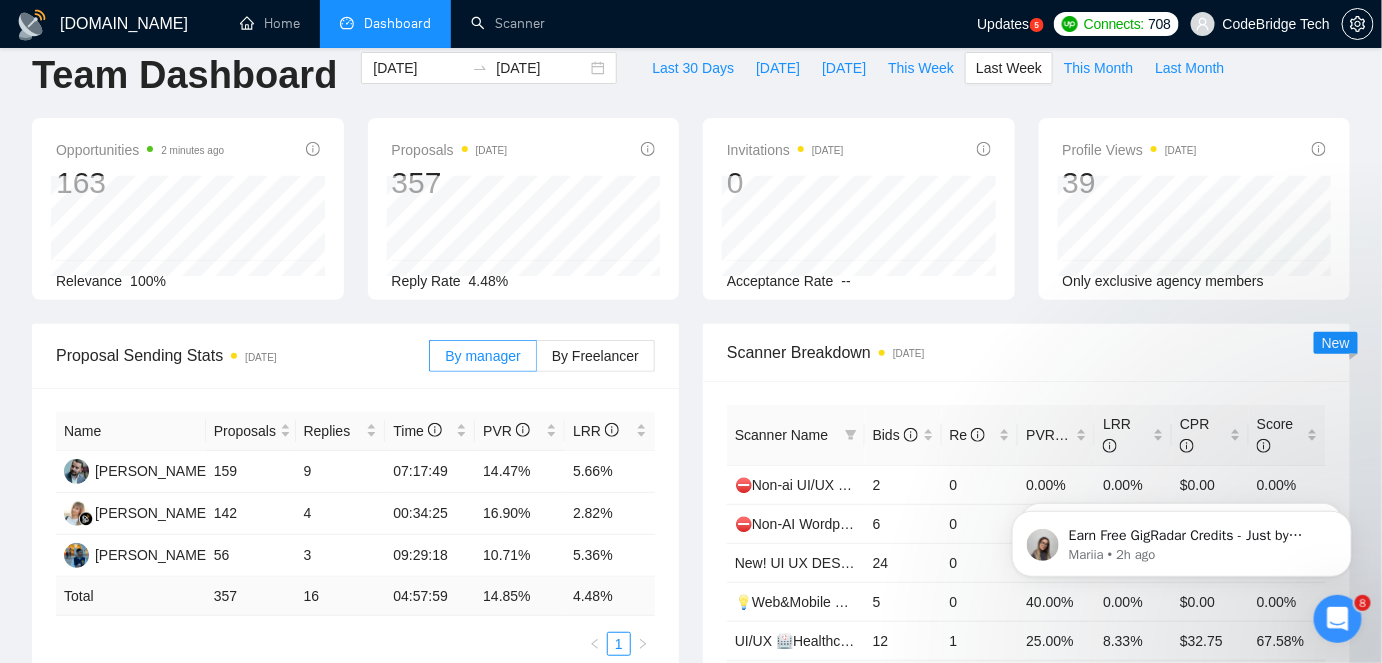 scroll, scrollTop: 0, scrollLeft: 0, axis: both 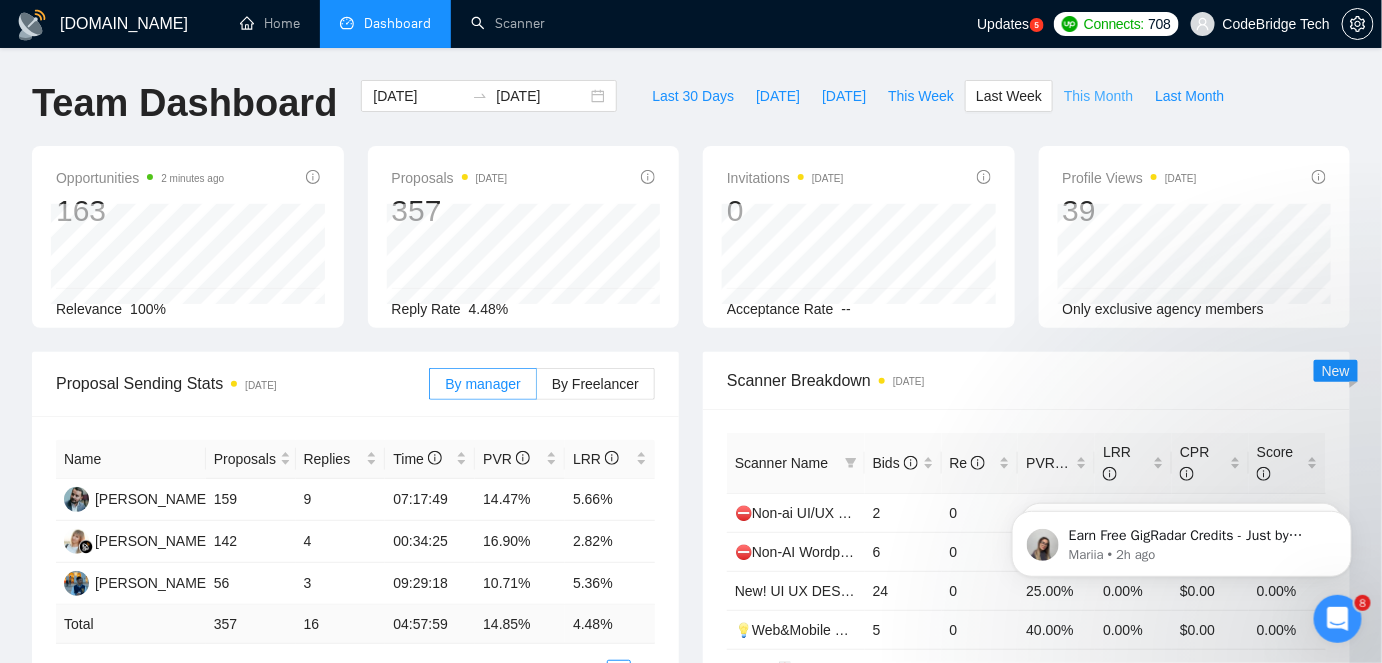click on "This Month" at bounding box center (1098, 96) 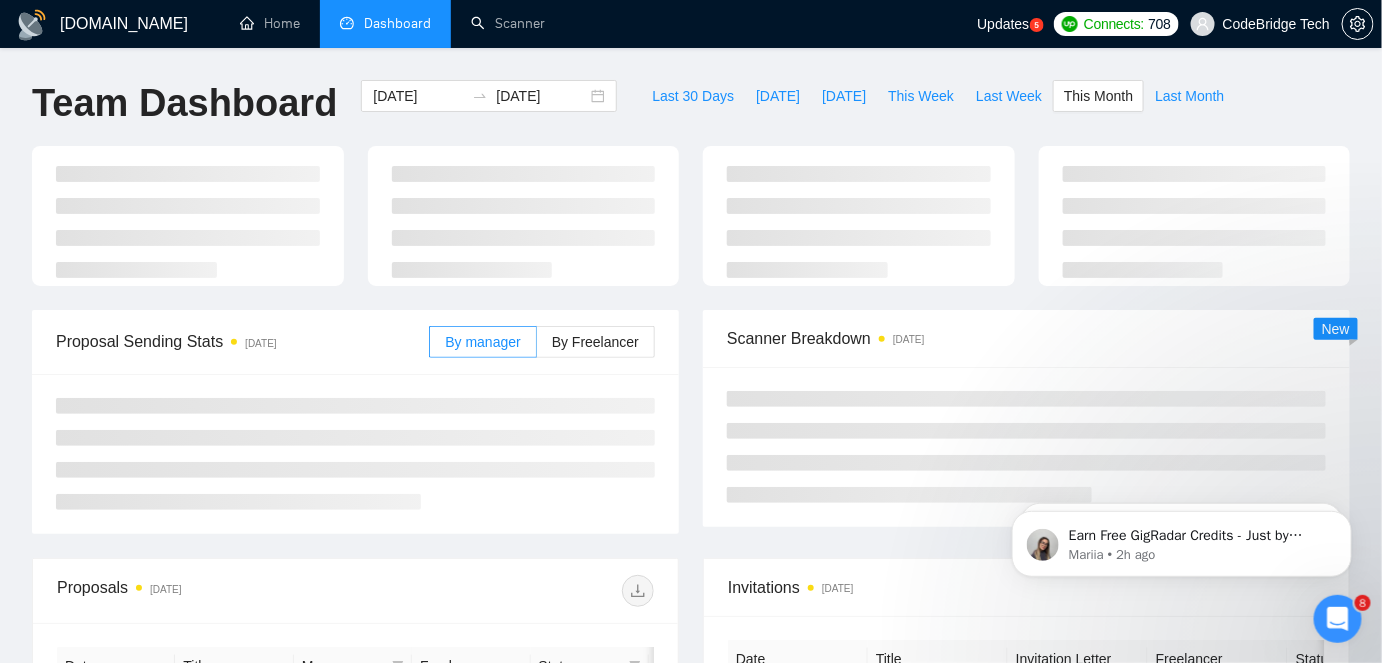type on "[DATE]" 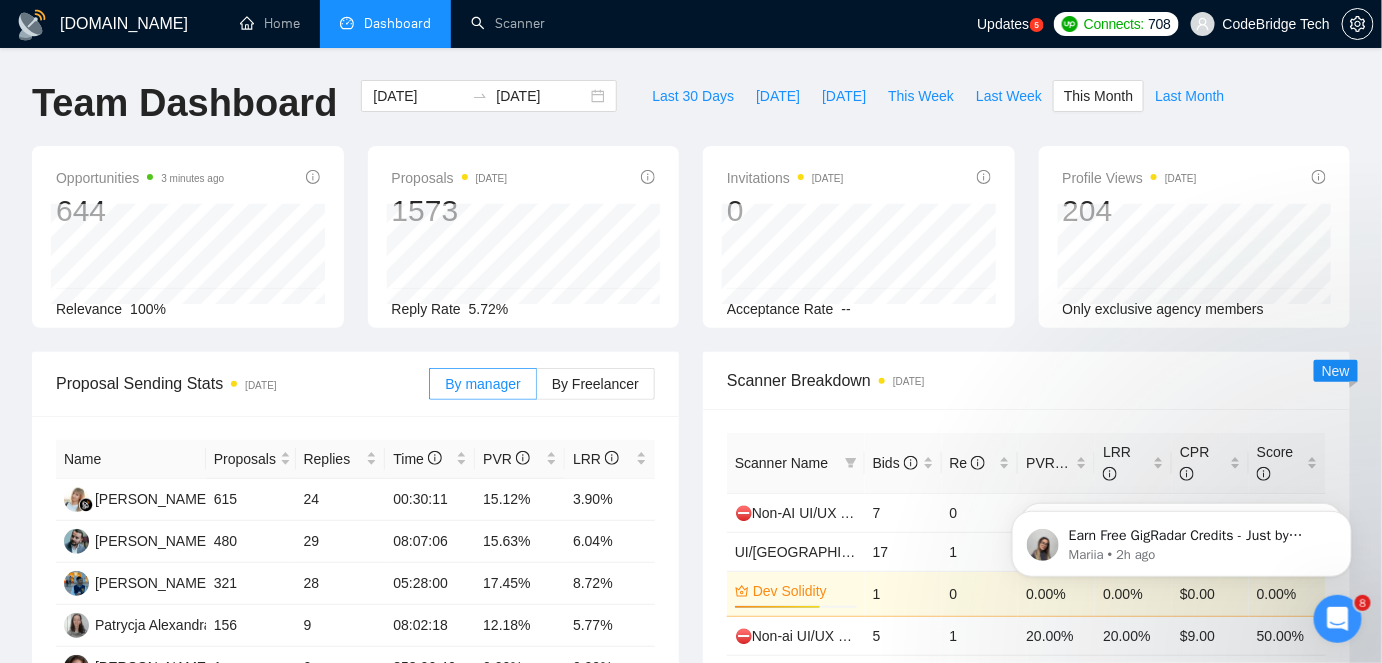 click at bounding box center (1337, 618) 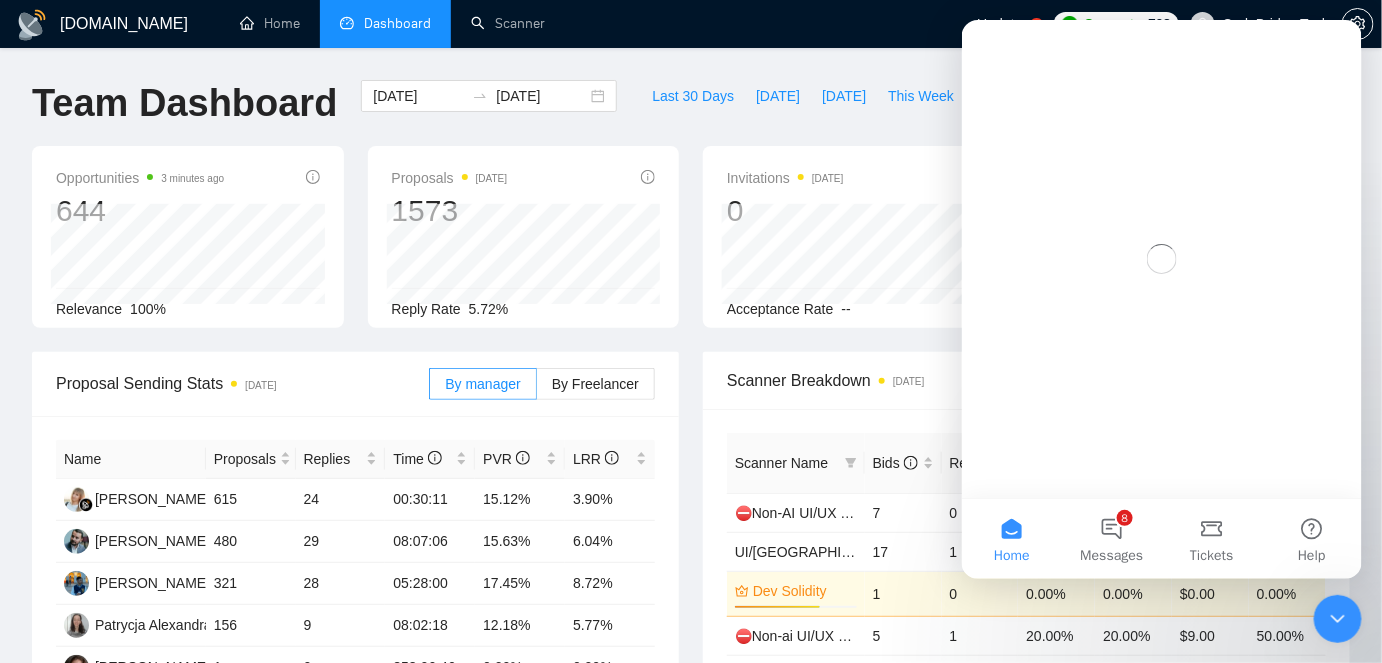 scroll, scrollTop: 0, scrollLeft: 0, axis: both 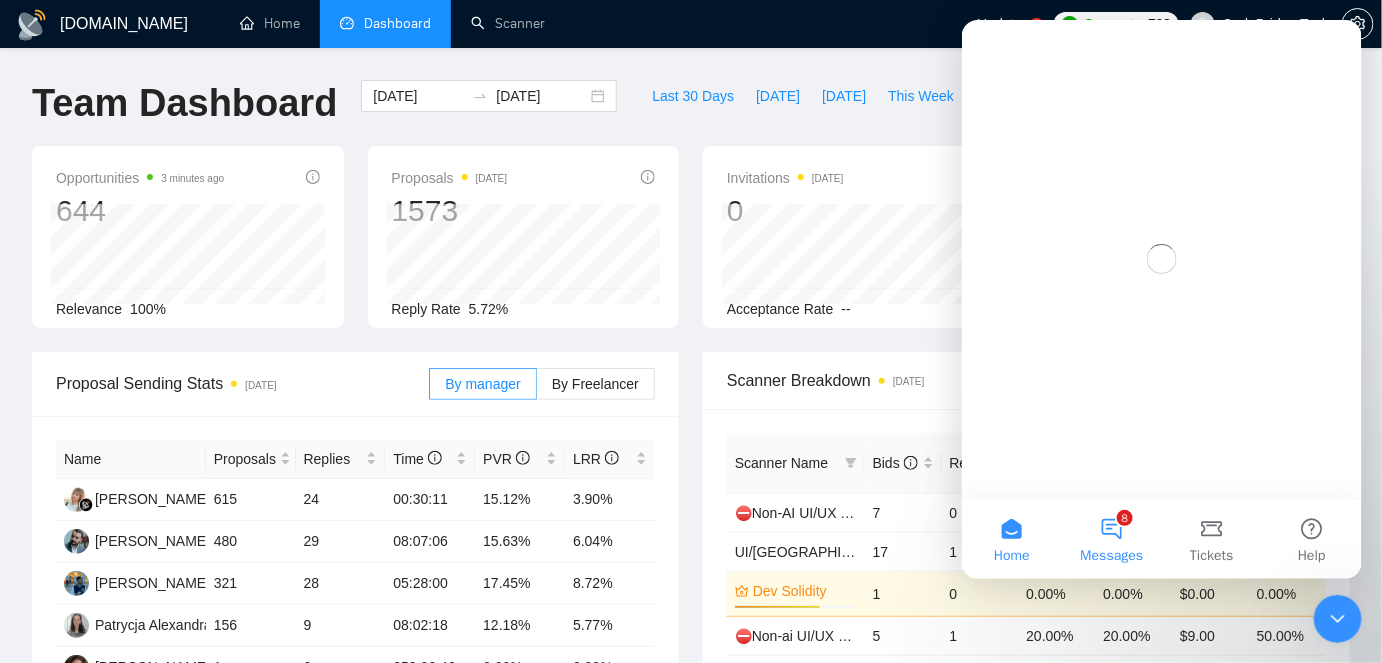 click on "8 Messages" at bounding box center (1111, 538) 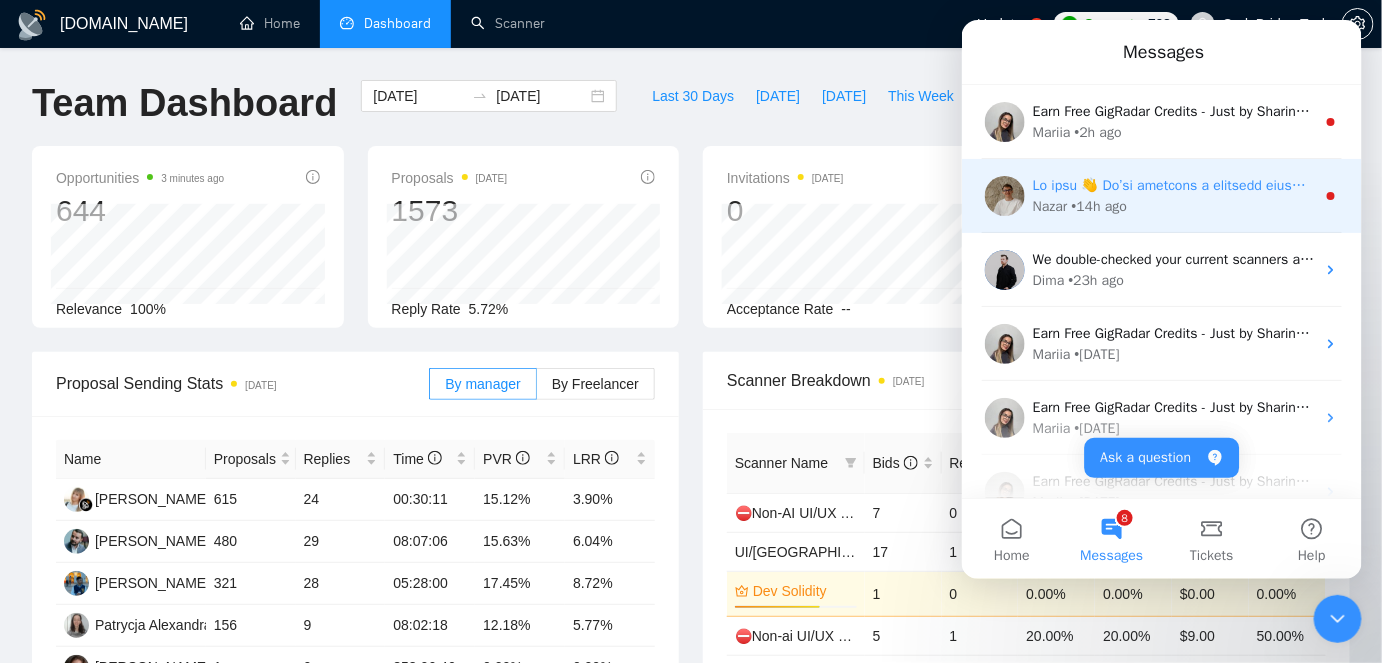 click at bounding box center [13754, 184] 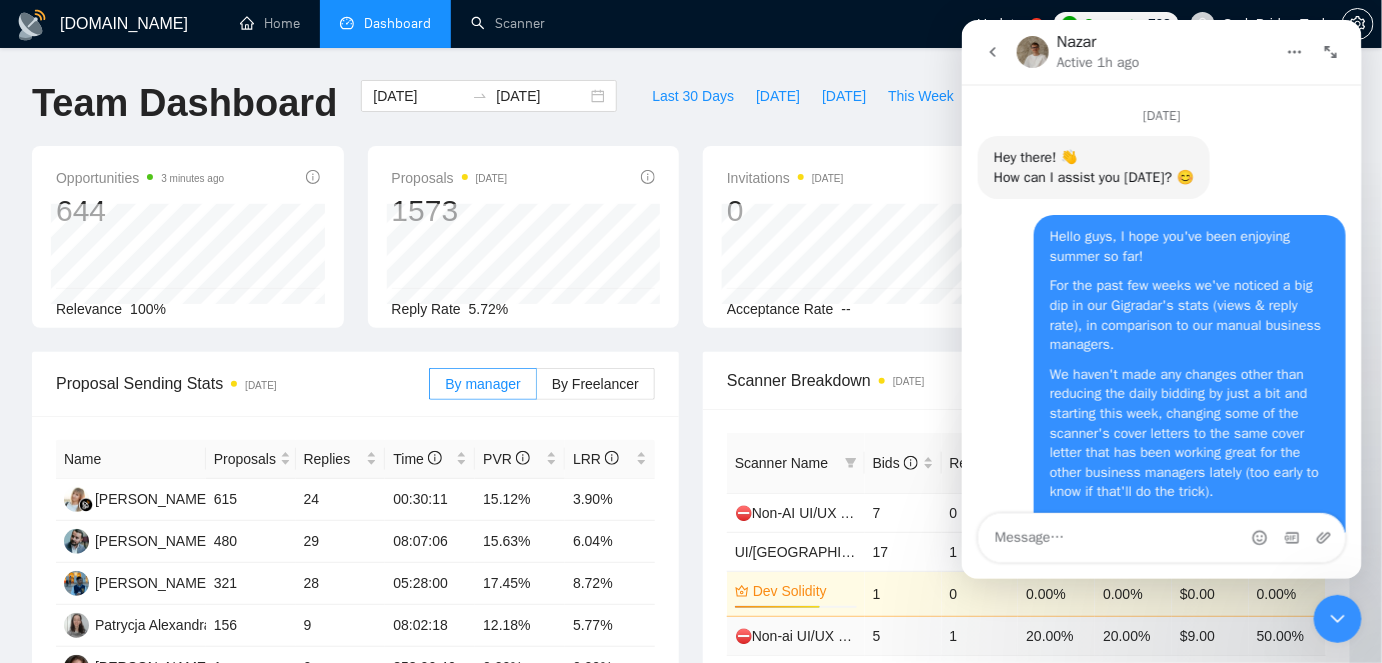 scroll, scrollTop: 2, scrollLeft: 0, axis: vertical 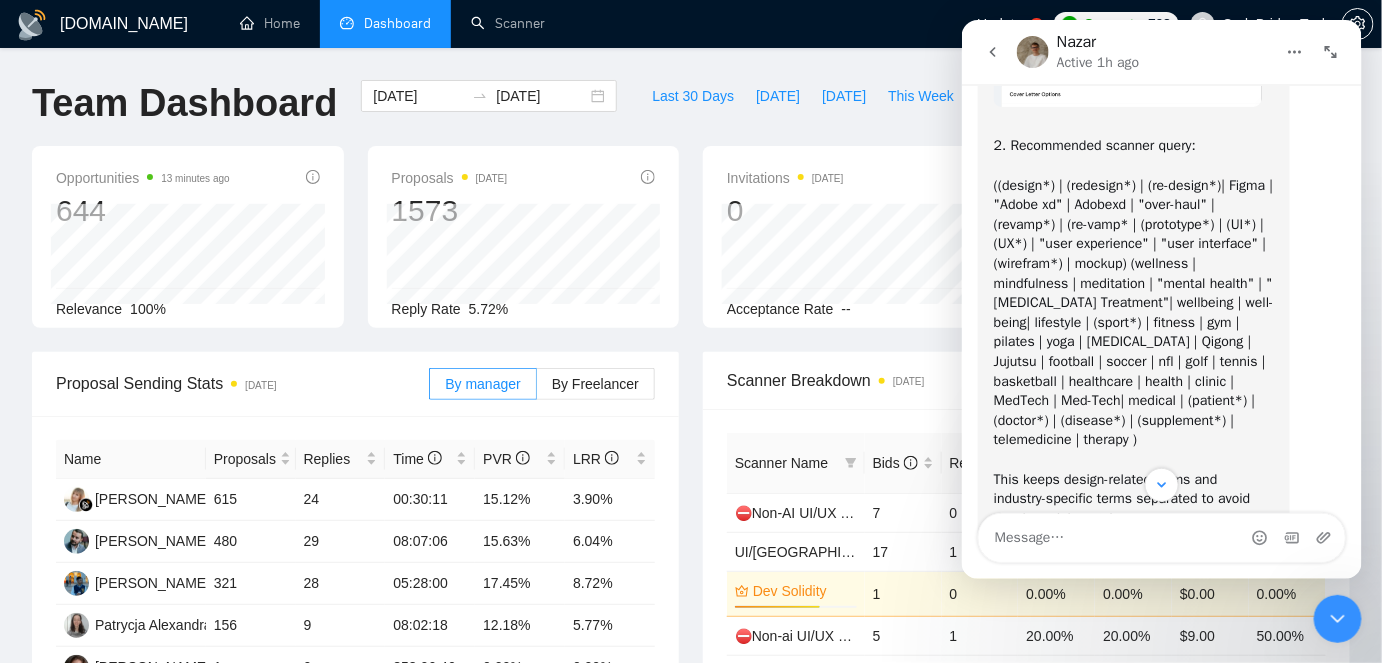 click 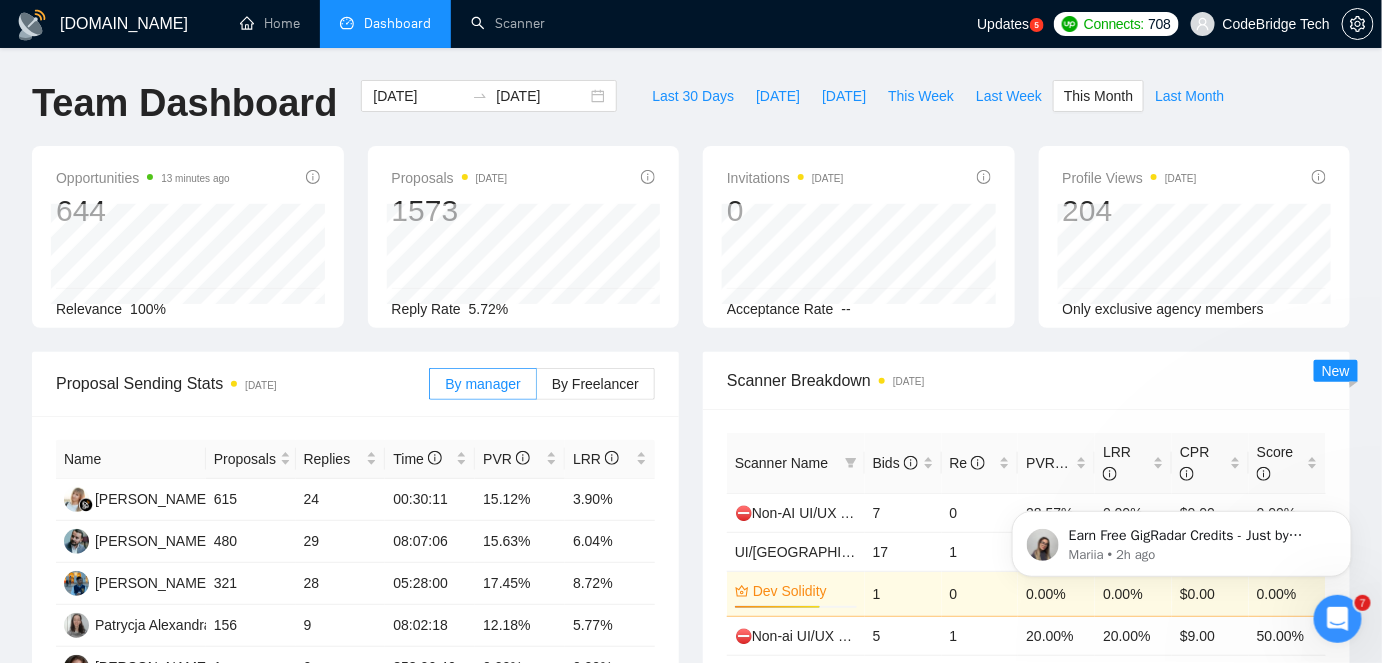 scroll, scrollTop: 0, scrollLeft: 0, axis: both 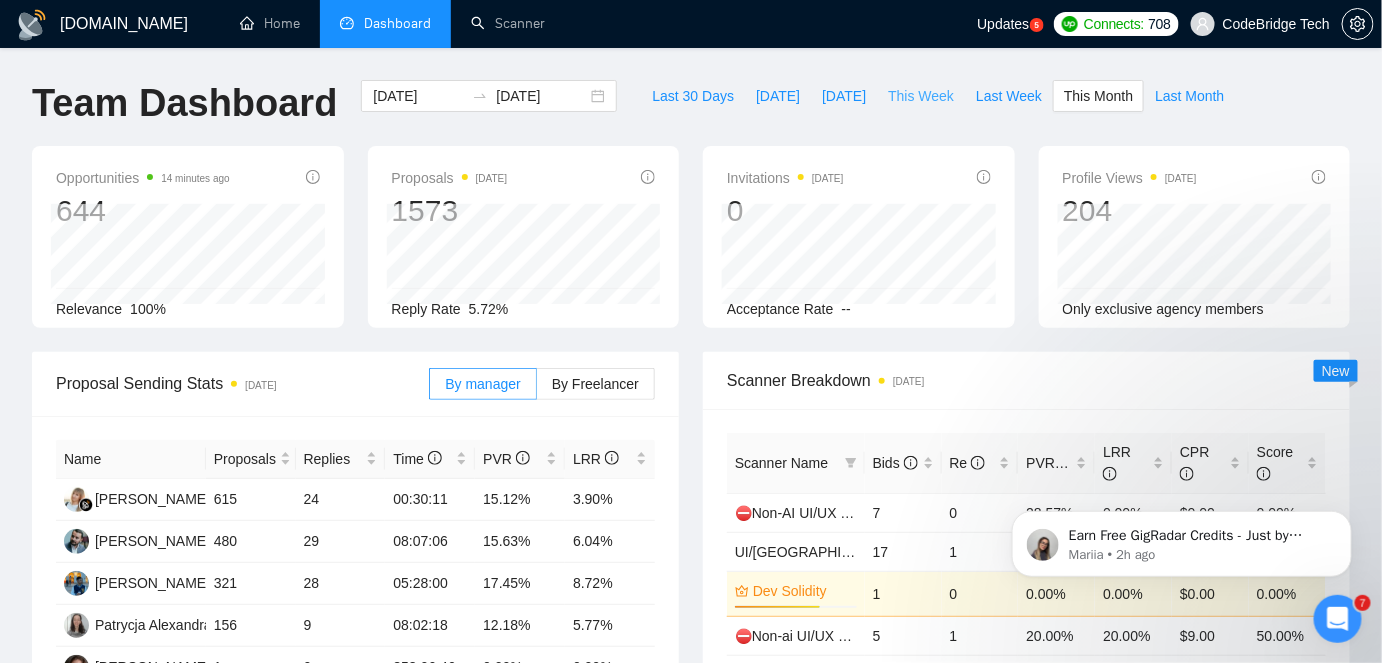 click on "This Week" at bounding box center [921, 96] 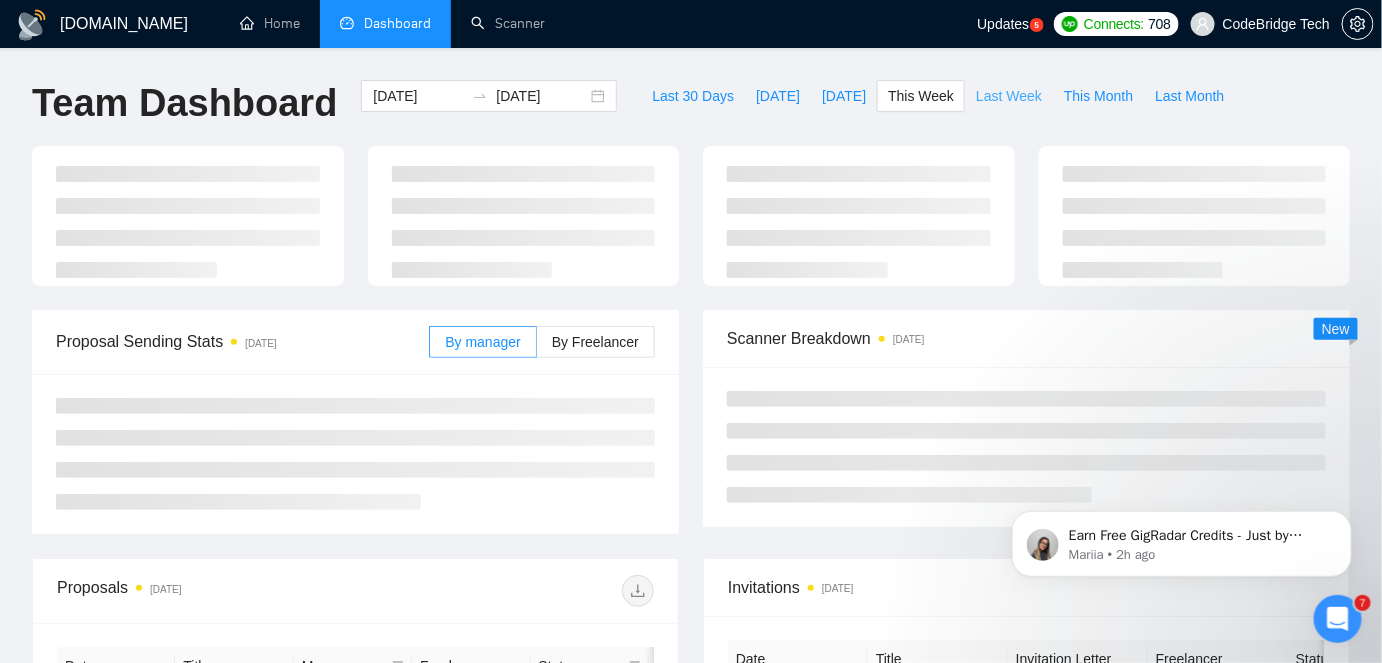 type on "2025-07-28" 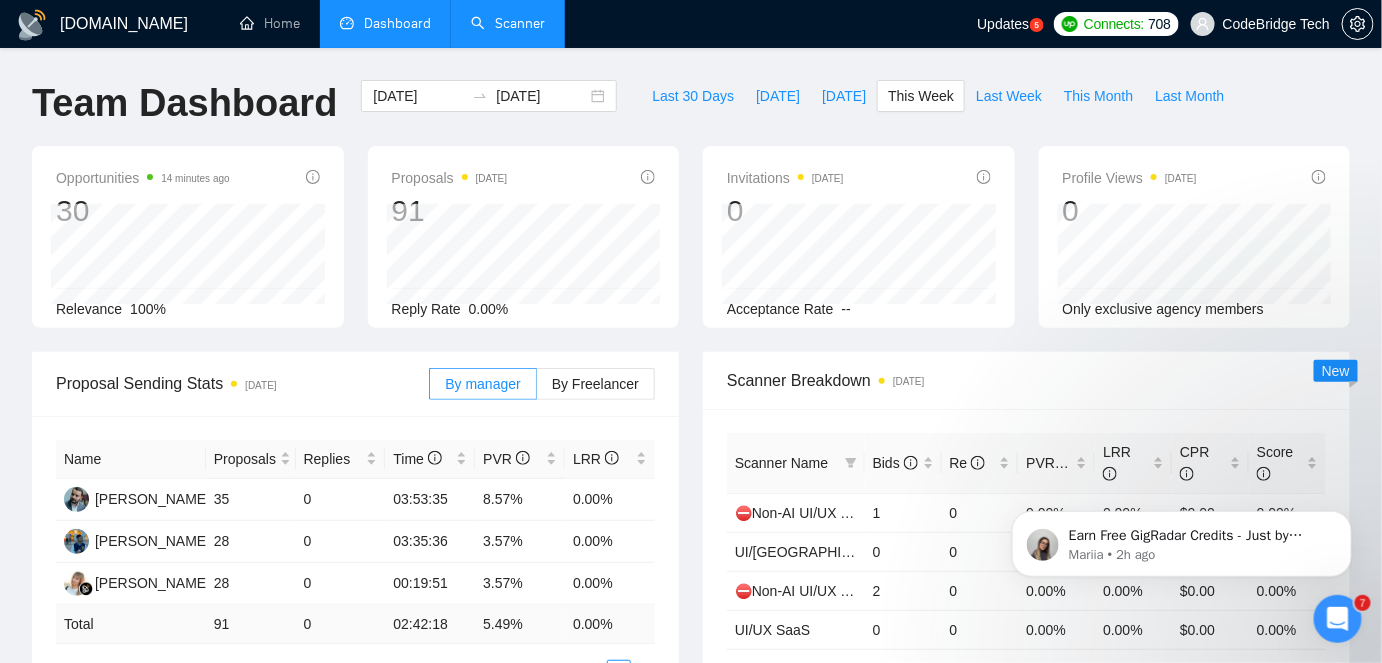 click on "Scanner" at bounding box center [508, 23] 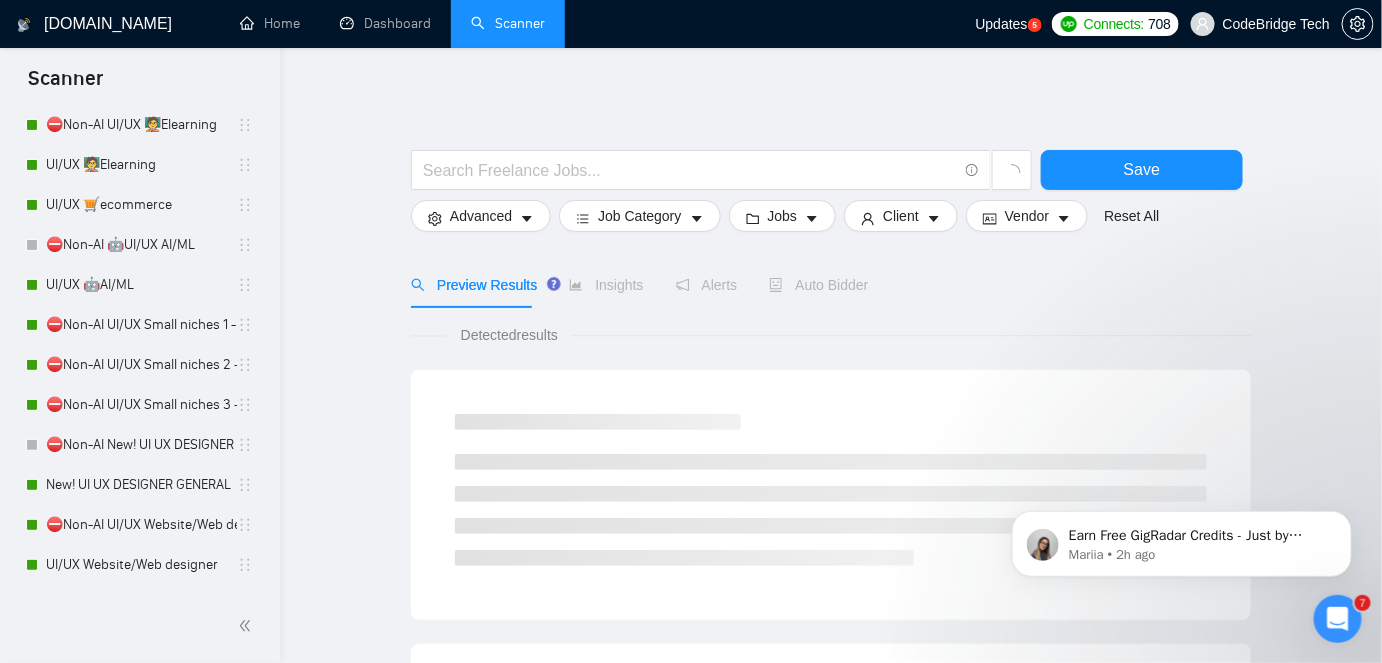 scroll, scrollTop: 636, scrollLeft: 0, axis: vertical 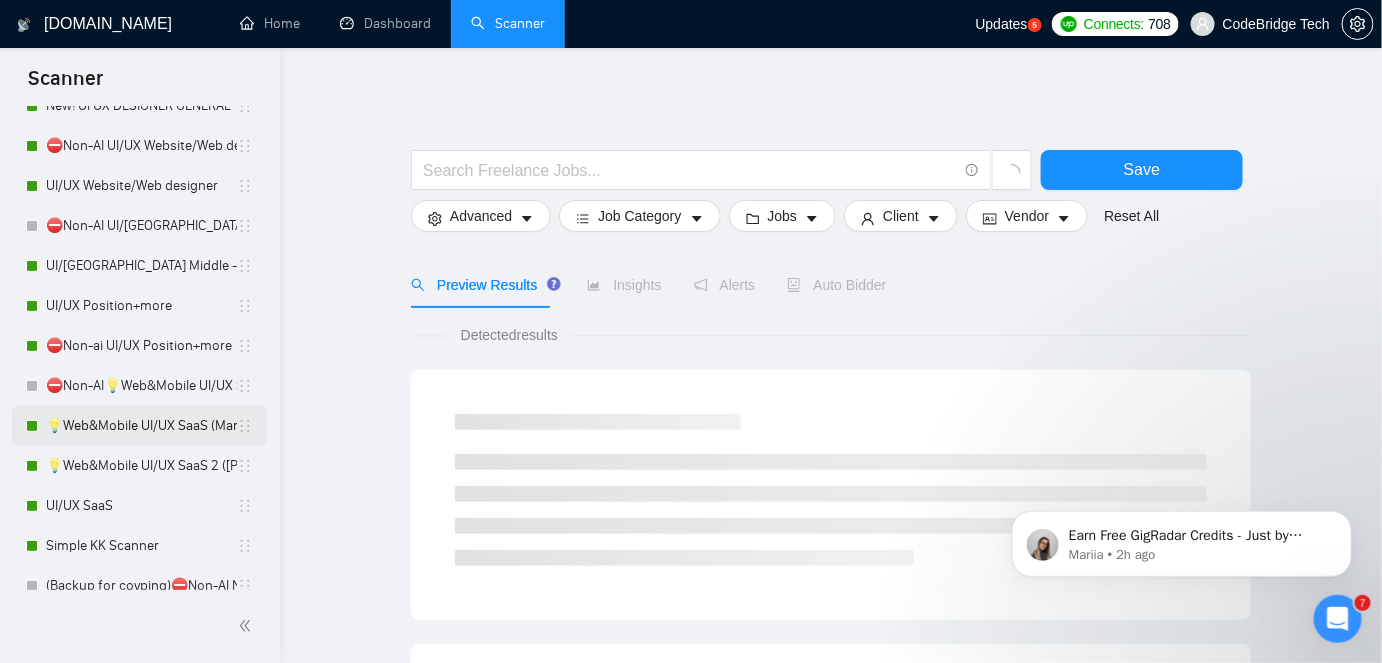 click on "💡Web&Mobile UI/UX SaaS (Mariia)" at bounding box center [141, 426] 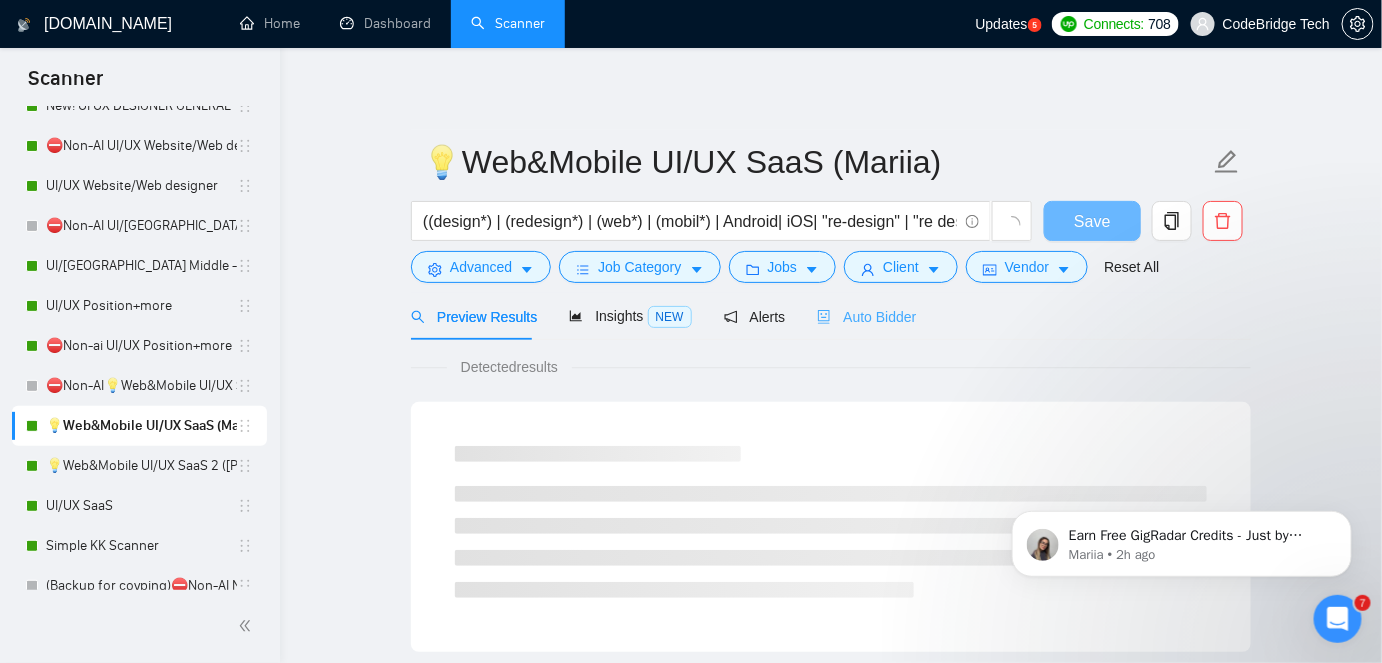 click on "Auto Bidder" at bounding box center (866, 316) 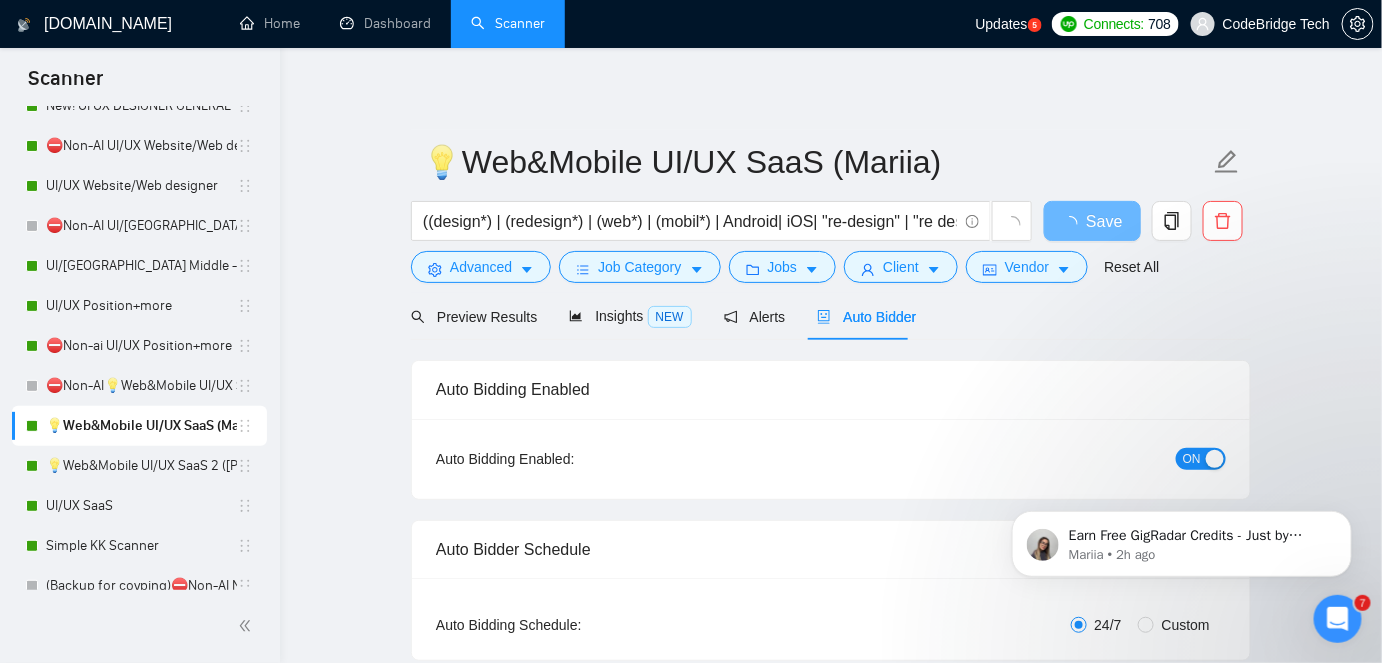 type 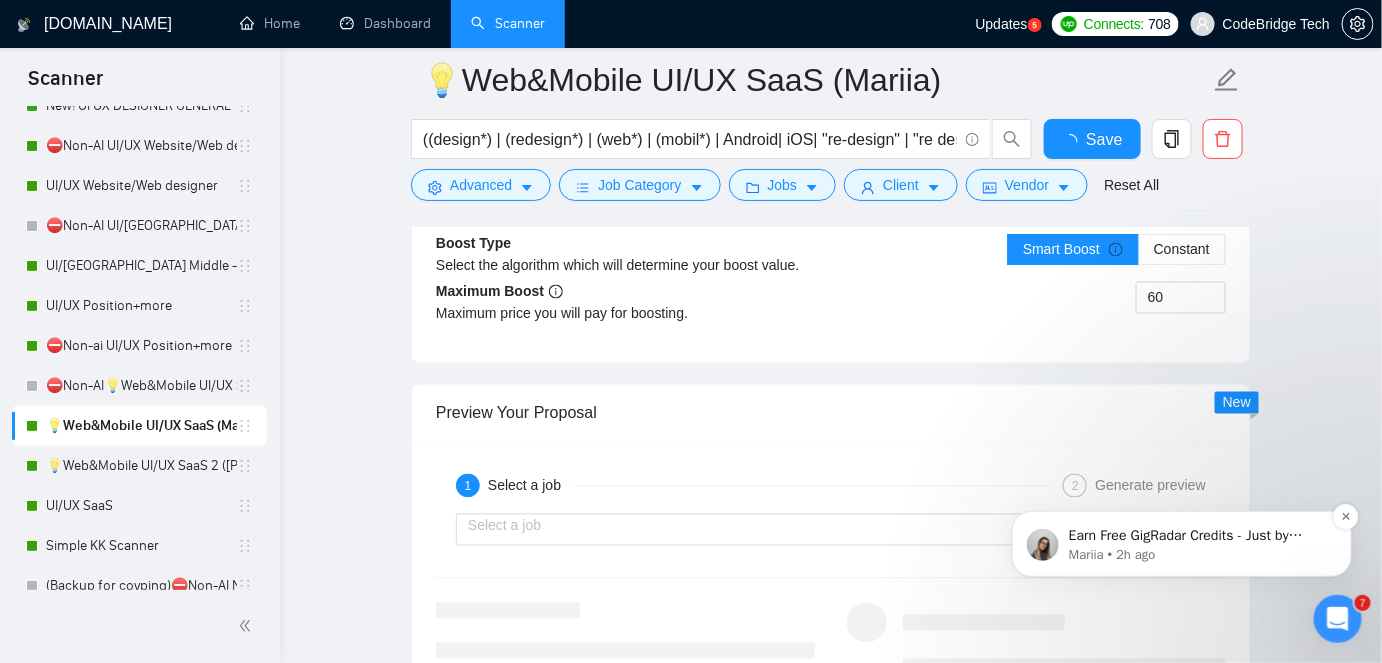 type 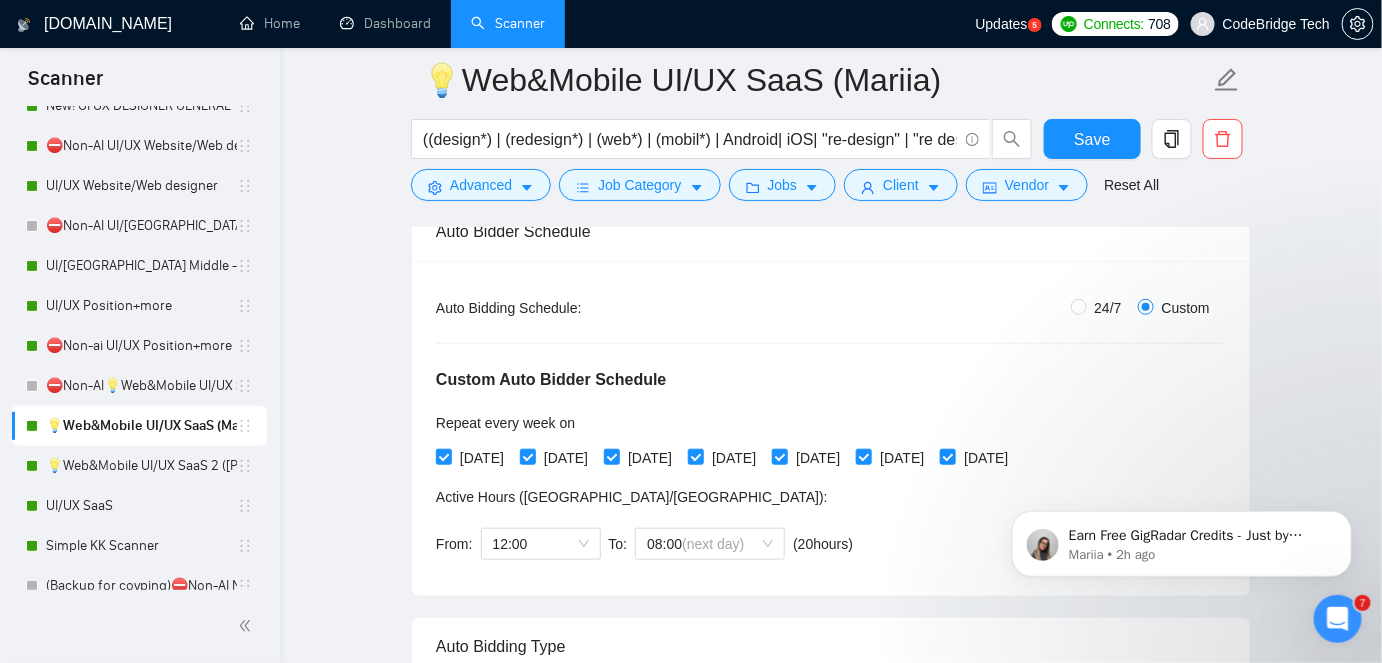 scroll, scrollTop: 291, scrollLeft: 0, axis: vertical 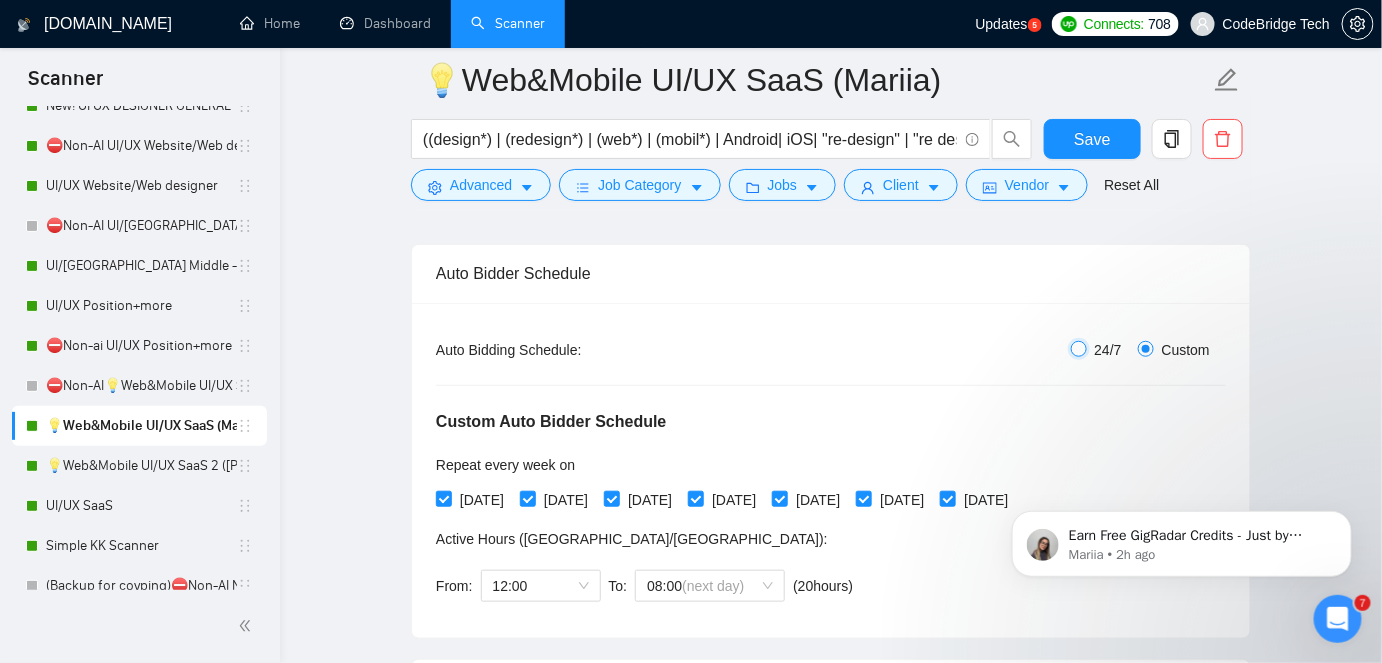 click on "24/7" at bounding box center (1079, 349) 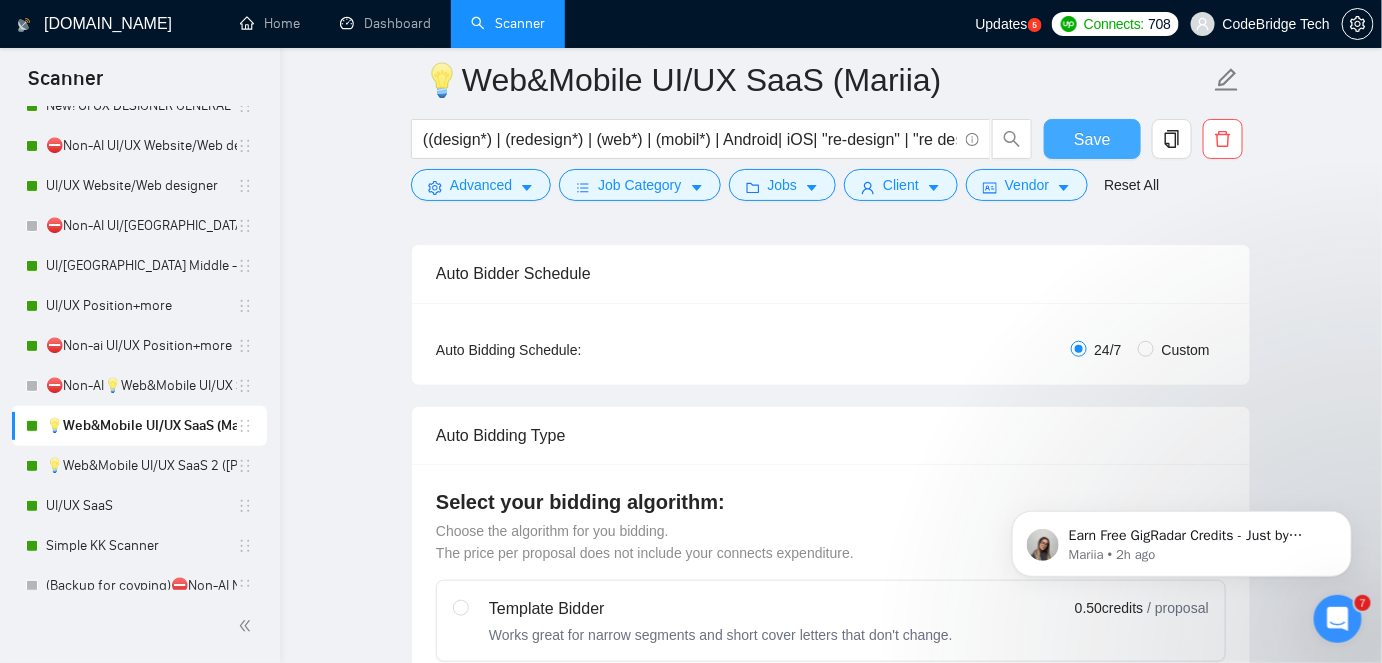 click on "Save" at bounding box center [1092, 139] 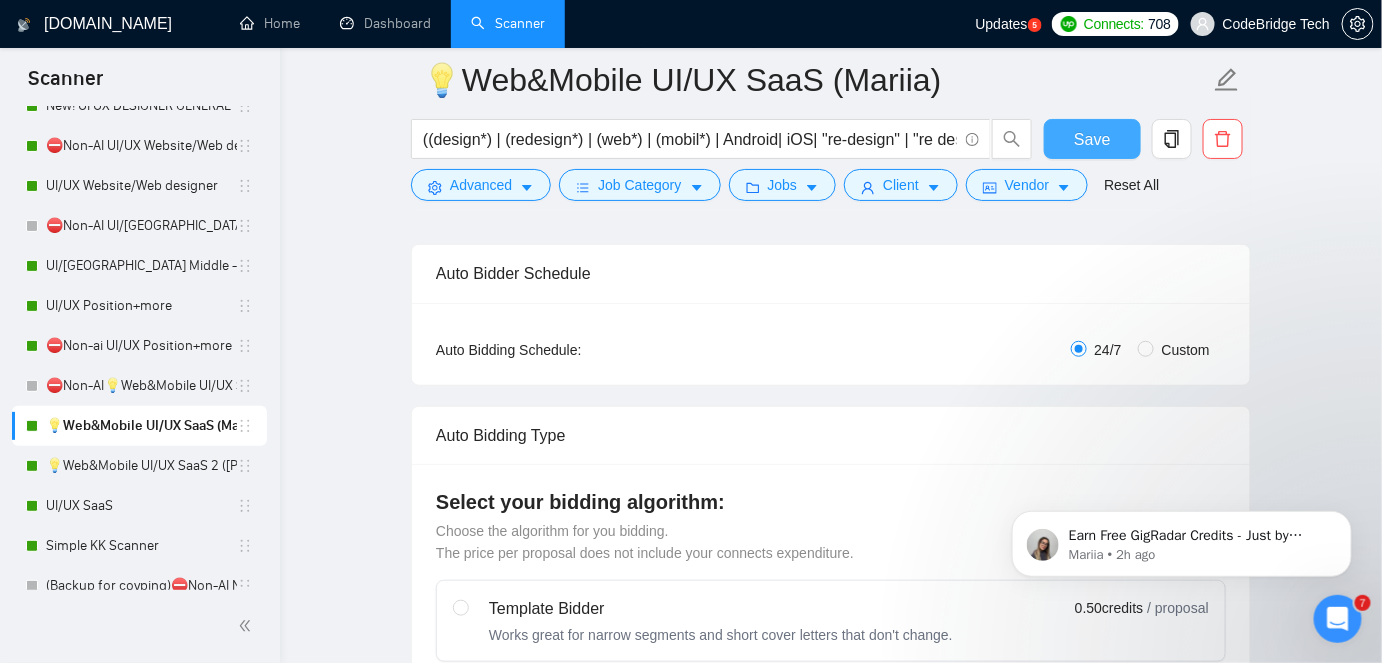 type 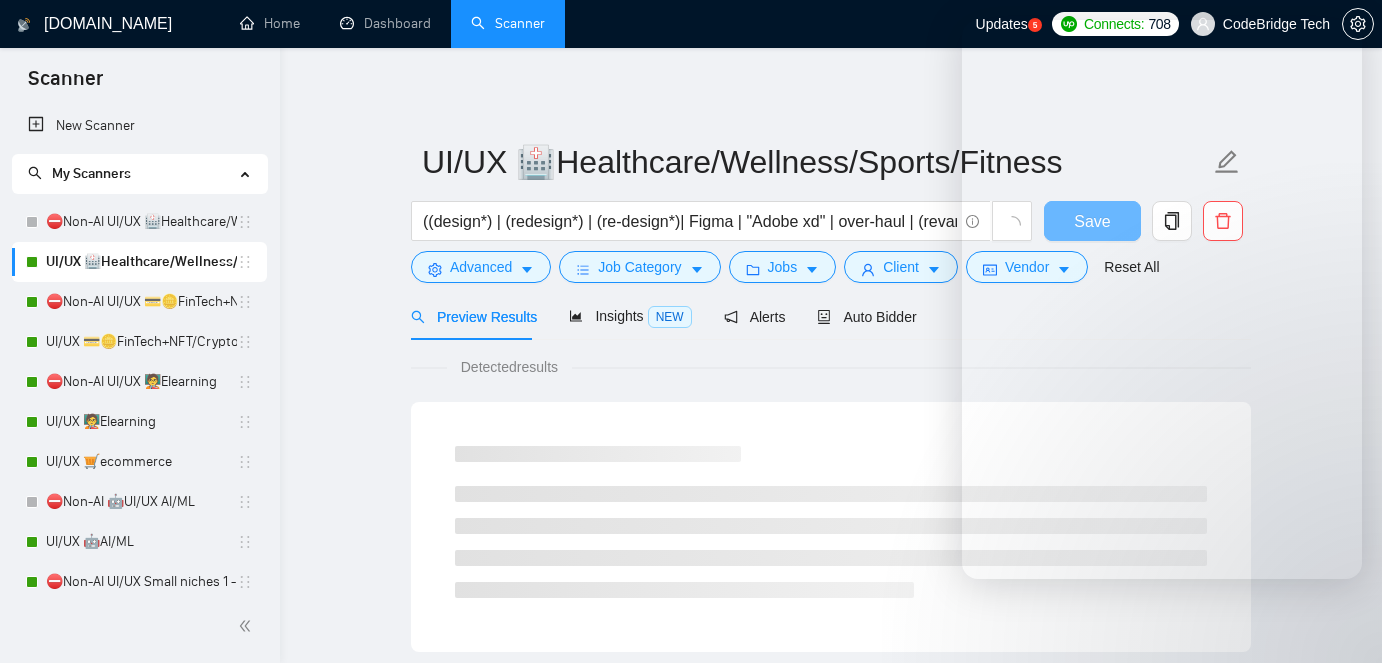 scroll, scrollTop: 0, scrollLeft: 0, axis: both 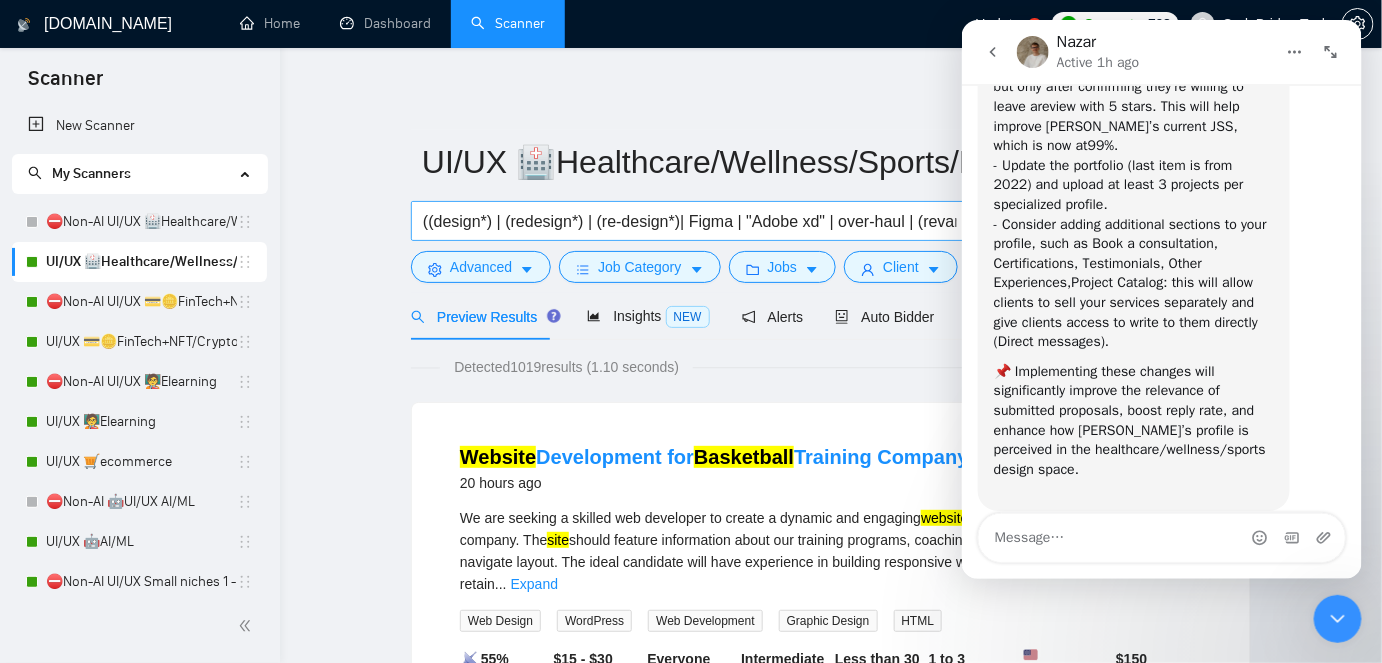click on "((design*) | (redesign*) | (re-design*)| Figma | "Adobe xd" | over-haul | (revamp*) | (re-vamp* | (prototype*)) ((UI*) | (UX*) | "user experience" | "user interface" | (wirefram*) | (consult*) | elevate | improve| audit | review | mockup | product | (mobil*) | Android| iOS| website | site | platform |MVP | "Proof of Concept" |  PoC |  portal | saas | sas | "Software as a service" | "Software-as-a-service" | dashboard | ERP | B2B | B2C | IoT | CRM) (wellness | mindfulness | meditation | "mental health" | "[MEDICAL_DATA] Treatment"| wellbeing | well-being| lifestyle | (sport*) | fitness | gym | pilates | yoga | [MEDICAL_DATA] | Qigong | Jujutsu | football | soccer | nfl | golf | tennis | basketball | healthcare | health | clinic | MedTech | Med-Tech| medical | (patient*) | (doctor*) | (disease*) | (supplement*) | telemedicine | therapy )" at bounding box center [690, 221] 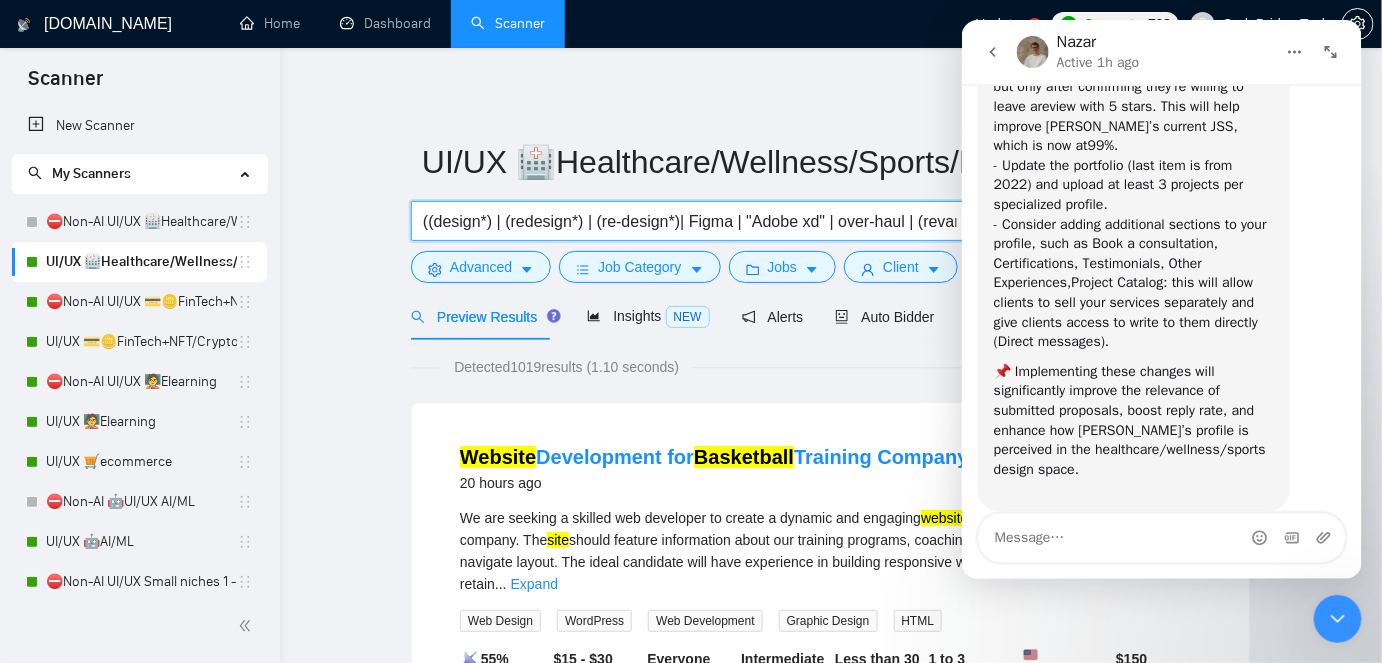 click on "((design*) | (redesign*) | (re-design*)| Figma | "Adobe xd" | over-haul | (revamp*) | (re-vamp* | (prototype*)) ((UI*) | (UX*) | "user experience" | "user interface" | (wirefram*) | (consult*) | elevate | improve| audit | review | mockup | product | (mobil*) | Android| iOS| website | site | platform |MVP | "Proof of Concept" |  PoC |  portal | saas | sas | "Software as a service" | "Software-as-a-service" | dashboard | ERP | B2B | B2C | IoT | CRM) (wellness | mindfulness | meditation | "mental health" | "[MEDICAL_DATA] Treatment"| wellbeing | well-being| lifestyle | (sport*) | fitness | gym | pilates | yoga | [MEDICAL_DATA] | Qigong | Jujutsu | football | soccer | nfl | golf | tennis | basketball | healthcare | health | clinic | MedTech | Med-Tech| medical | (patient*) | (doctor*) | (disease*) | (supplement*) | telemedicine | therapy )" at bounding box center (690, 221) 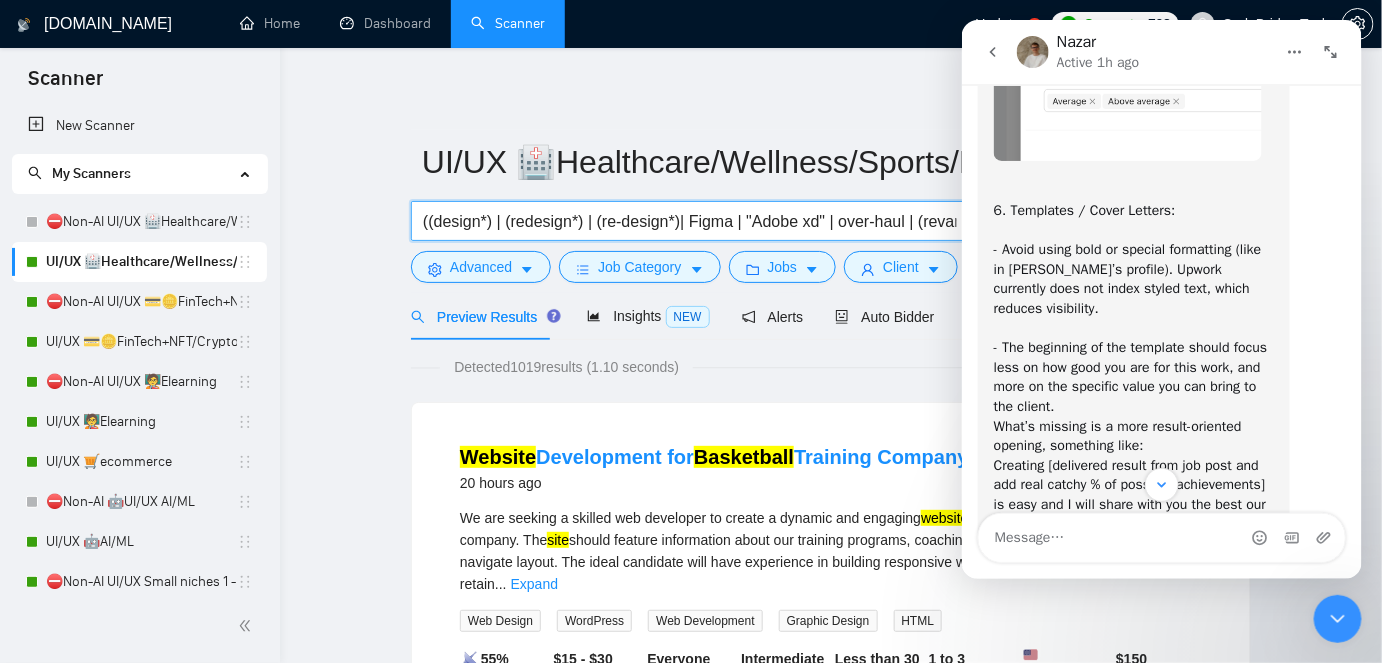scroll, scrollTop: 5653, scrollLeft: 0, axis: vertical 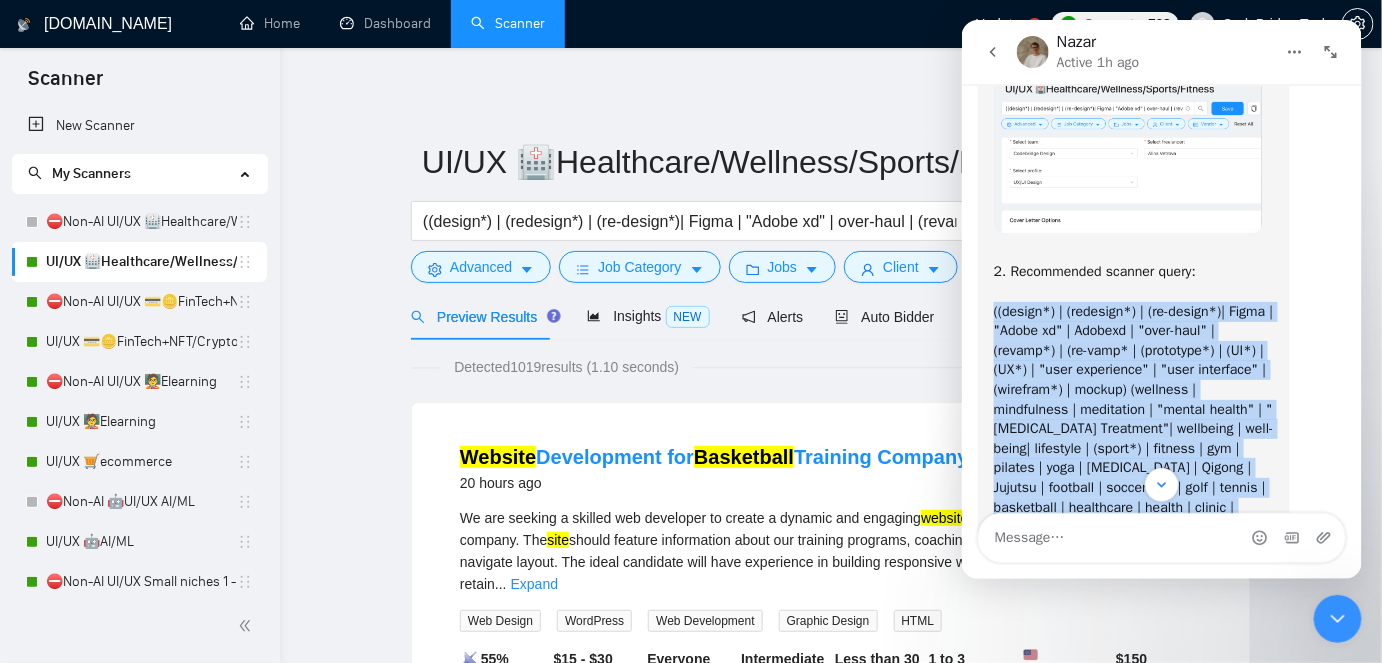drag, startPoint x: 1242, startPoint y: 381, endPoint x: 990, endPoint y: 335, distance: 256.164 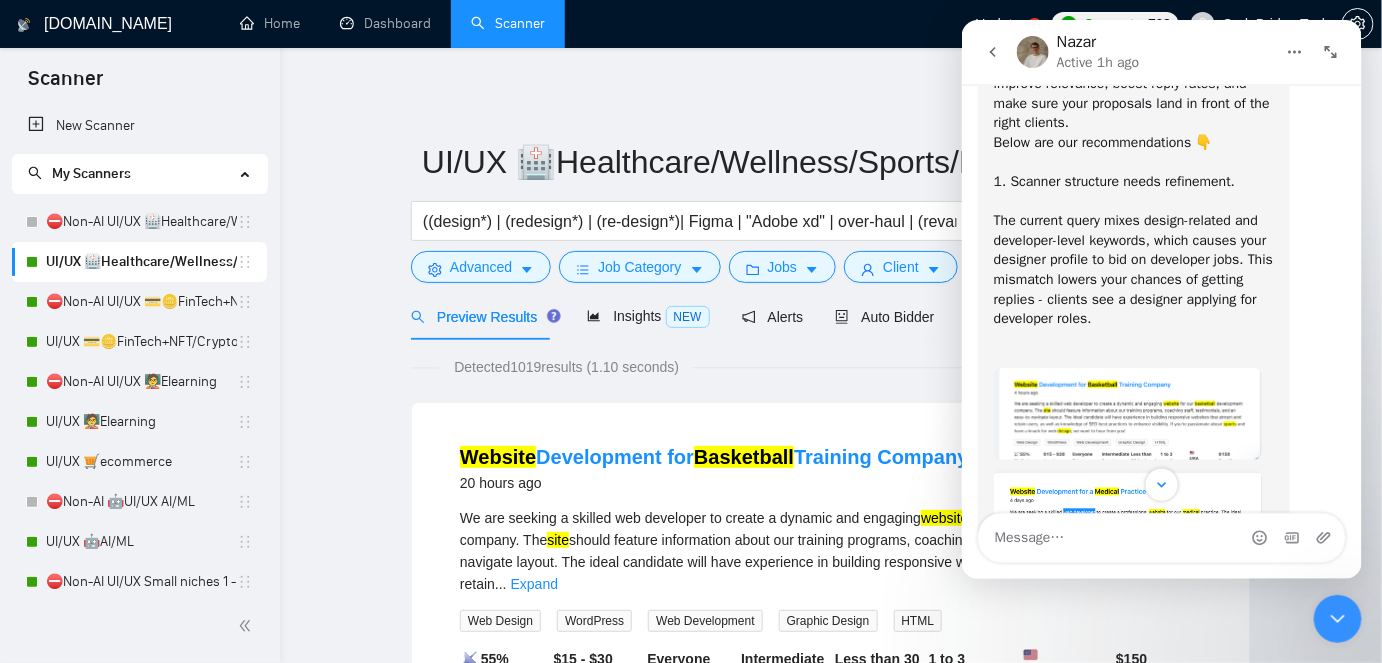 scroll, scrollTop: 3653, scrollLeft: 0, axis: vertical 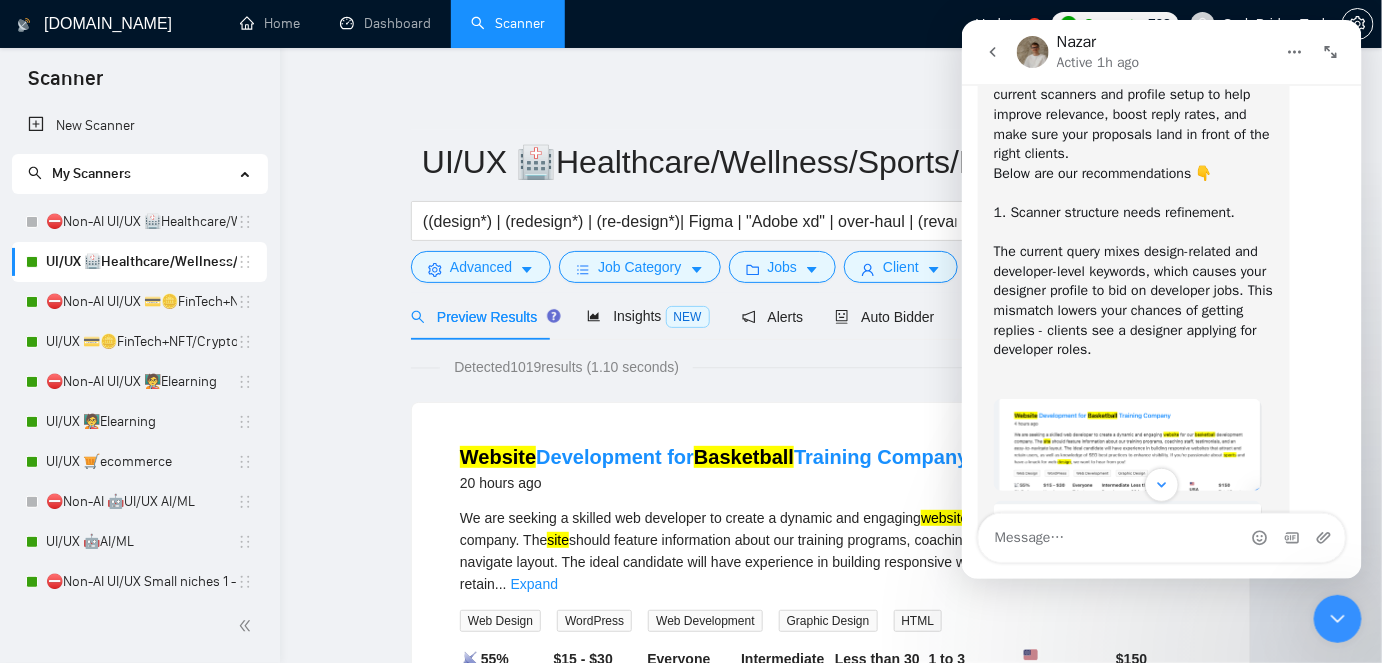 click on "UI/UX 🏥Healthcare/Wellness/Sports/Fitness ((design*) | (redesign*) | (re-design*)| Figma | "Adobe xd" | over-haul | (revamp*) | (re-vamp* | (prototype*)) ((UI*) | (UX*) | "user experience" | "user interface" | (wirefram*) | (consult*) | elevate | improve| audit | review | mockup | product | (mobil*) | Android| iOS| website | site | platform |MVP | "Proof of Concept" |  PoC |  portal | saas | sas | "Software as a service" | "Software-as-a-service" | dashboard | ERP | B2B | B2C | IoT | CRM) (wellness | mindfulness | meditation | "mental health" | "[MEDICAL_DATA] Treatment"| wellbeing | well-being| lifestyle | (sport*) | fitness | gym | pilates | yoga | [MEDICAL_DATA] | Qigong | Jujutsu | football | soccer | nfl | golf | tennis | basketball | healthcare | health | clinic | MedTech | Med-Tech| medical | (patient*) | (doctor*) | (disease*) | (supplement*) | telemedicine | therapy ) Save Advanced   Job Category   Jobs   Client   Vendor   Reset All Preview Results Insights NEW Alerts Auto Bidder Detected   1019  results   site" at bounding box center (831, 2453) 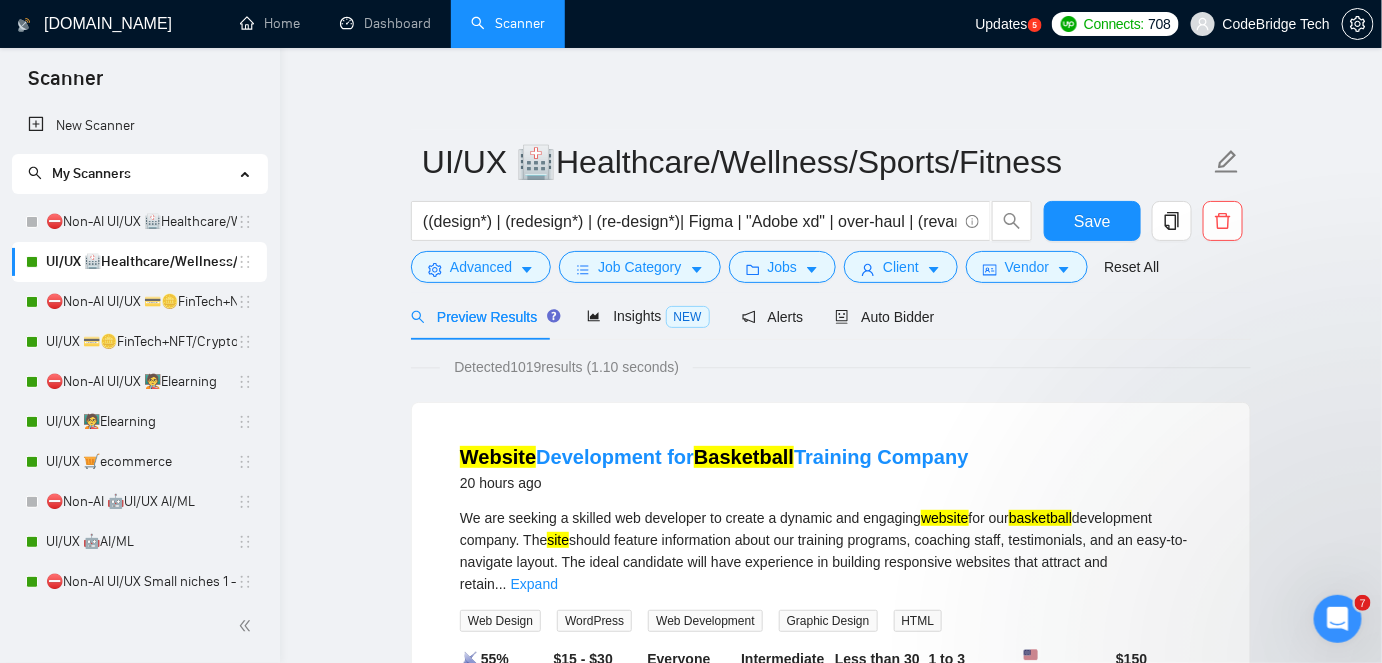 scroll, scrollTop: 0, scrollLeft: 0, axis: both 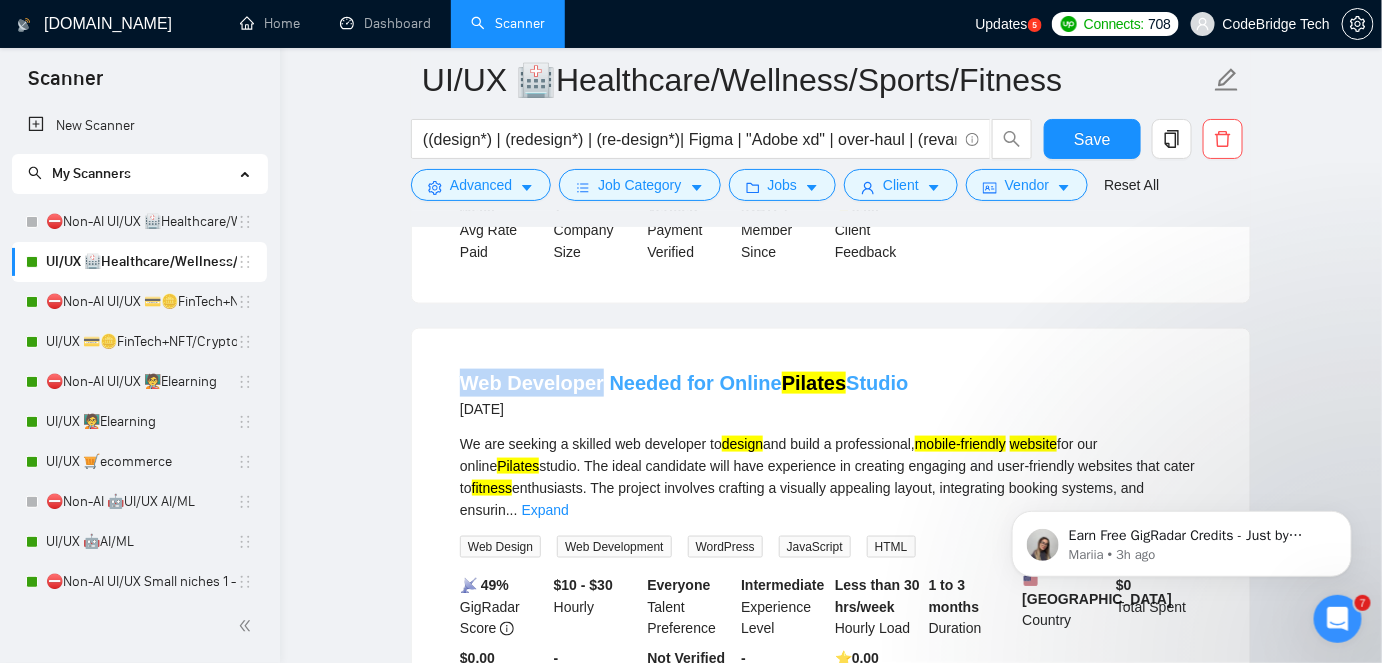 drag, startPoint x: 442, startPoint y: 344, endPoint x: 596, endPoint y: 344, distance: 154 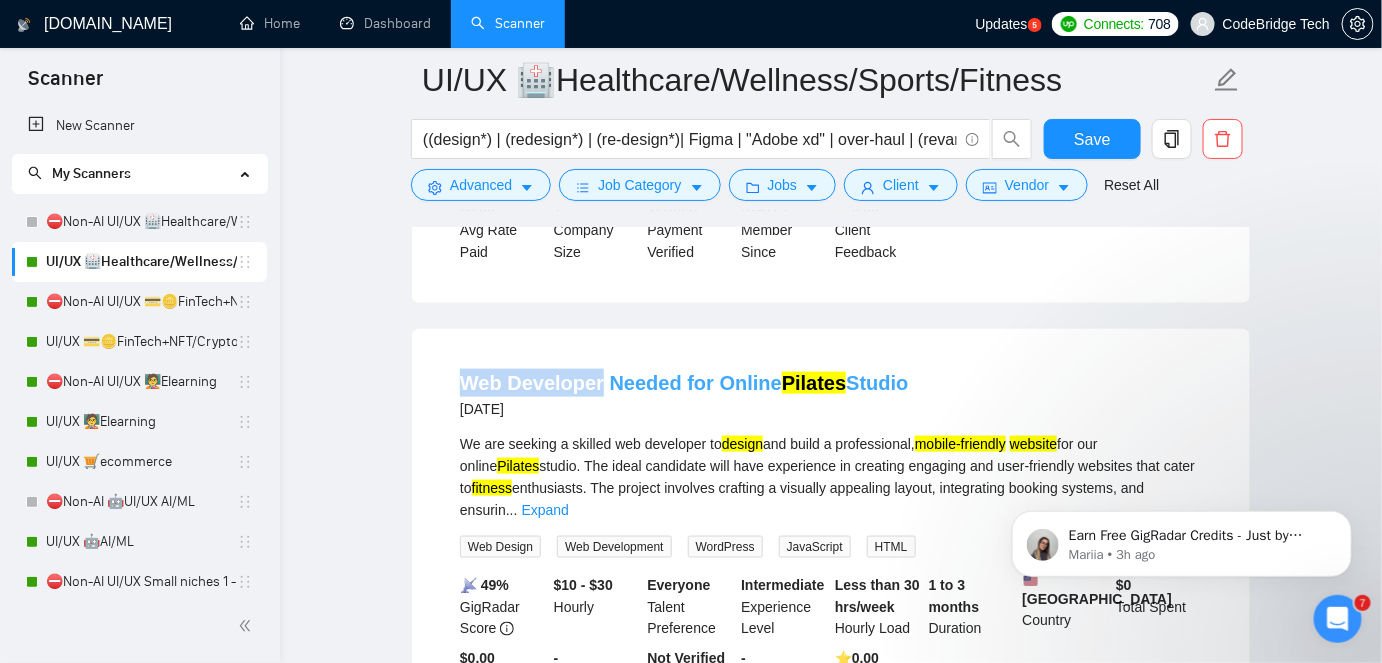 click on "Web Developer Needed for Online  Pilates  Studio [DATE] We are seeking a skilled web developer to  design  and build a professional,  mobile-friendly   website  for our online  Pilates  studio. The ideal candidate will have experience in creating engaging and user-friendly websites that cater to  fitness  enthusiasts. The project involves crafting a visually appealing layout, integrating booking systems, and ensurin ... Expand Web Design Web Development WordPress JavaScript HTML 📡   49% GigRadar Score   $10 - $30 Hourly Everyone Talent Preference Intermediate Experience Level Less than 30 hrs/week Hourly Load 1 to 3 months Duration   [GEOGRAPHIC_DATA] Country $ 0 Total Spent $0.00 Avg Rate Paid - Company Size Not Verified Payment Verified - Member Since ⭐️  0.00 Client Feedback" at bounding box center [831, 541] 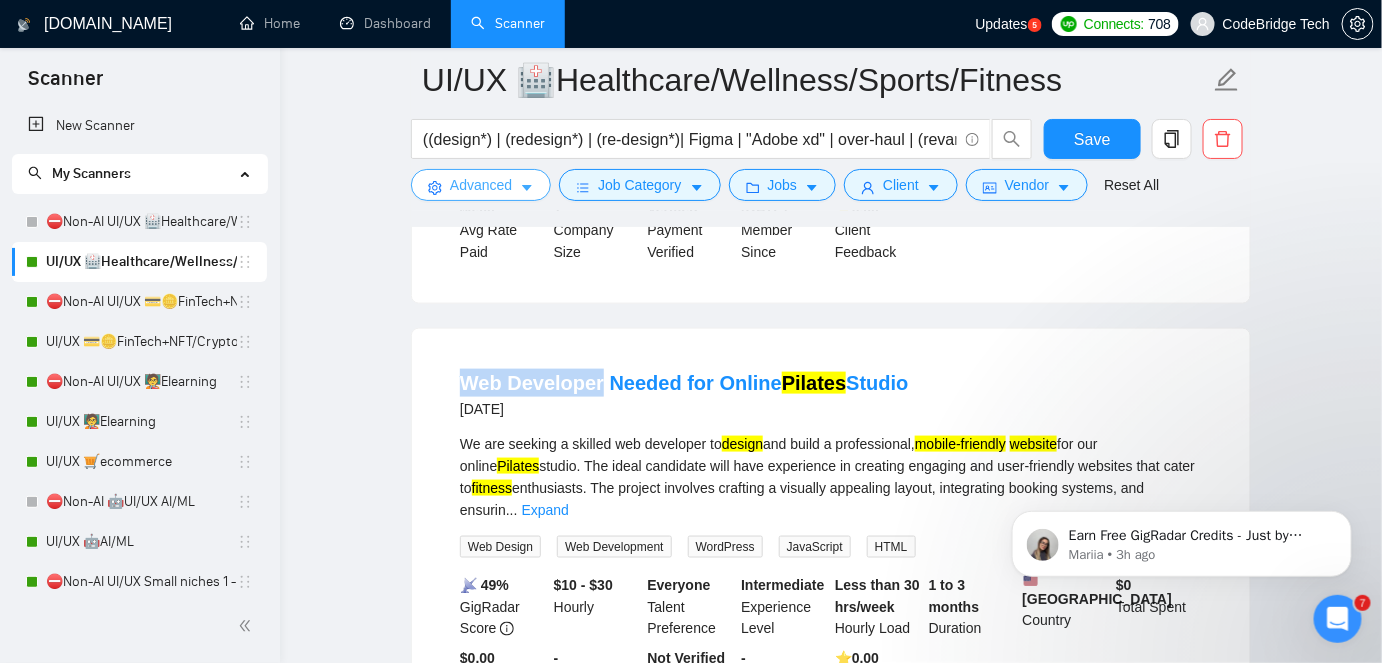 click on "Advanced" at bounding box center (481, 185) 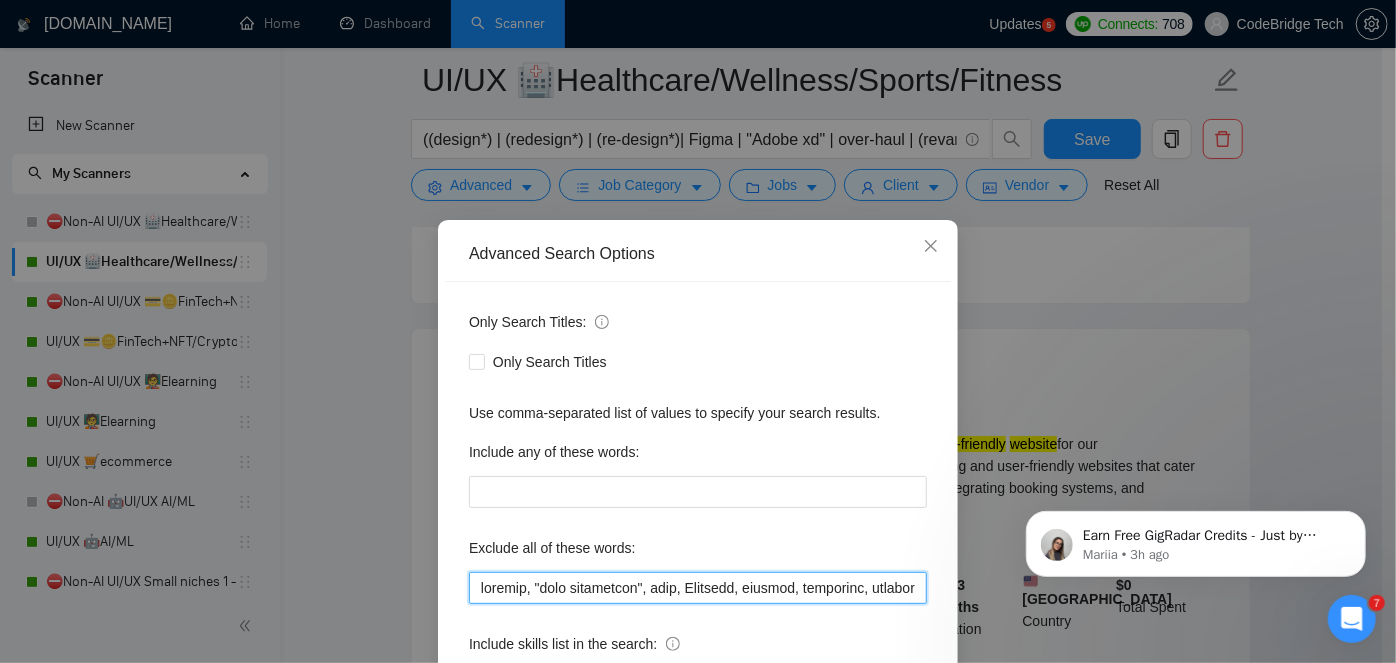 click at bounding box center [698, 588] 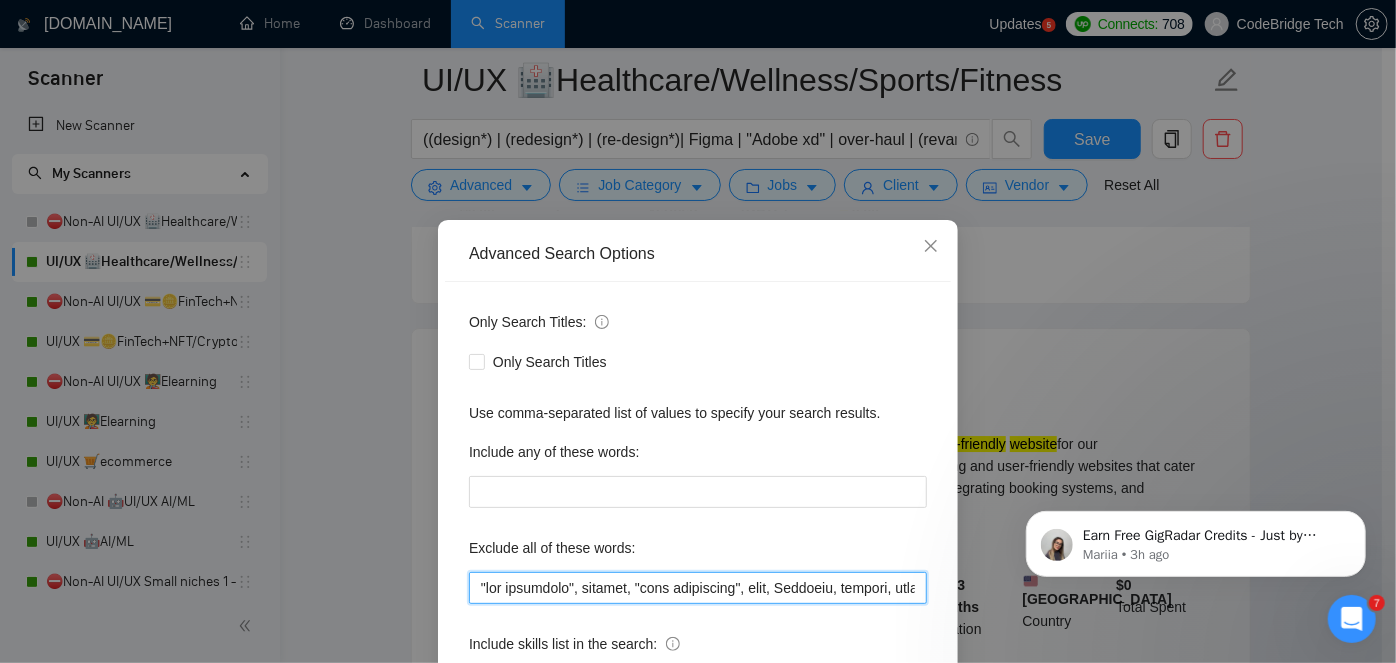 scroll, scrollTop: 168, scrollLeft: 0, axis: vertical 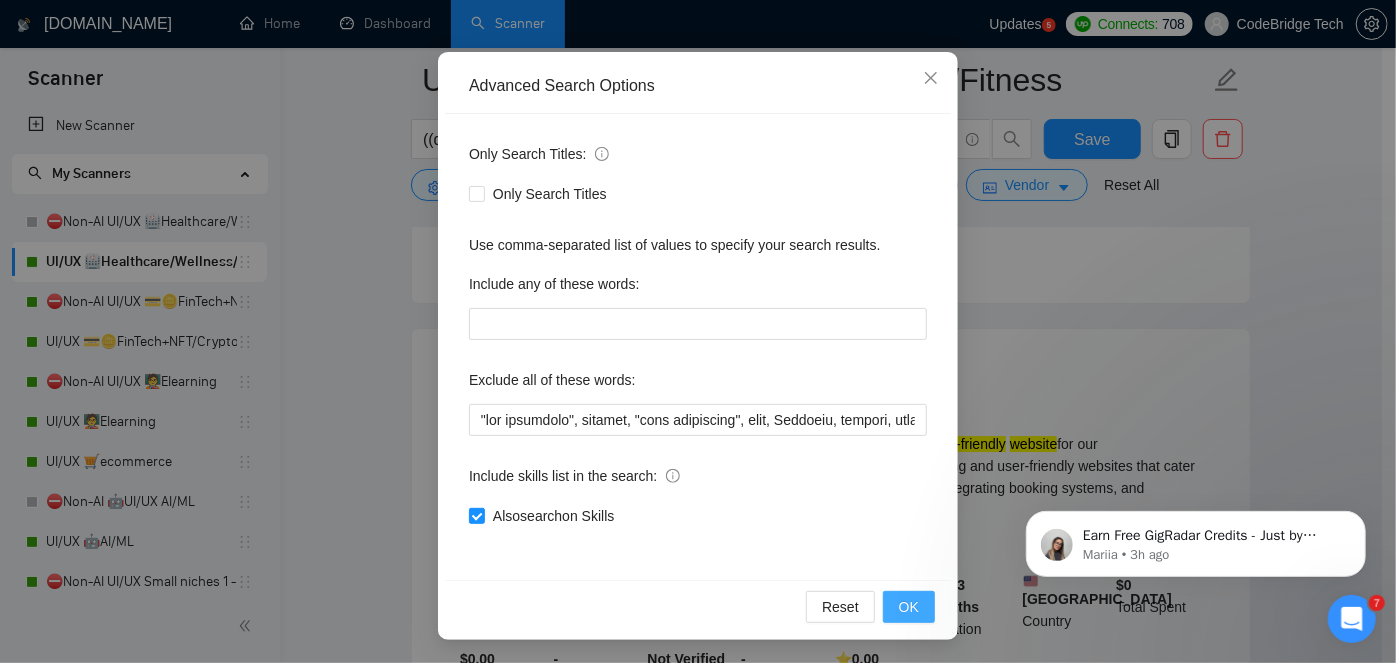 click on "OK" at bounding box center (909, 607) 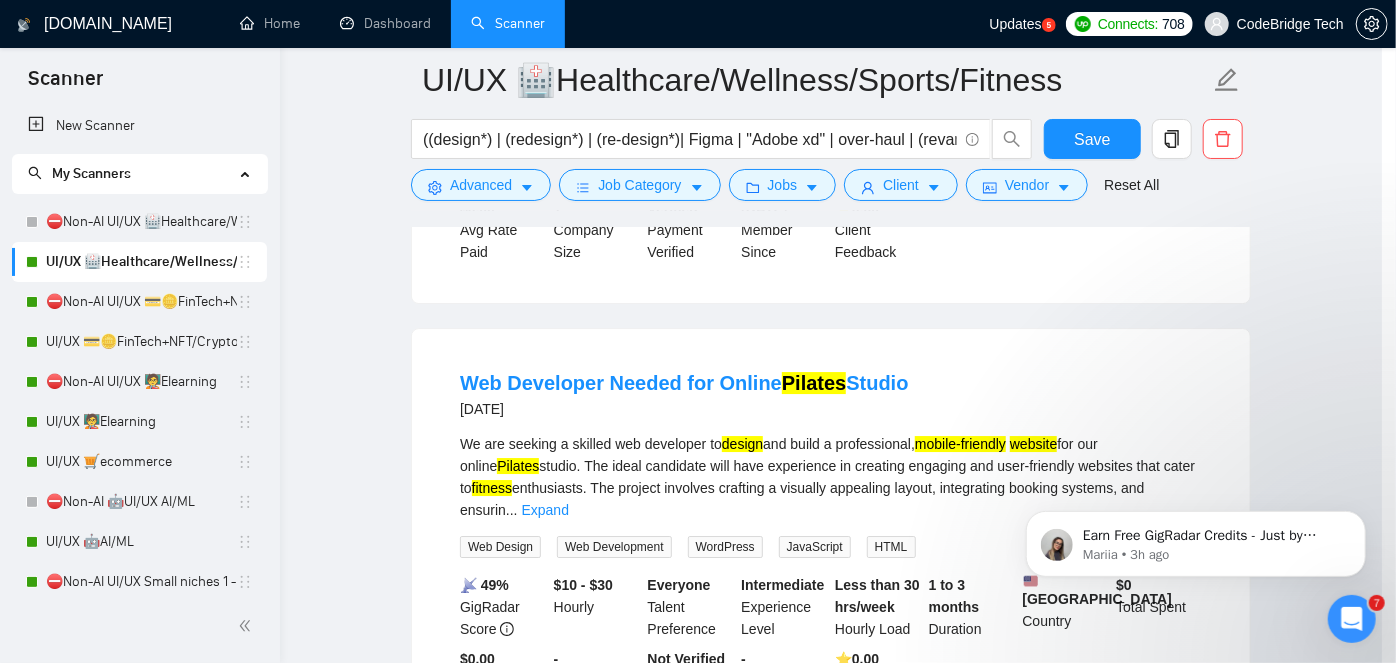 scroll, scrollTop: 68, scrollLeft: 0, axis: vertical 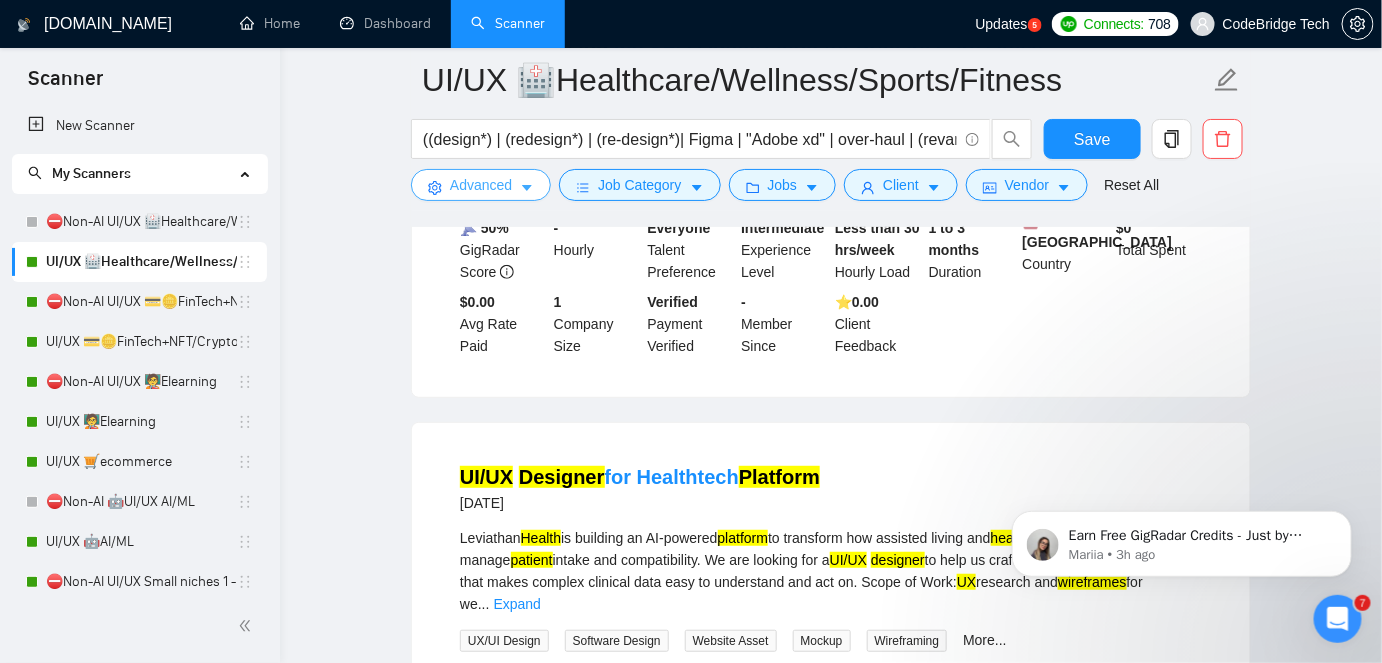 click on "Advanced" at bounding box center (481, 185) 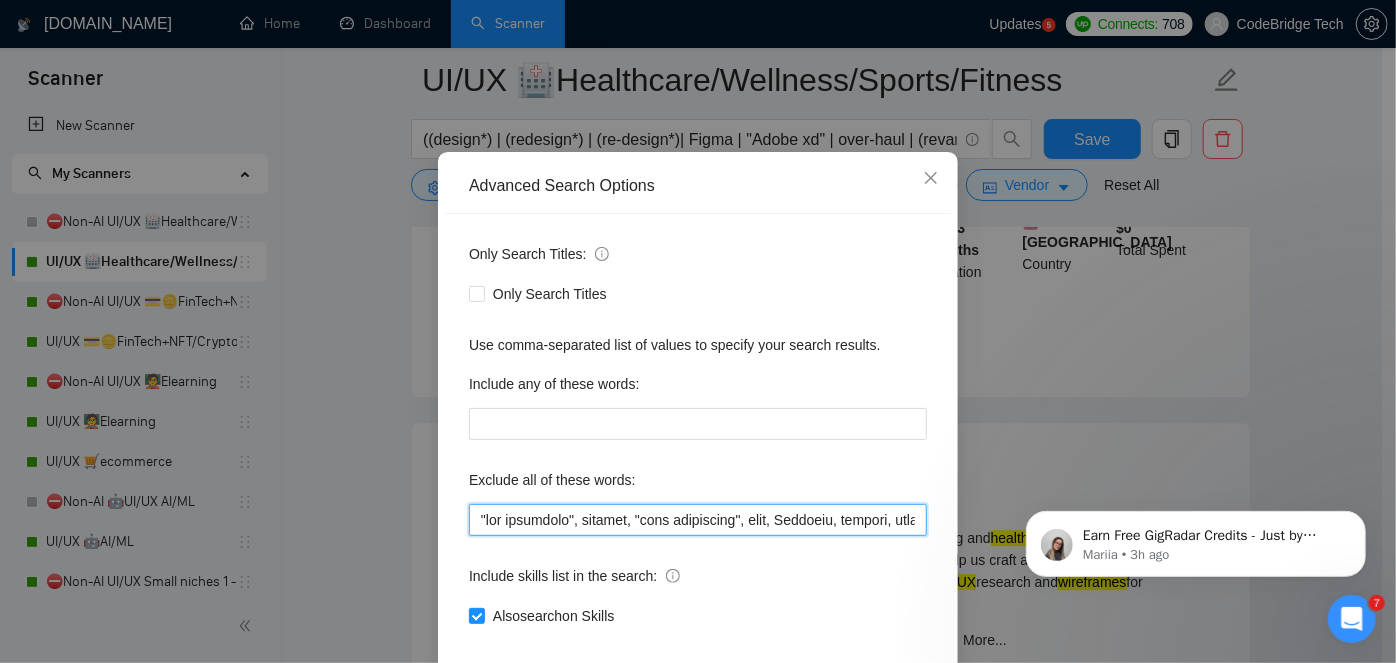 drag, startPoint x: 581, startPoint y: 588, endPoint x: 416, endPoint y: 589, distance: 165.00304 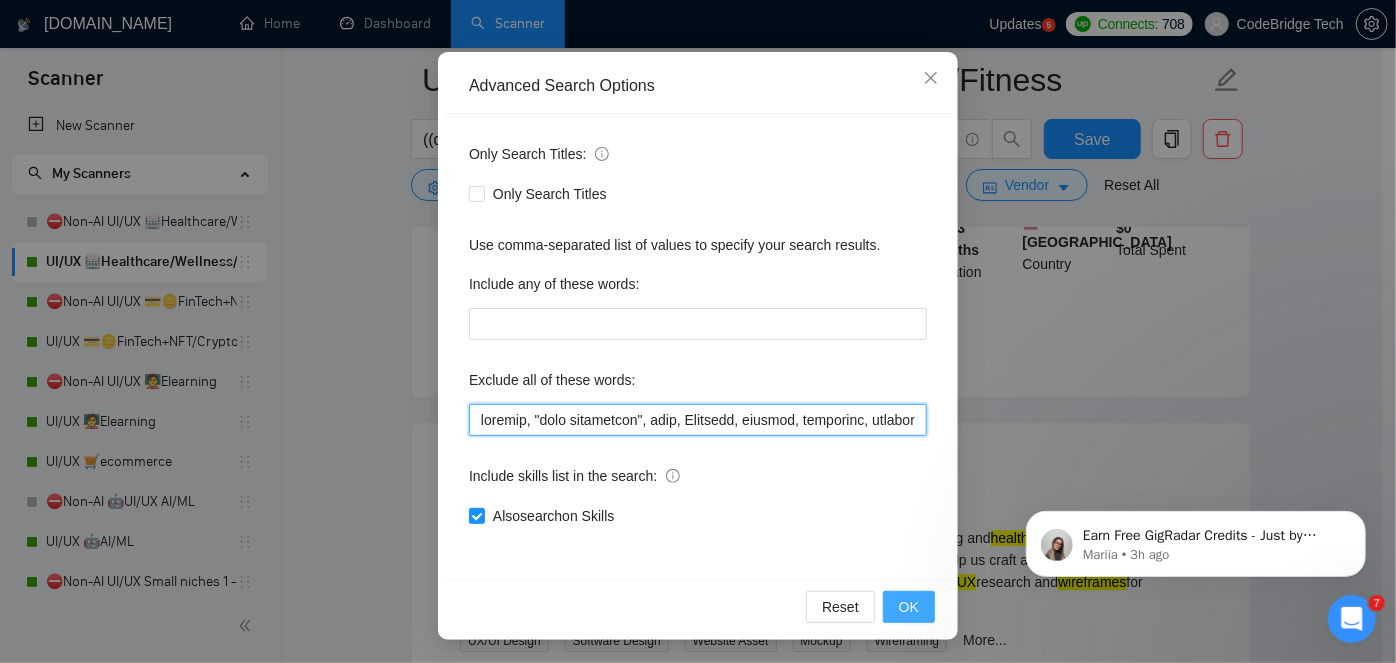type on "bespoke, "fast turnaround", odoo, Embedded, hubspot, mailchimp, mailerlite, Wrap, ebook, "Social Media Imagery", infographic, brand, Landing, Activewear, jersey, "on site", "on-site", image, images, "ad designer", ads, branding, banner, banners,"social media marketing", "digital marketing",banner, "Creative Content",finance, fintech, klaviyo, "alpha testing", recherche , cherche, "google docs", "google sheet", print, "Fashion design", "fashion designer", "Convert Figma to HTML", suitedash, artwork, Shopify, framer, webflow, flutterflow, firebase, equity, brochure, poster, streetwear, beehiiv, sharepoint, book, psd, "one page", powerpoint, salesforce, flutterflow, landing, "one pagers", "one pager", one-pager, photoshop, g m a i l, "[DOMAIN_NAME]", Magazine, shirt, t-shirt, Magento, migrate, Industrial, bootstrap, wix, icon, icons, youtube, kajabi, packaging, modeling, book cover, "agencies do not apply", agencies, manufacturing, manufactory,"French speaking", "German speaking", "no agencies", "No Agency", "No ..." 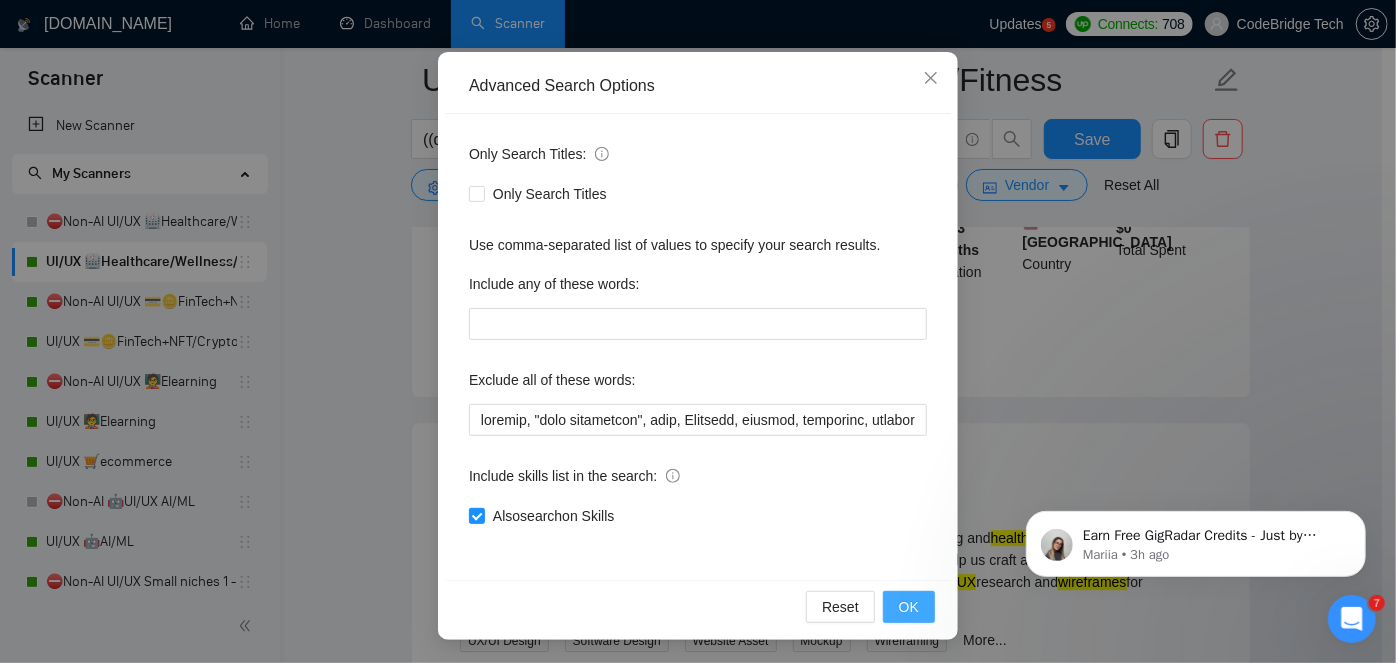 click on "OK" at bounding box center (909, 607) 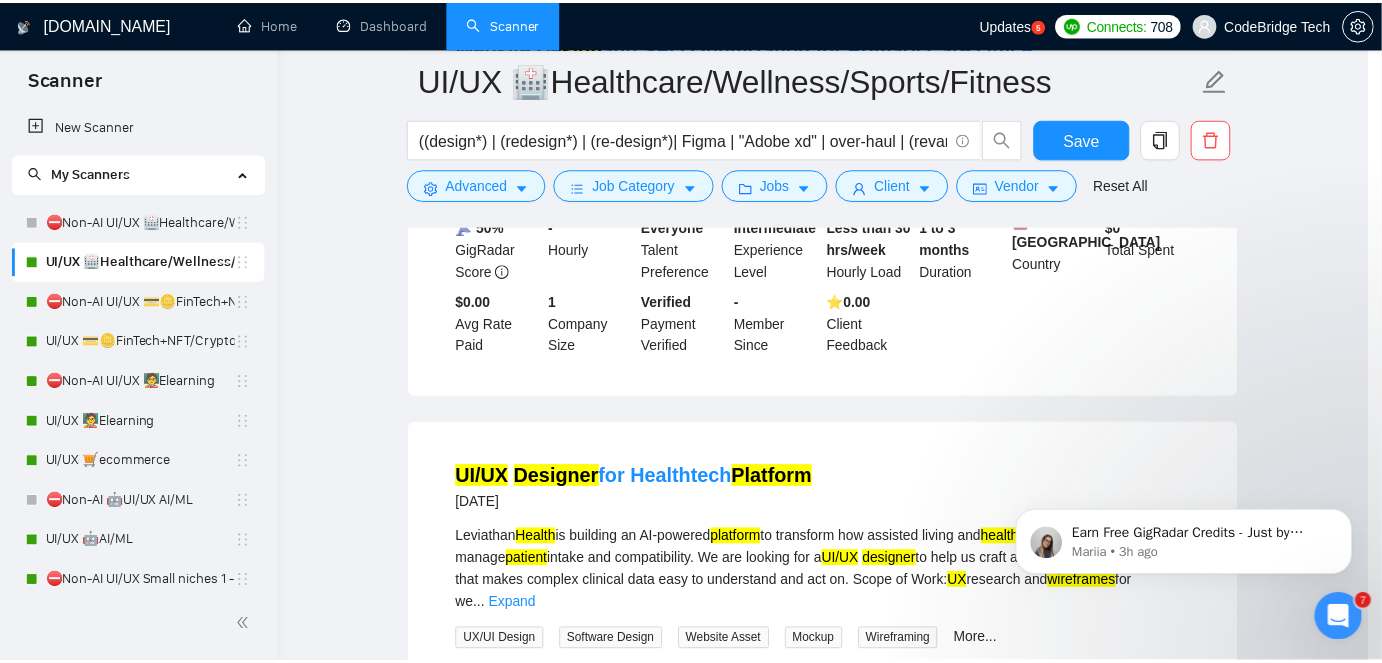 scroll, scrollTop: 68, scrollLeft: 0, axis: vertical 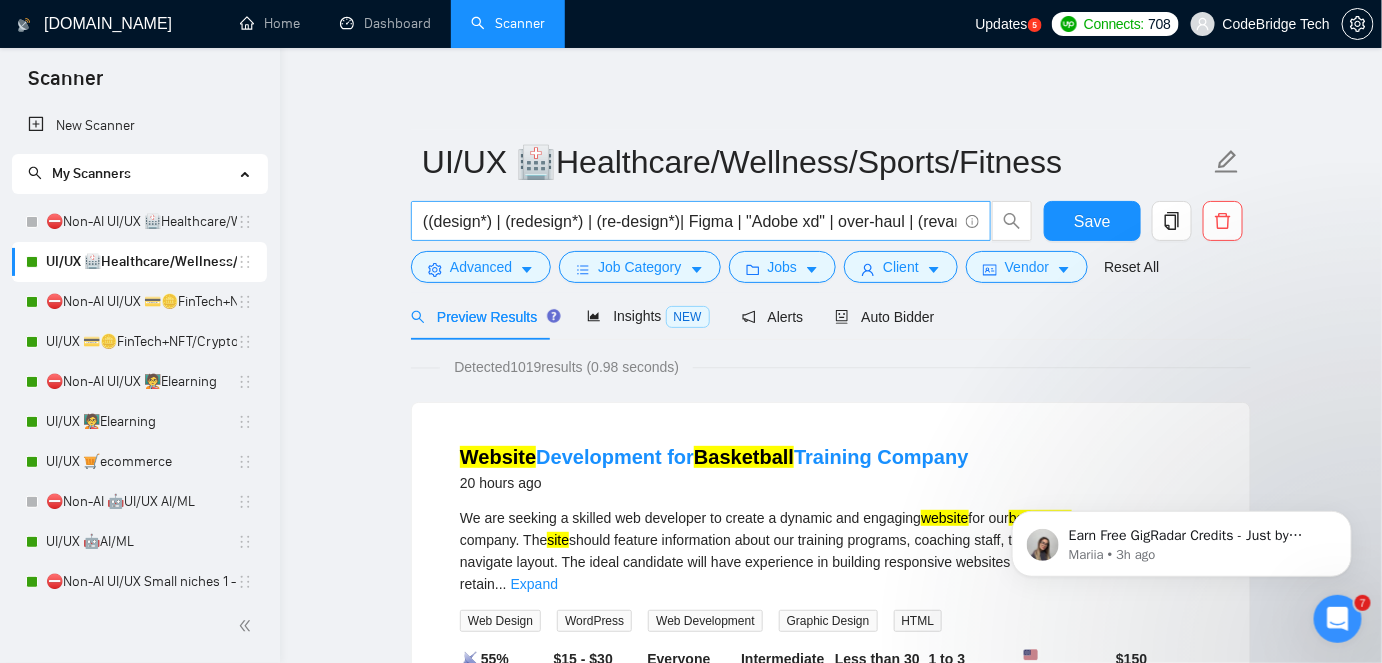 click on "((design*) | (redesign*) | (re-design*)| Figma | "Adobe xd" | over-haul | (revamp*) | (re-vamp* | (prototype*)) ((UI*) | (UX*) | "user experience" | "user interface" | (wirefram*) | (consult*) | elevate | improve| audit | review | mockup | product | (mobil*) | Android| iOS| website | site | platform |MVP | "Proof of Concept" |  PoC |  portal | saas | sas | "Software as a service" | "Software-as-a-service" | dashboard | ERP | B2B | B2C | IoT | CRM) (wellness | mindfulness | meditation | "mental health" | "[MEDICAL_DATA] Treatment"| wellbeing | well-being| lifestyle | (sport*) | fitness | gym | pilates | yoga | [MEDICAL_DATA] | Qigong | Jujutsu | football | soccer | nfl | golf | tennis | basketball | healthcare | health | clinic | MedTech | Med-Tech| medical | (patient*) | (doctor*) | (disease*) | (supplement*) | telemedicine | therapy )" at bounding box center [690, 221] 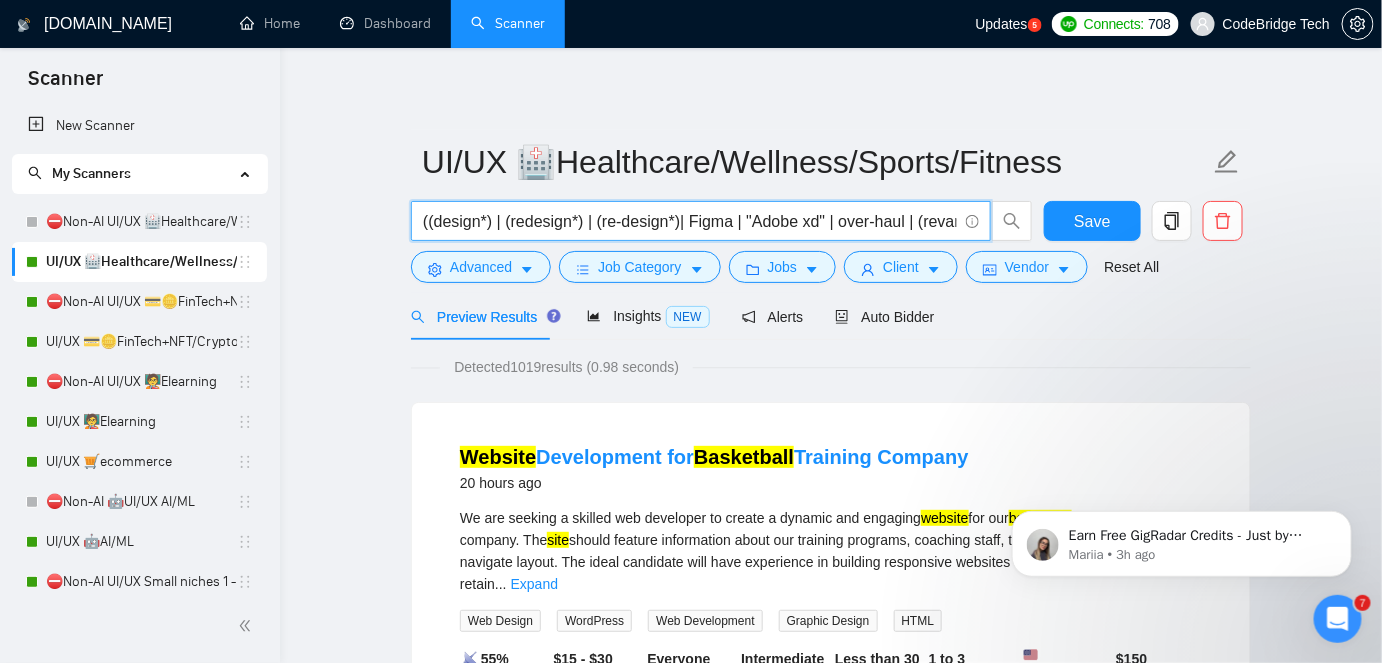 click on "((design*) | (redesign*) | (re-design*)| Figma | "Adobe xd" | over-haul | (revamp*) | (re-vamp* | (prototype*)) ((UI*) | (UX*) | "user experience" | "user interface" | (wirefram*) | (consult*) | elevate | improve| audit | review | mockup | product | (mobil*) | Android| iOS| website | site | platform |MVP | "Proof of Concept" |  PoC |  portal | saas | sas | "Software as a service" | "Software-as-a-service" | dashboard | ERP | B2B | B2C | IoT | CRM) (wellness | mindfulness | meditation | "mental health" | "[MEDICAL_DATA] Treatment"| wellbeing | well-being| lifestyle | (sport*) | fitness | gym | pilates | yoga | [MEDICAL_DATA] | Qigong | Jujutsu | football | soccer | nfl | golf | tennis | basketball | healthcare | health | clinic | MedTech | Med-Tech| medical | (patient*) | (doctor*) | (disease*) | (supplement*) | telemedicine | therapy )" at bounding box center (690, 221) 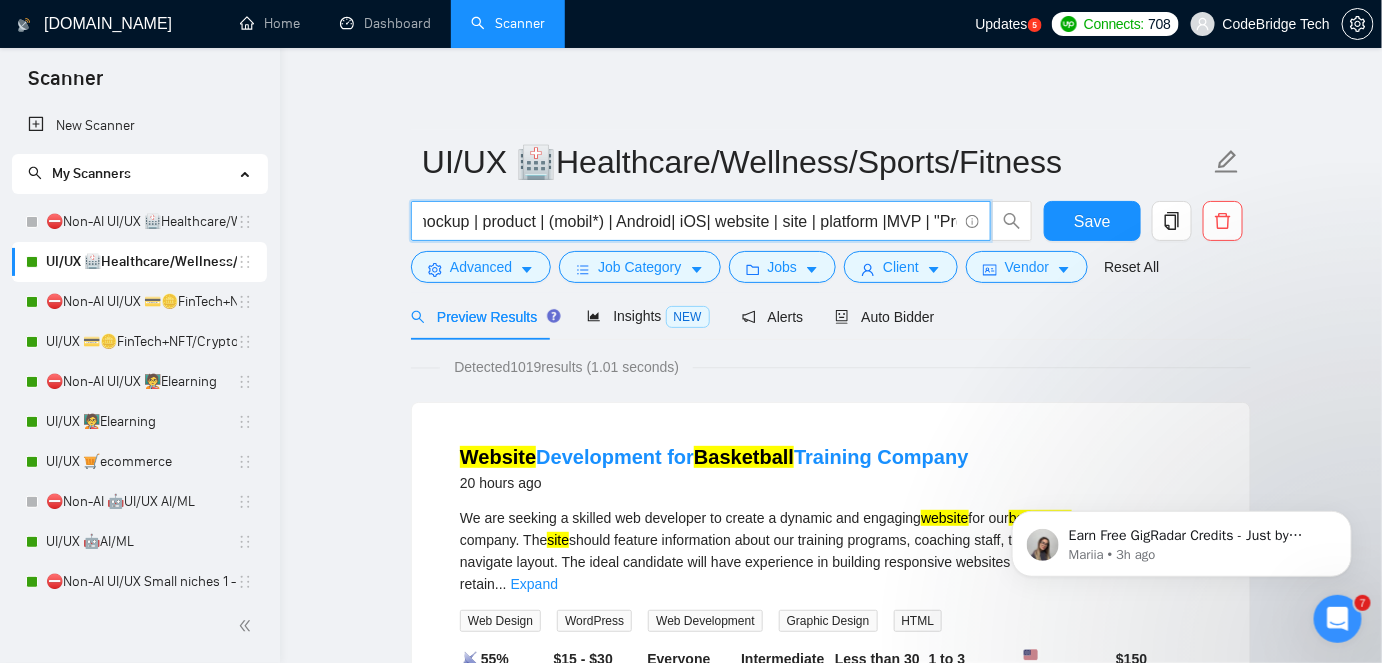 scroll, scrollTop: 0, scrollLeft: 1640, axis: horizontal 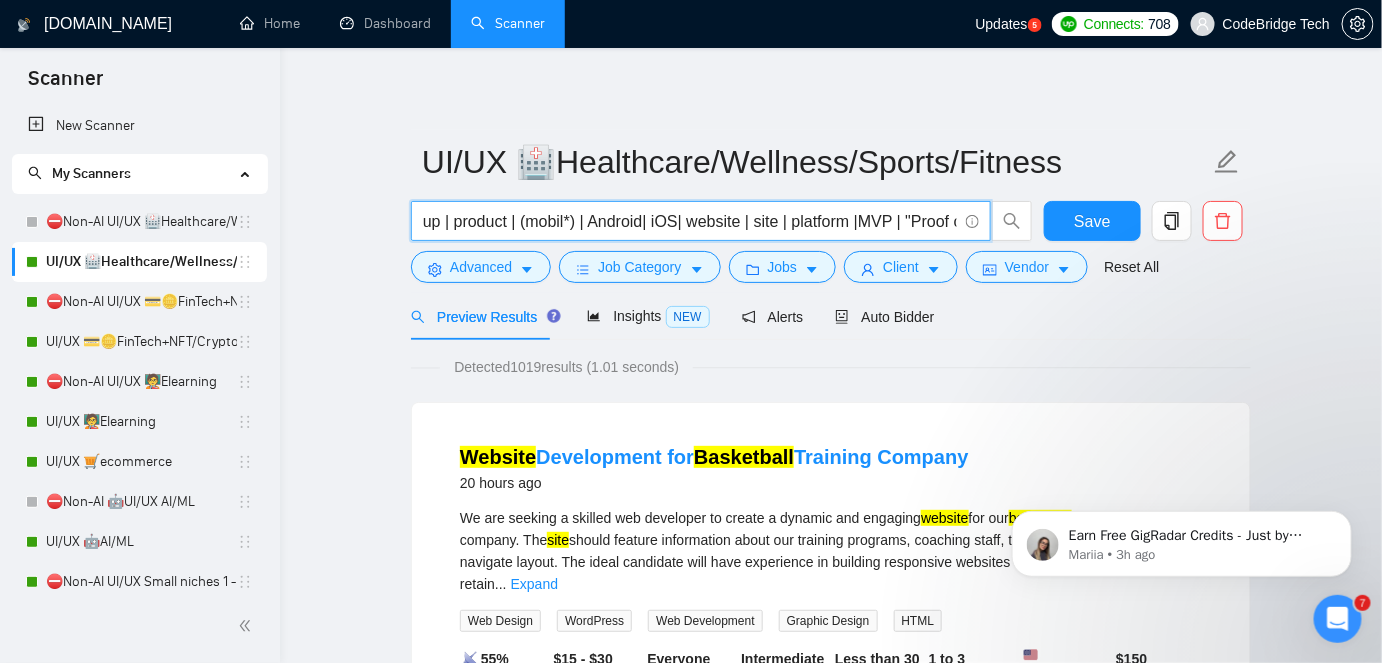 drag, startPoint x: 884, startPoint y: 228, endPoint x: 925, endPoint y: 225, distance: 41.109608 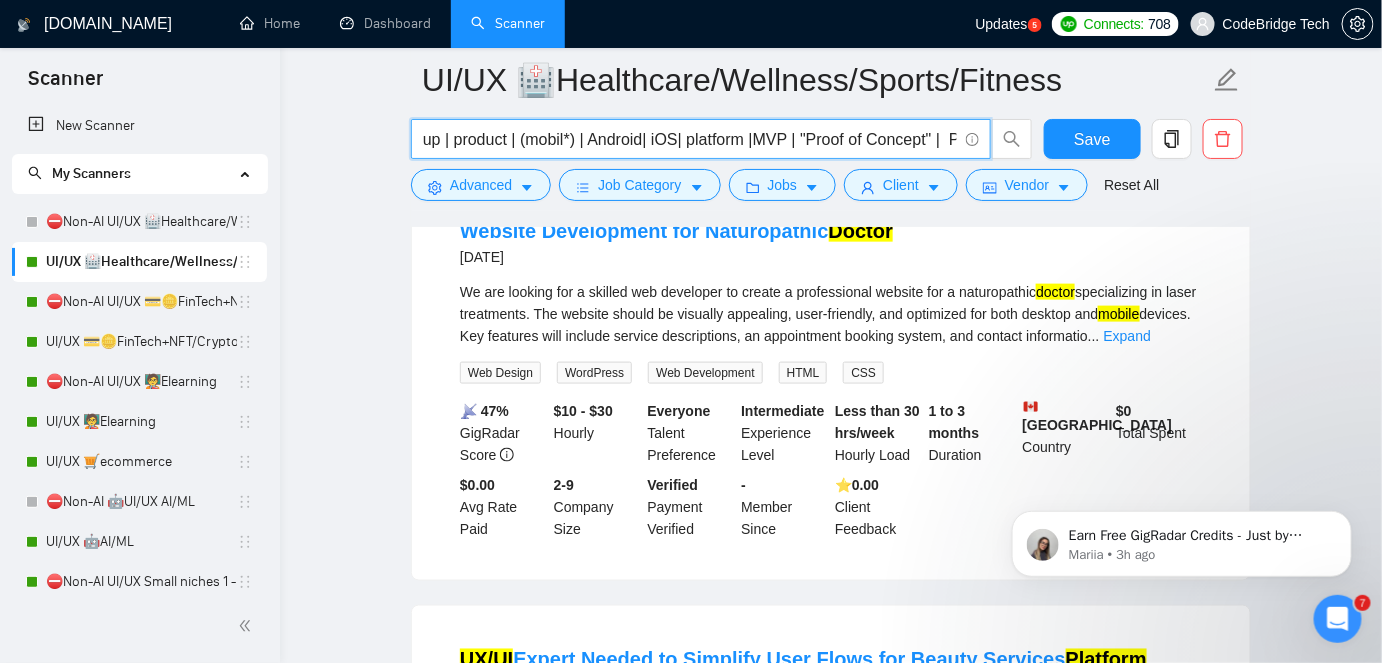 scroll, scrollTop: 727, scrollLeft: 0, axis: vertical 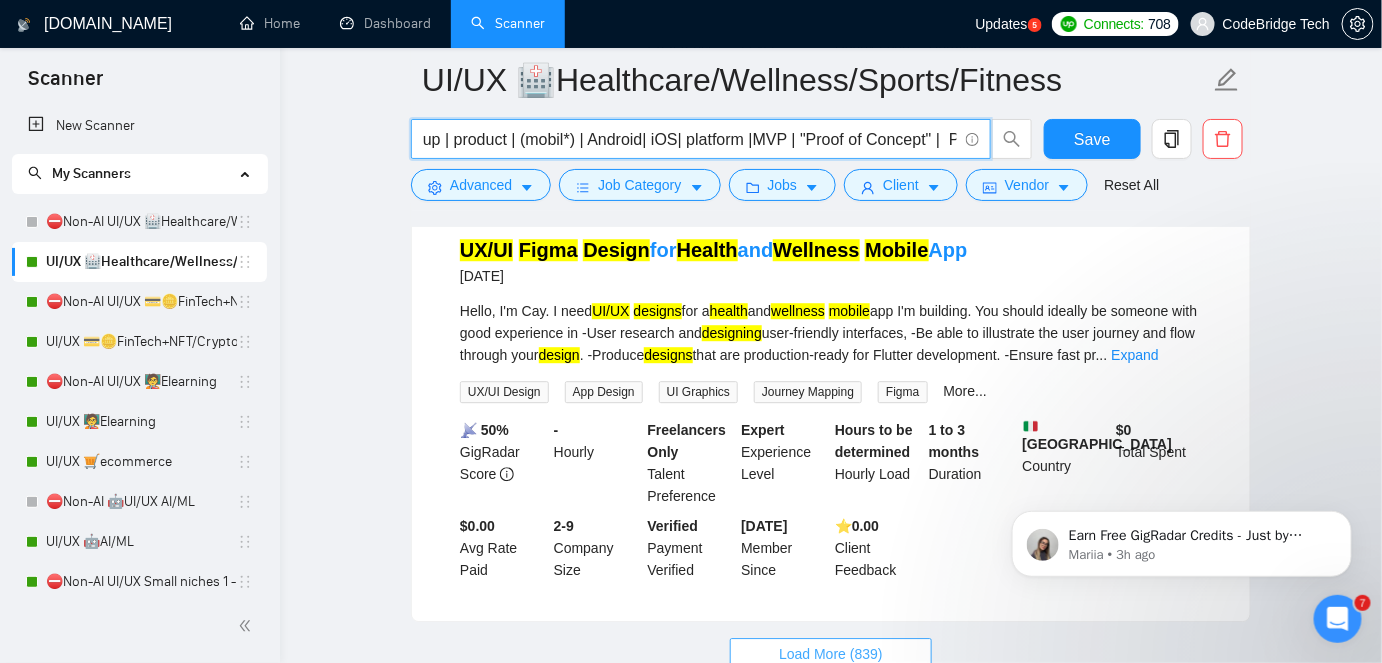type on "((design*) | (redesign*) | (re-design*)| Figma | "Adobe xd" | adobexd | over-haul | (revamp*) | (re-vamp* | (prototype*)) ((UI*) | (UX*) | "user experience" | "user interface" | (wirefram*) | (consult*) | elevate | improve| audit | review | mockup | product | (mobil*) | Android| iOS| platform |MVP | "Proof of Concept" |  PoC |  portal | saas | sas | "Software as a service" | "Software-as-a-service" | dashboard | ERP | B2B | B2C | IoT | CRM) (wellness | mindfulness | meditation | "mental health" | "[MEDICAL_DATA] Treatment"| wellbeing | well-being| lifestyle | (sport*) | fitness | gym | pilates | yoga | [MEDICAL_DATA] | Qigong | Jujutsu | football | soccer | nfl | golf | tennis | basketball | healthcare | health | clinic | MedTech | Med-Tech| medical | (patient*) | (doctor*) | (disease*) | (supplement*) | telemedicine | therapy )" 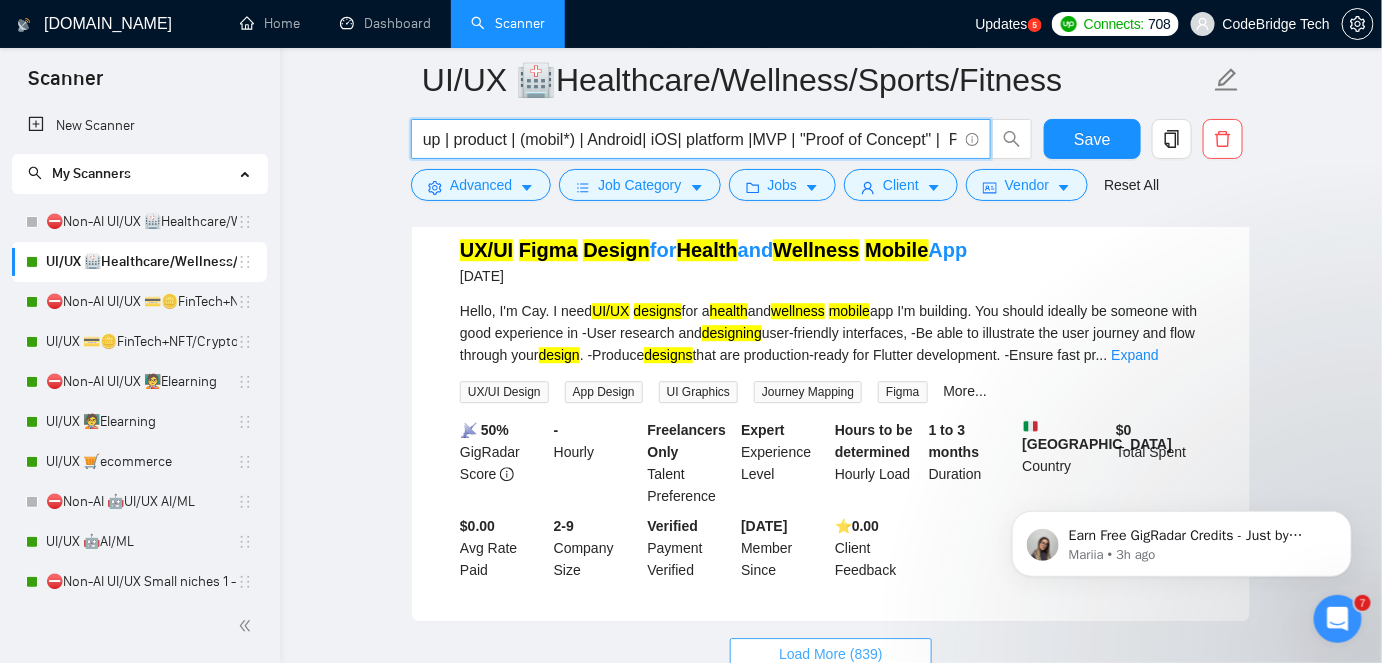 click on "Load More (839)" at bounding box center (831, 654) 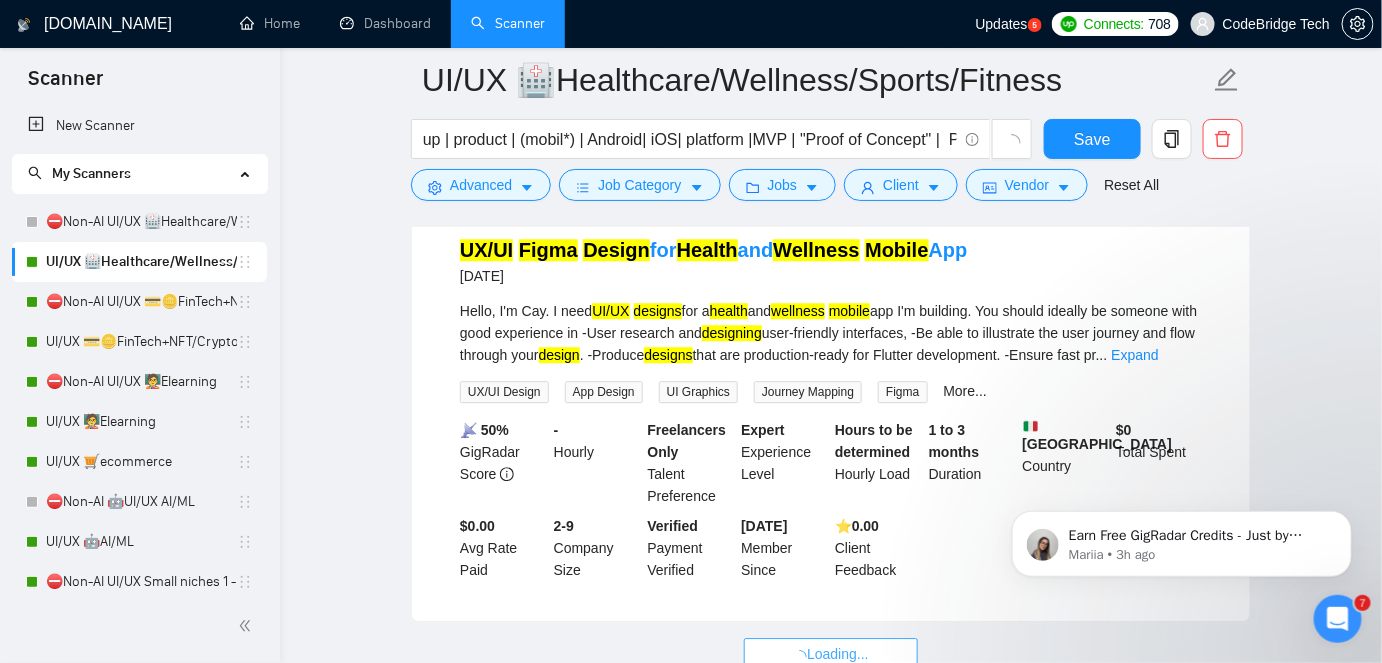 scroll, scrollTop: 0, scrollLeft: 0, axis: both 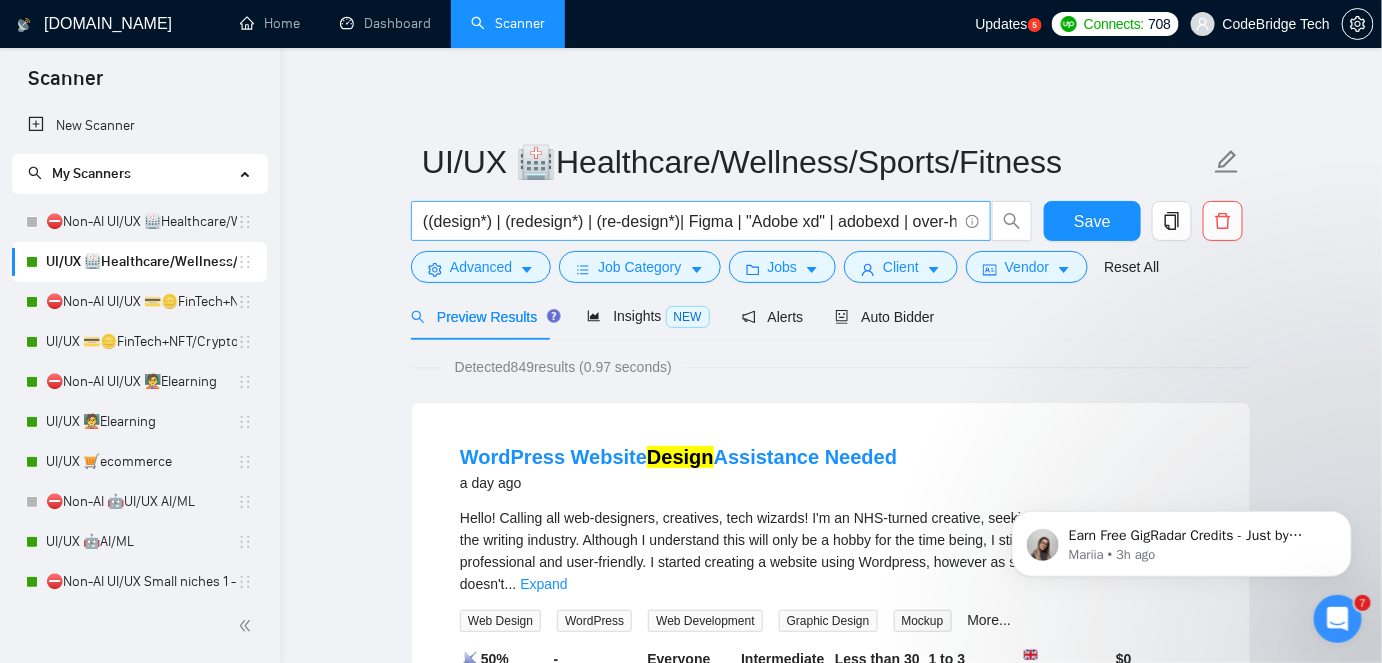 click on "((design*) | (redesign*) | (re-design*)| Figma | "Adobe xd" | adobexd | over-haul | (revamp*) | (re-vamp* | (prototype*)) ((UI*) | (UX*) | "user experience" | "user interface" | (wirefram*) | (consult*) | elevate | improve| audit | review | mockup | product | (mobil*) | Android| iOS| platform |MVP | "Proof of Concept" |  PoC |  portal | saas | sas | "Software as a service" | "Software-as-a-service" | dashboard | ERP | B2B | B2C | IoT | CRM) (wellness | mindfulness | meditation | "mental health" | "[MEDICAL_DATA] Treatment"| wellbeing | well-being| lifestyle | (sport*) | fitness | gym | pilates | yoga | [MEDICAL_DATA] | Qigong | Jujutsu | football | soccer | nfl | golf | tennis | basketball | healthcare | health | clinic | MedTech | Med-Tech| medical | (patient*) | (doctor*) | (disease*) | (supplement*) | telemedicine | therapy )" at bounding box center [690, 221] 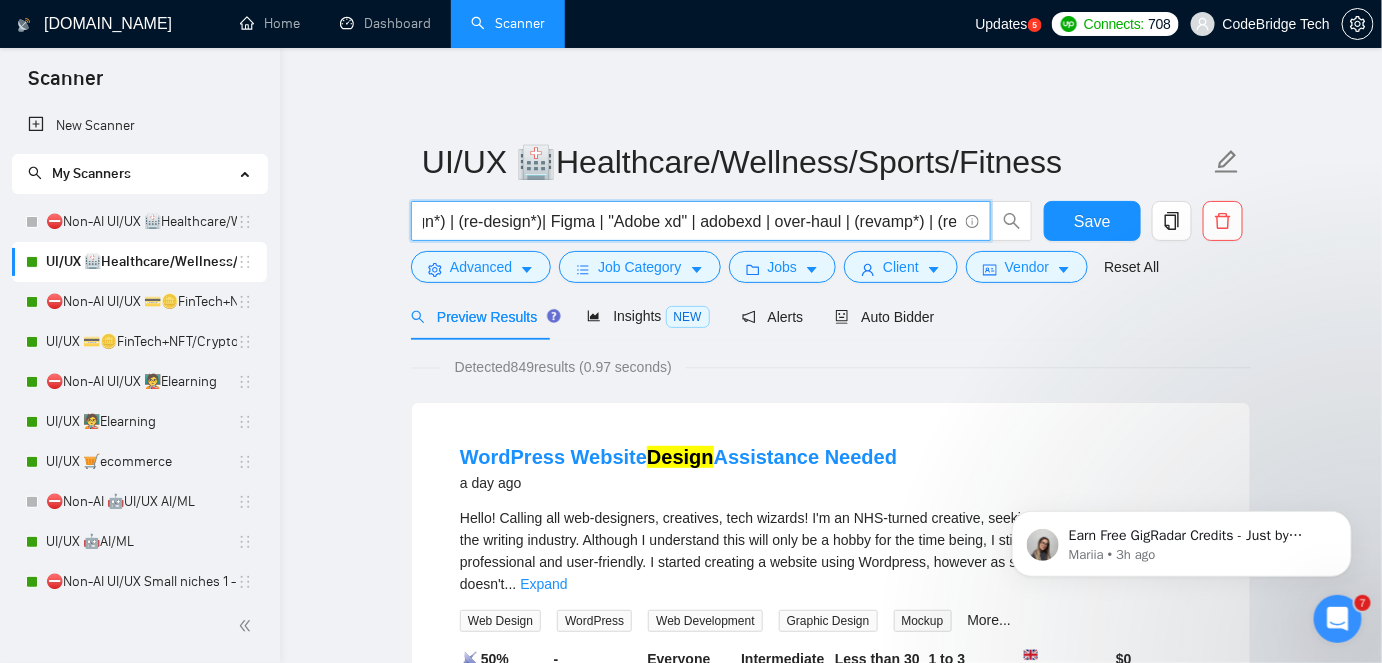 scroll, scrollTop: 0, scrollLeft: 240, axis: horizontal 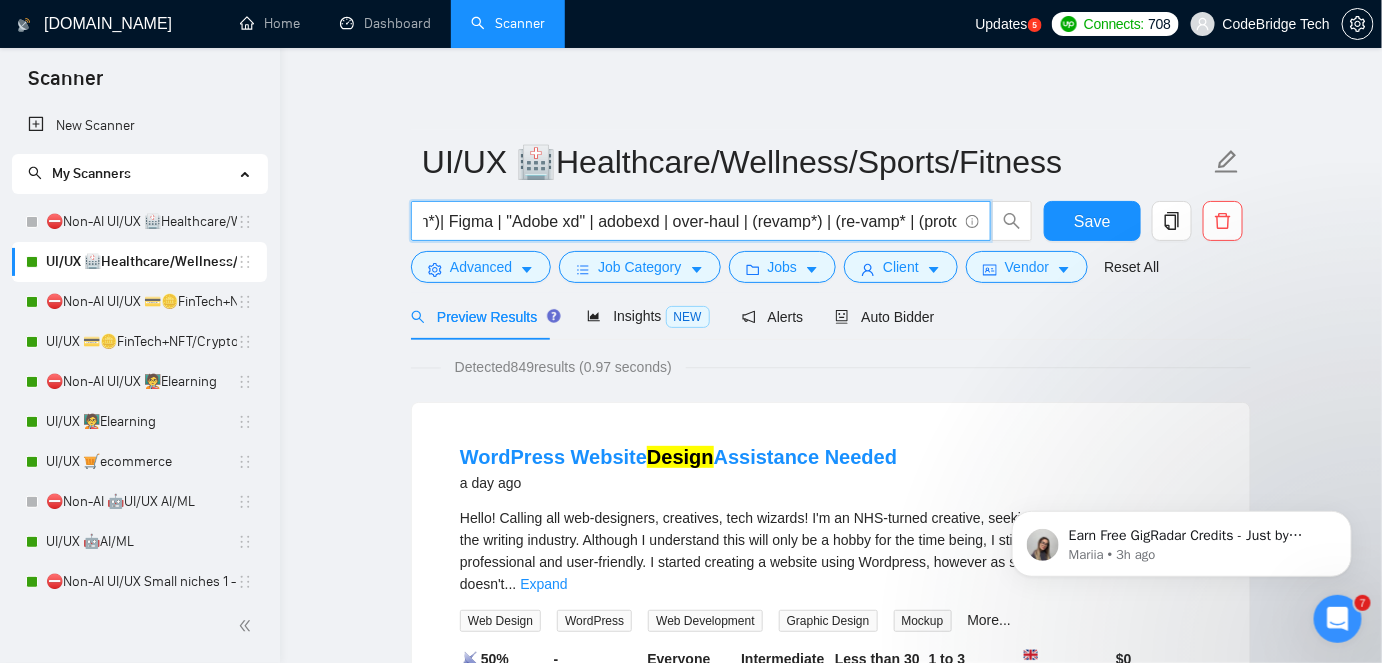 drag, startPoint x: 878, startPoint y: 213, endPoint x: 865, endPoint y: 222, distance: 15.811388 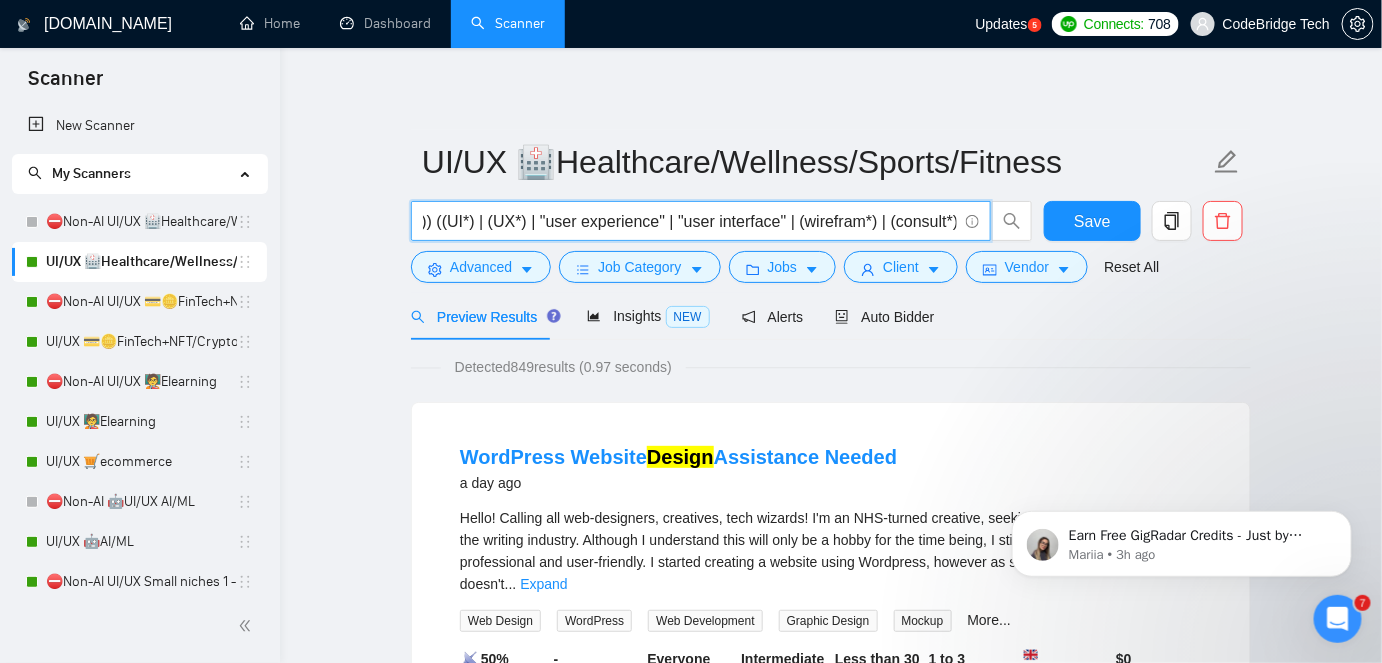click on "((design*) | (redesign*) | (re-design*)| Figma | "Adobe xd" | adobexd | over-haul | (revamp*) | (re-vamp* | (prototype*)) ((UI*) | (UX*) | "user experience" | "user interface" | (wirefram*) | (consult*) | elevate | improve| audit | review | mockup | product | (mobil*) | Android| iOS| platform |MVP | "Proof of Concept" |  PoC |  portal | saas | sas | "Software as a service" | "Software-as-a-service" | dashboard | ERP | B2B | B2C | IoT | CRM) (wellness | mindfulness | meditation | "mental health" | "[MEDICAL_DATA] Treatment"| wellbeing | well-being| lifestyle | (sport*) | fitness | gym | pilates | yoga | [MEDICAL_DATA] | Qigong | Jujutsu | football | soccer | nfl | golf | tennis | basketball | healthcare | health | clinic | MedTech | Med-Tech| medical | (patient*) | (doctor*) | (disease*) | (supplement*) | telemedicine | therapy )" at bounding box center (690, 221) 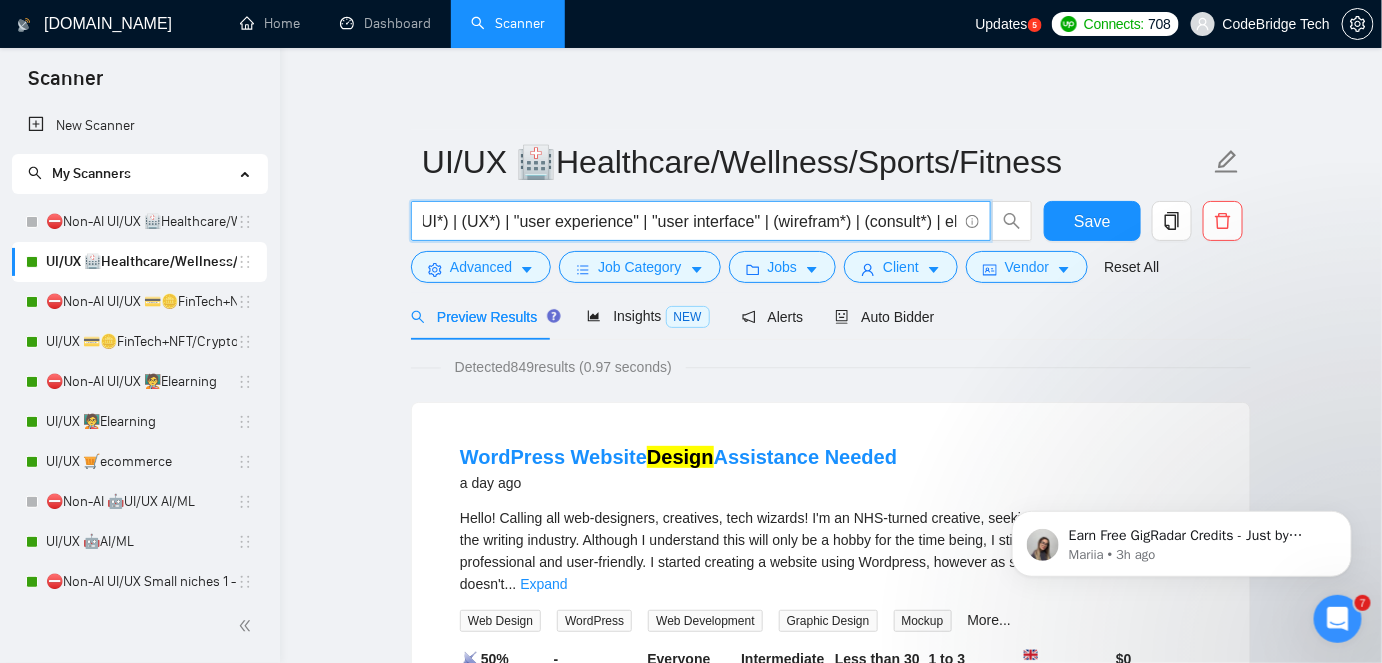 click on "((design*) | (redesign*) | (re-design*)| Figma | "Adobe xd" | adobexd | over-haul | (revamp*) | (re-vamp* | (prototype*)) ((UI*) | (UX*) | "user experience" | "user interface" | (wirefram*) | (consult*) | elevate | improve| audit | review | mockup | product | (mobil*) | Android| iOS| platform |MVP | "Proof of Concept" |  PoC |  portal | saas | sas | "Software as a service" | "Software-as-a-service" | dashboard | ERP | B2B | B2C | IoT | CRM) (wellness | mindfulness | meditation | "mental health" | "[MEDICAL_DATA] Treatment"| wellbeing | well-being| lifestyle | (sport*) | fitness | gym | pilates | yoga | [MEDICAL_DATA] | Qigong | Jujutsu | football | soccer | nfl | golf | tennis | basketball | healthcare | health | clinic | MedTech | Med-Tech| medical | (patient*) | (doctor*) | (disease*) | (supplement*) | telemedicine | therapy )" at bounding box center (690, 221) 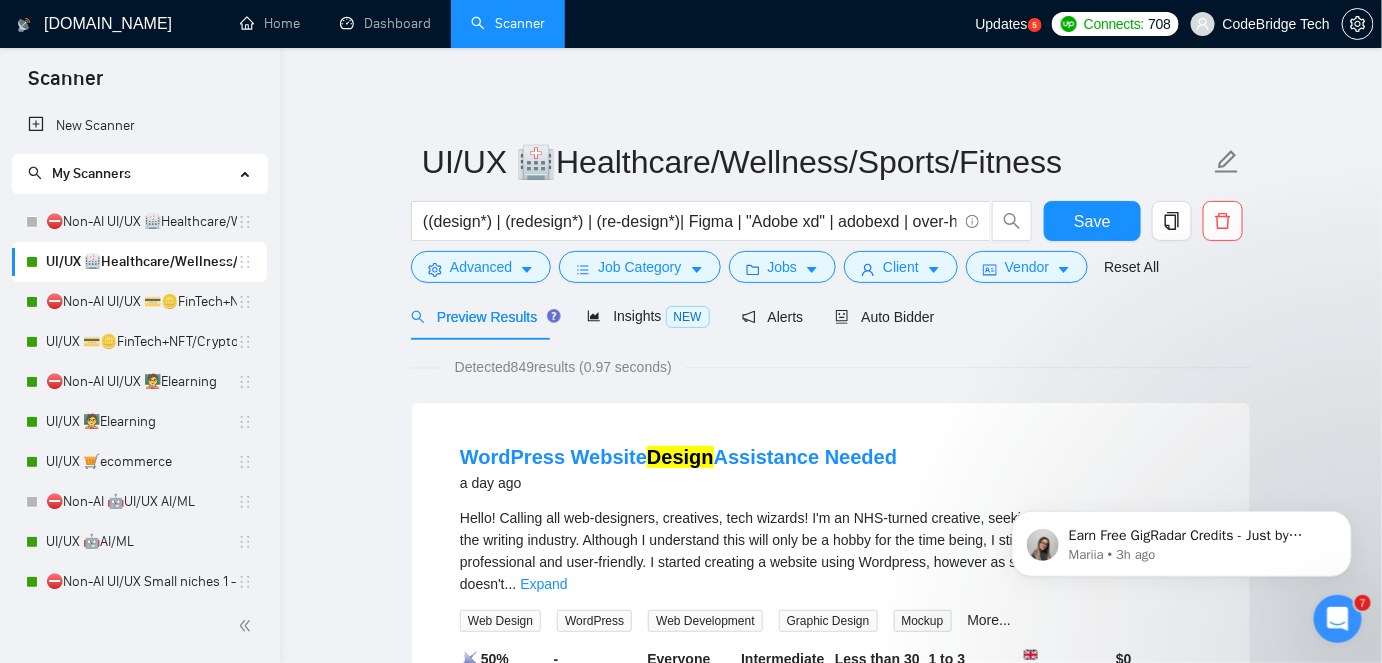 scroll, scrollTop: 0, scrollLeft: 1637, axis: horizontal 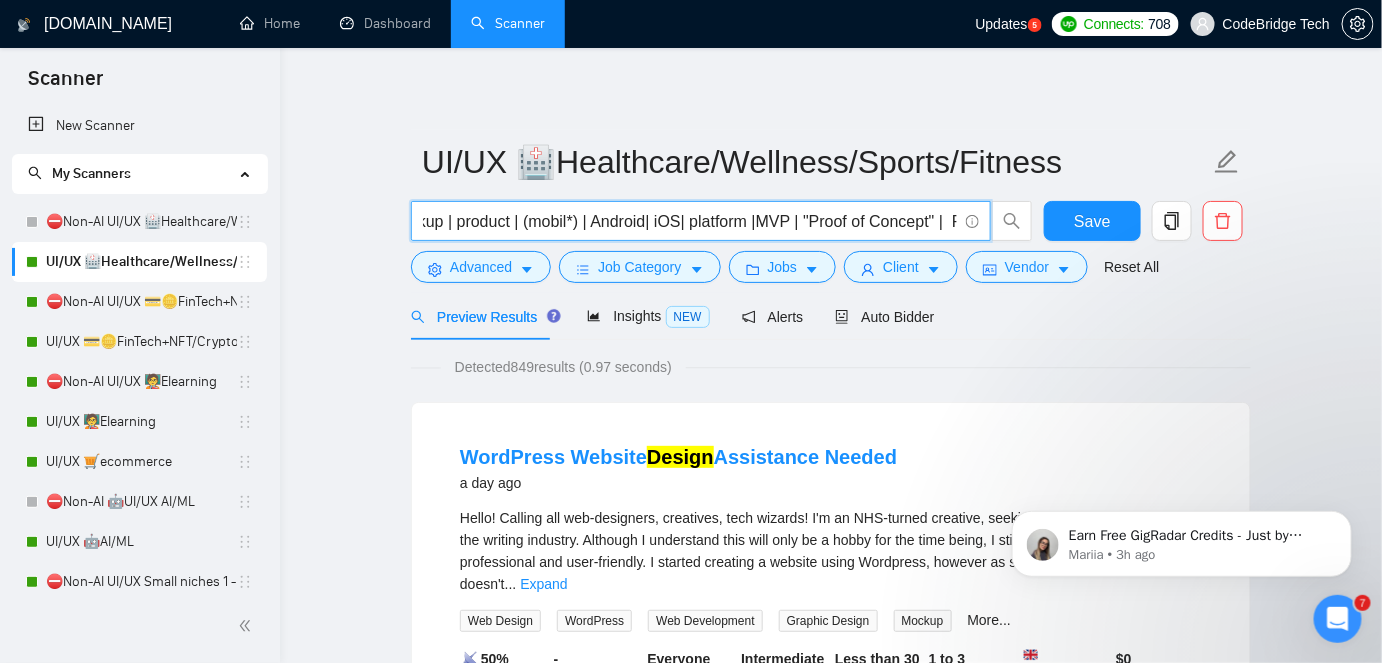 click on "((design*) | (redesign*) | (re-design*)| Figma | "Adobe xd" | adobexd | over-haul | (revamp*) | (re-vamp* | (prototype*)) ((UI*) | (UX*) | "user experience" | "user interface" | (wirefram*) | (consult*) | elevate | improve| audit | review | mockup | product | (mobil*) | Android| iOS| platform |MVP | "Proof of Concept" |  PoC |  portal | saas | sas | "Software as a service" | "Software-as-a-service" | dashboard | ERP | B2B | B2C | IoT | CRM) (wellness | mindfulness | meditation | "mental health" | "[MEDICAL_DATA] Treatment"| wellbeing | well-being| lifestyle | (sport*) | fitness | gym | pilates | yoga | [MEDICAL_DATA] | Qigong | Jujutsu | football | soccer | nfl | golf | tennis | basketball | healthcare | health | clinic | MedTech | Med-Tech| medical | (patient*) | (doctor*) | (disease*) | (supplement*) | telemedicine | therapy )" at bounding box center (690, 221) 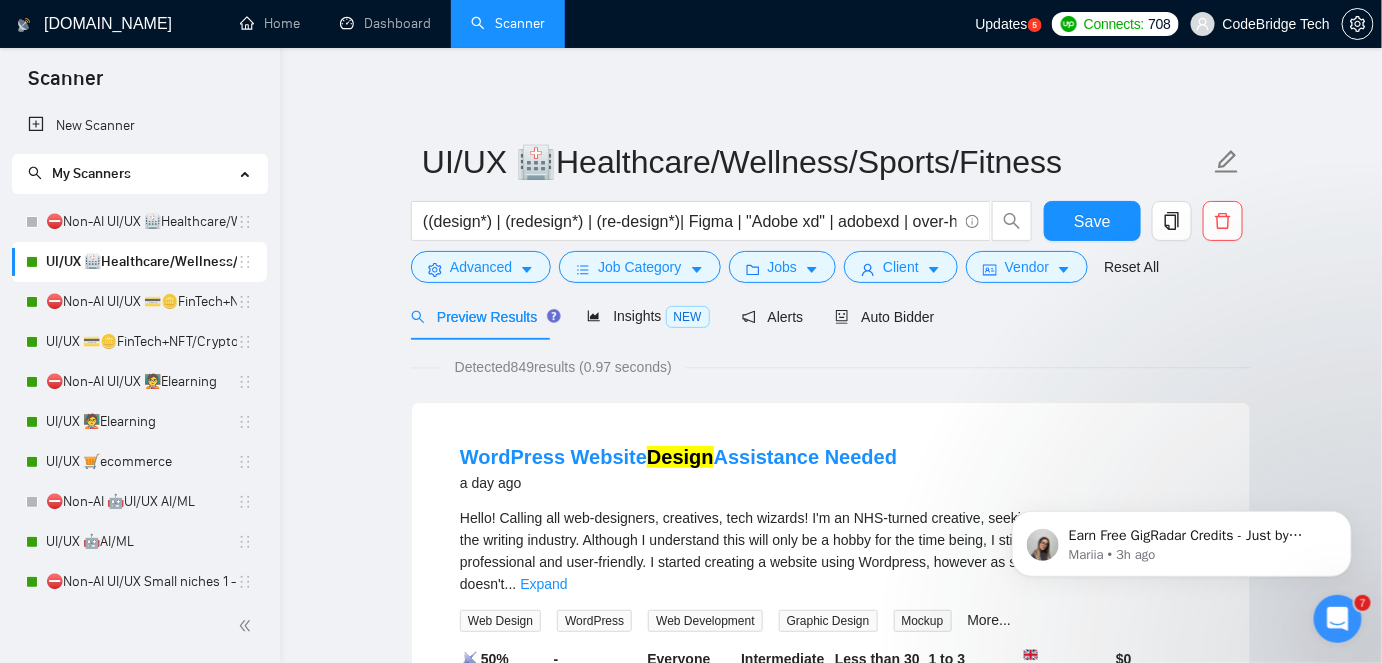 click at bounding box center [1337, 618] 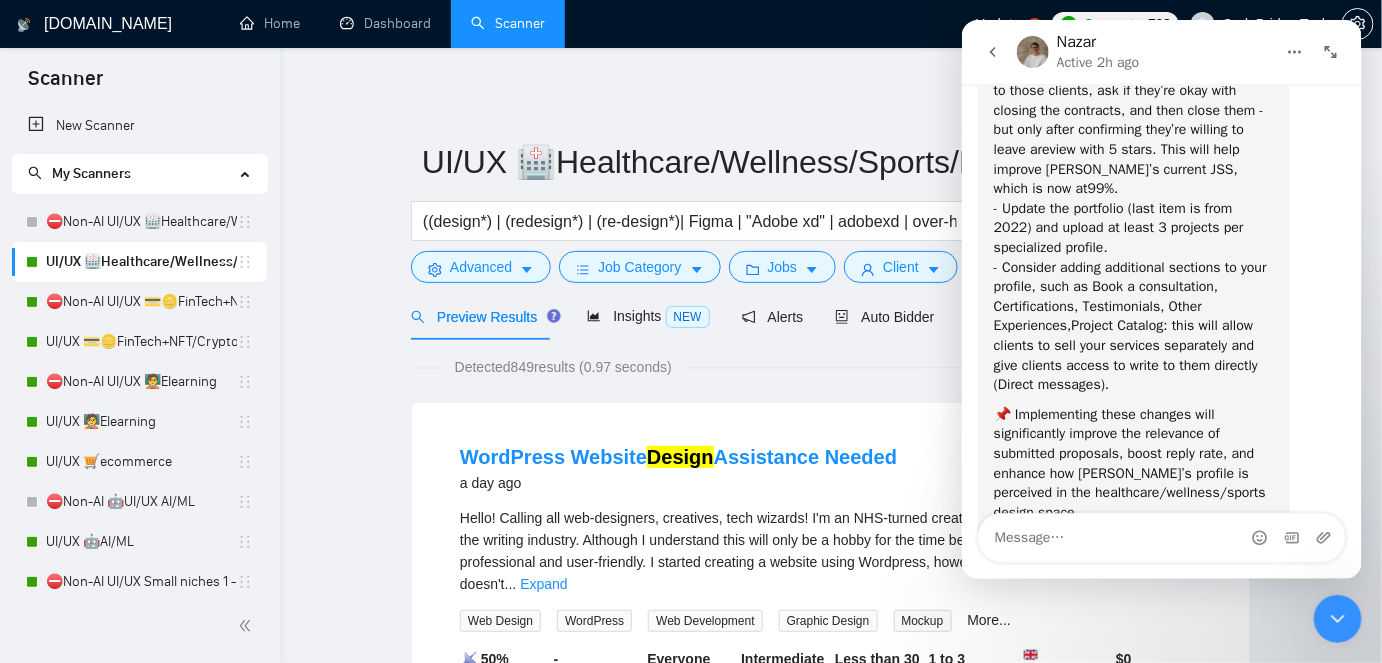 scroll, scrollTop: 6834, scrollLeft: 0, axis: vertical 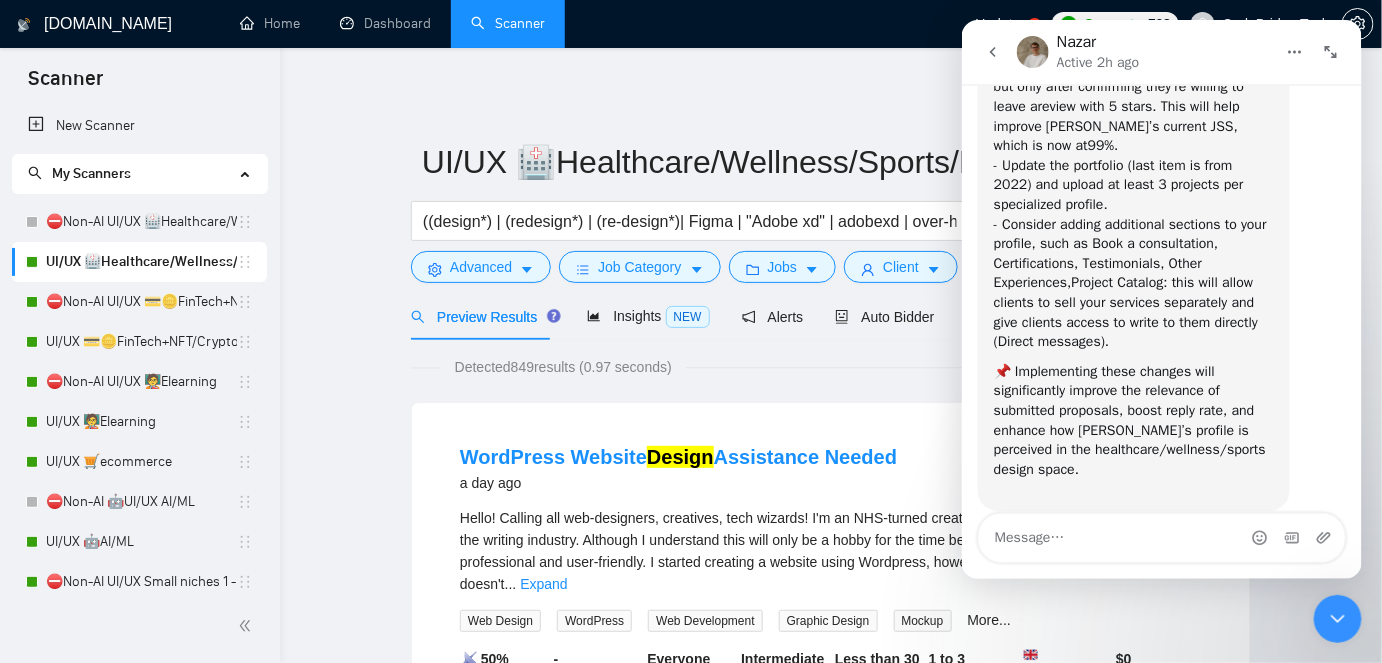 click at bounding box center (1161, 537) 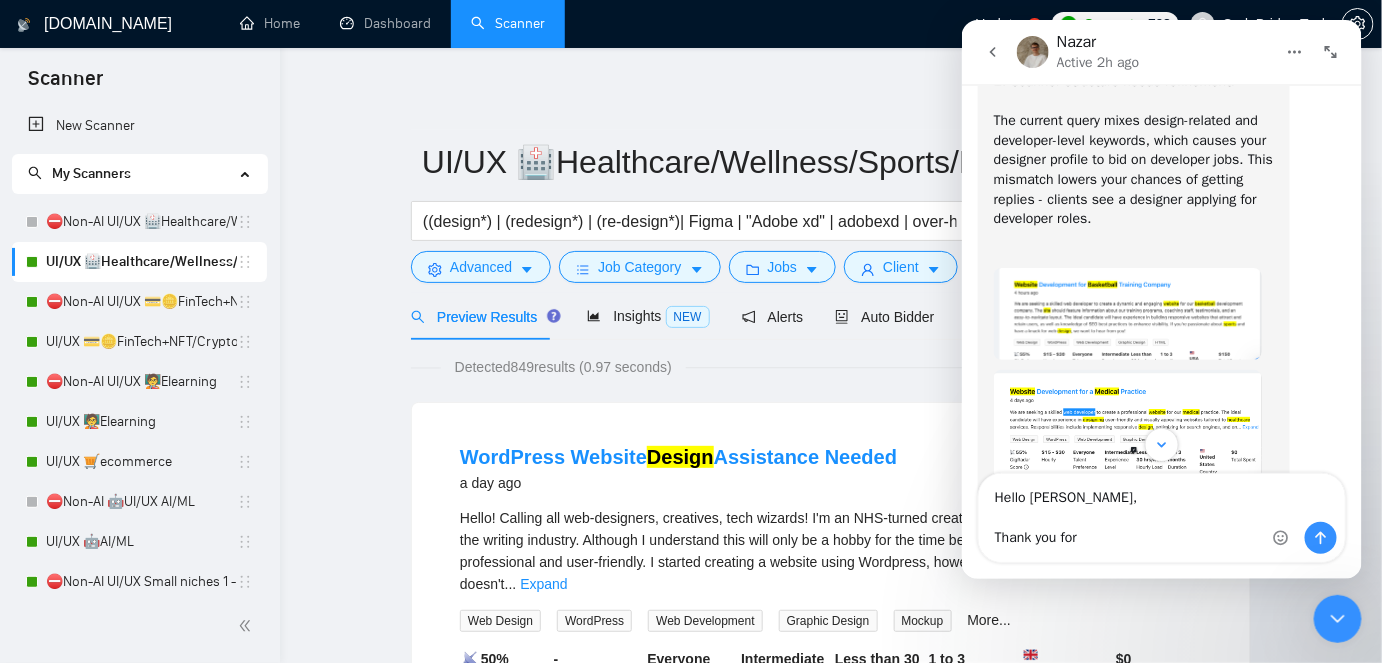 scroll, scrollTop: 3420, scrollLeft: 0, axis: vertical 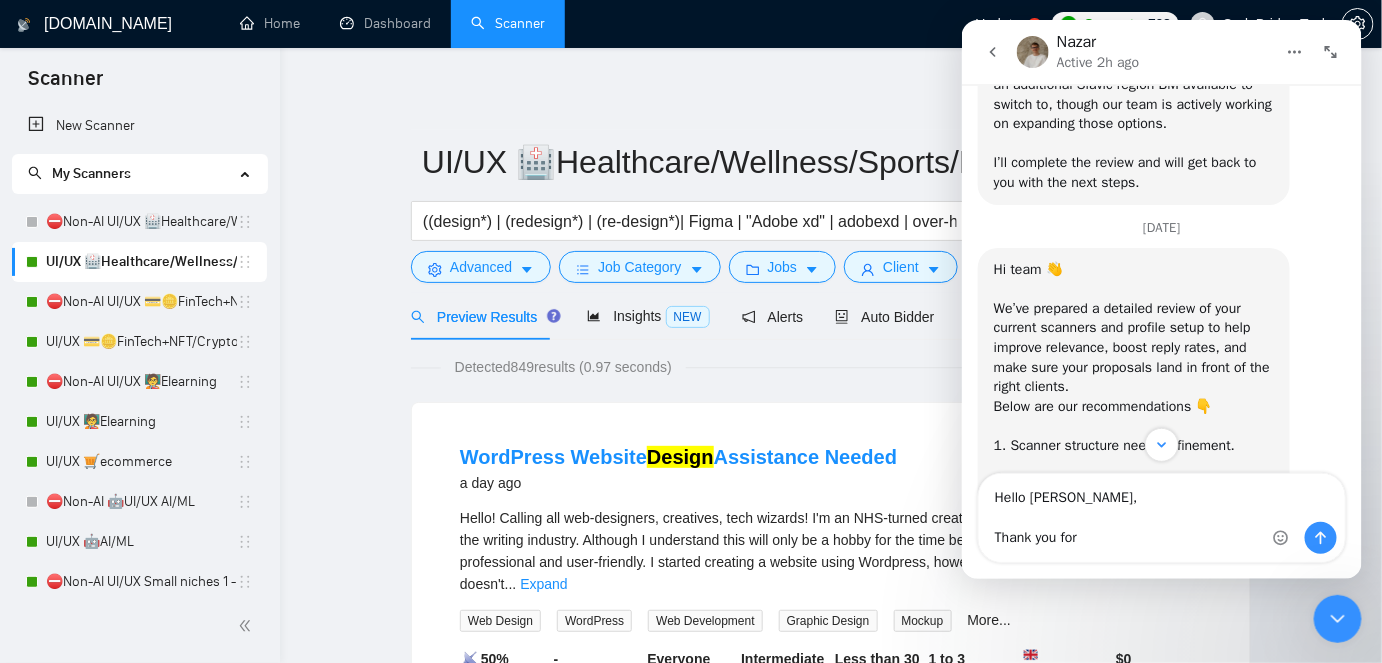 click on "Hello [PERSON_NAME],
Thank you for" at bounding box center (1161, 517) 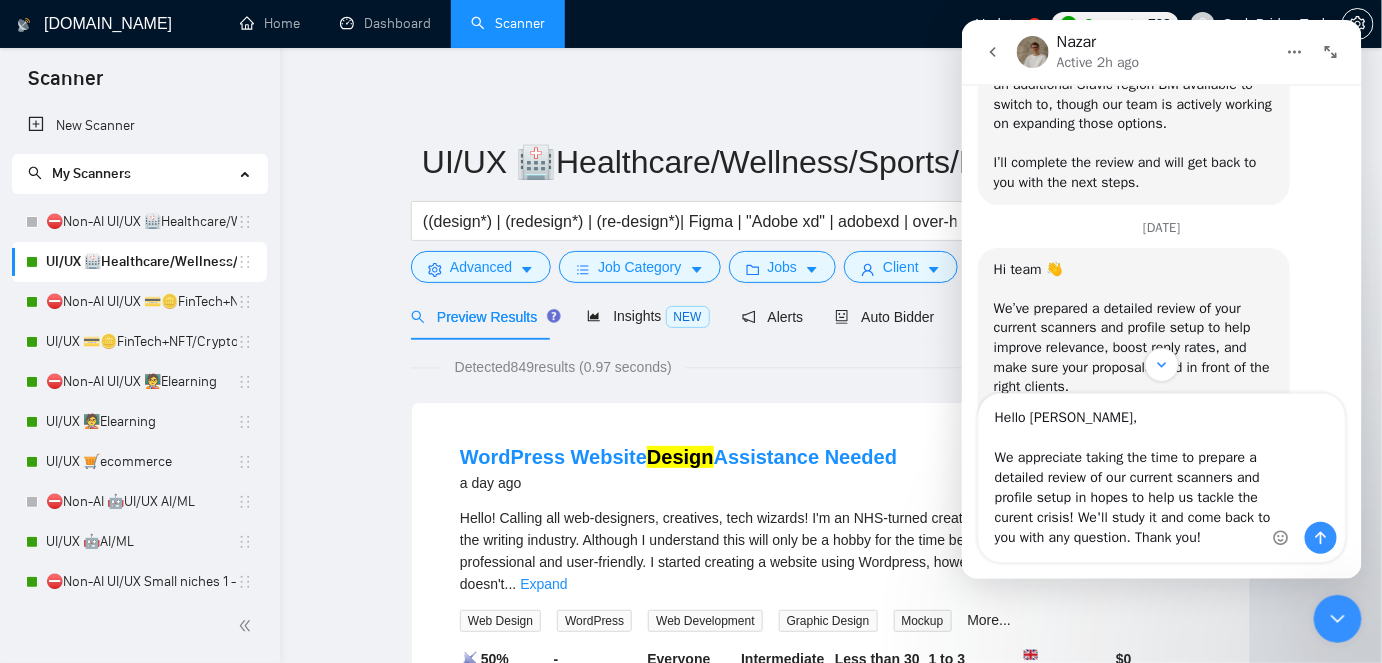 click on "Hello [PERSON_NAME],
We appreciate taking the time to prepare a detailed review of our current scanners and profile setup in hopes to help us tackle the curent crisis! We'll study it and come back to you with any question. Thank you!" at bounding box center (1161, 477) 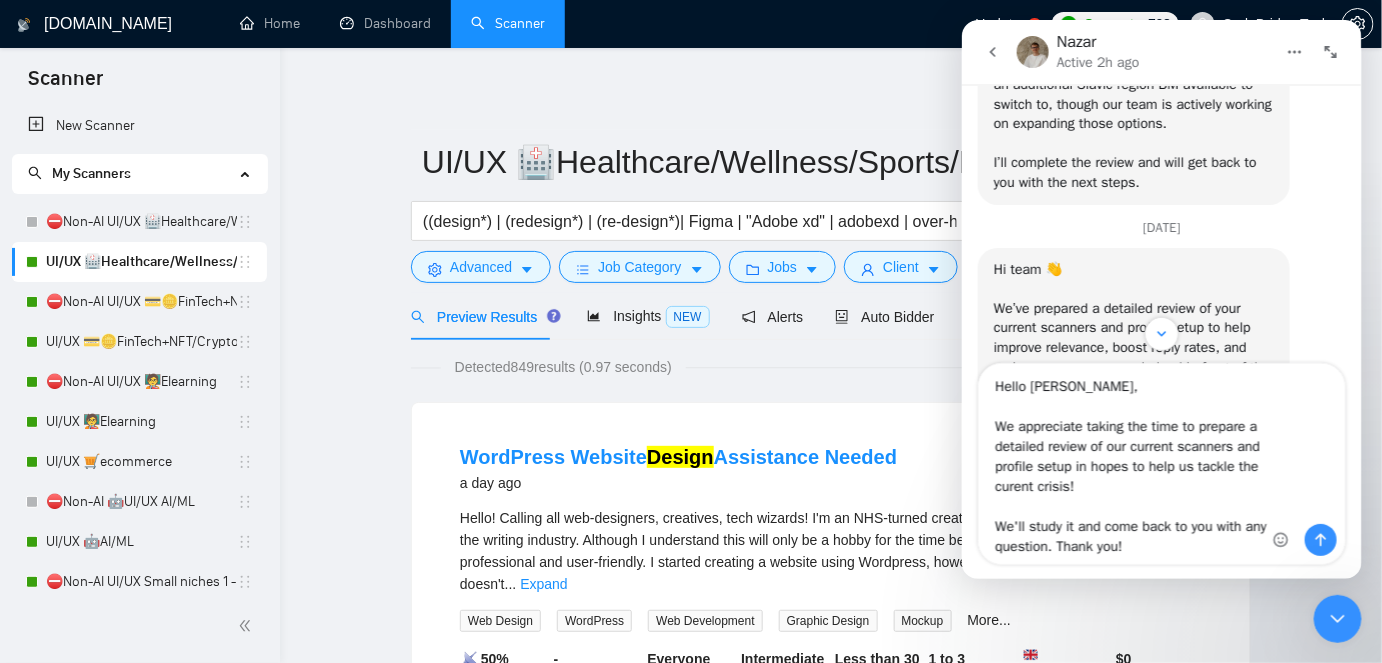 scroll, scrollTop: 0, scrollLeft: 0, axis: both 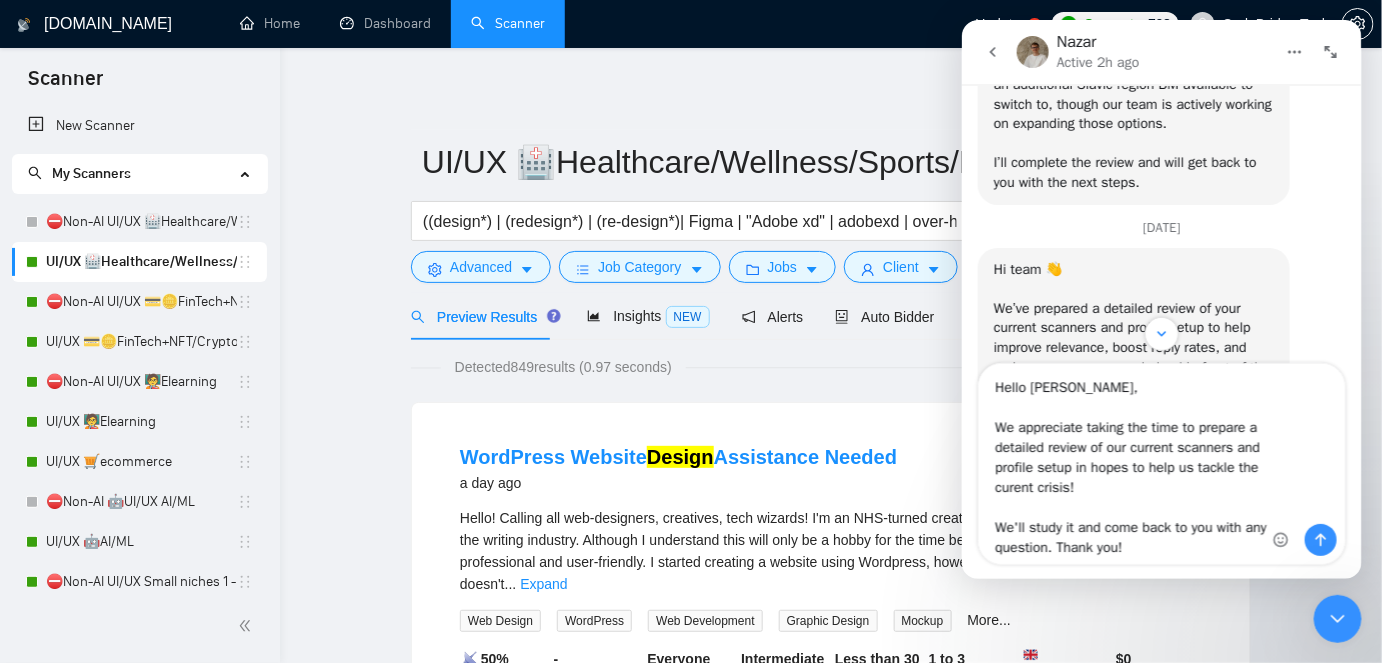 click on "Hello [PERSON_NAME],
We appreciate taking the time to prepare a detailed review of our current scanners and profile setup in hopes to help us tackle the curent crisis!
We'll study it and come back to you with any question. Thank you!" at bounding box center [1161, 463] 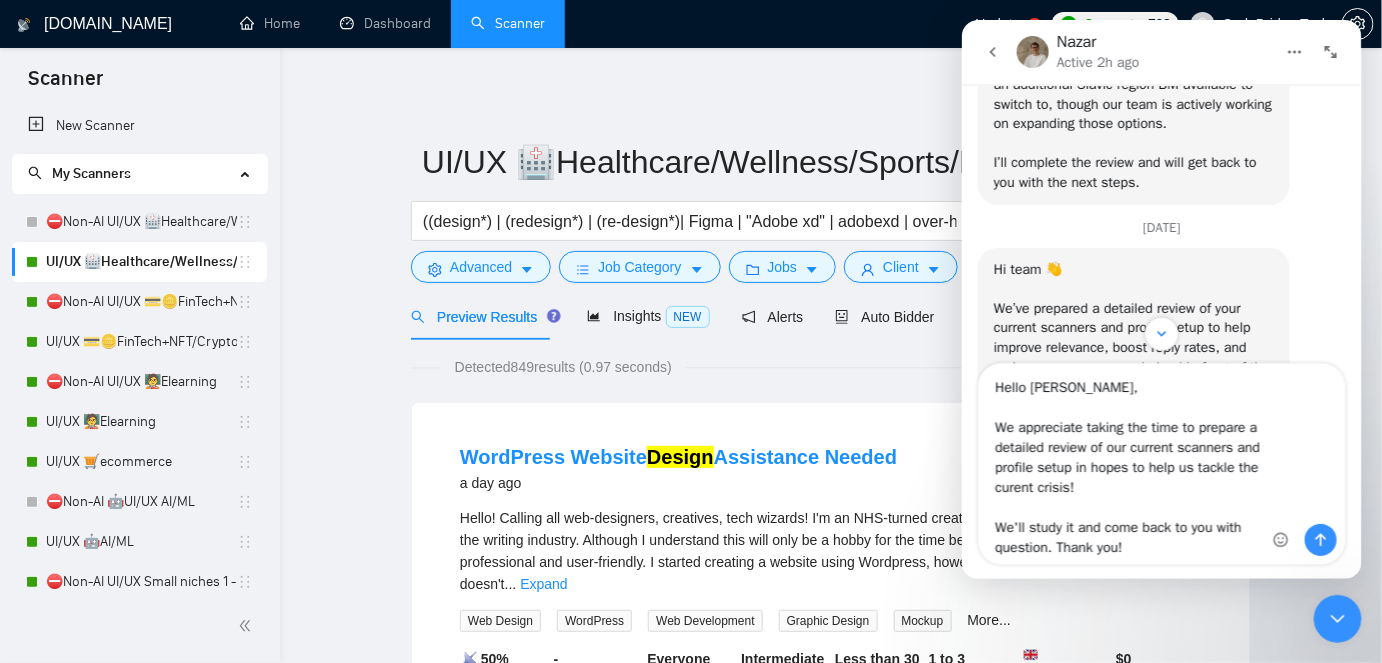 click on "Hello [PERSON_NAME],
We appreciate taking the time to prepare a detailed review of our current scanners and profile setup in hopes to help us tackle the curent crisis!
We'll study it and come back to you with question. Thank you!" at bounding box center [1161, 463] 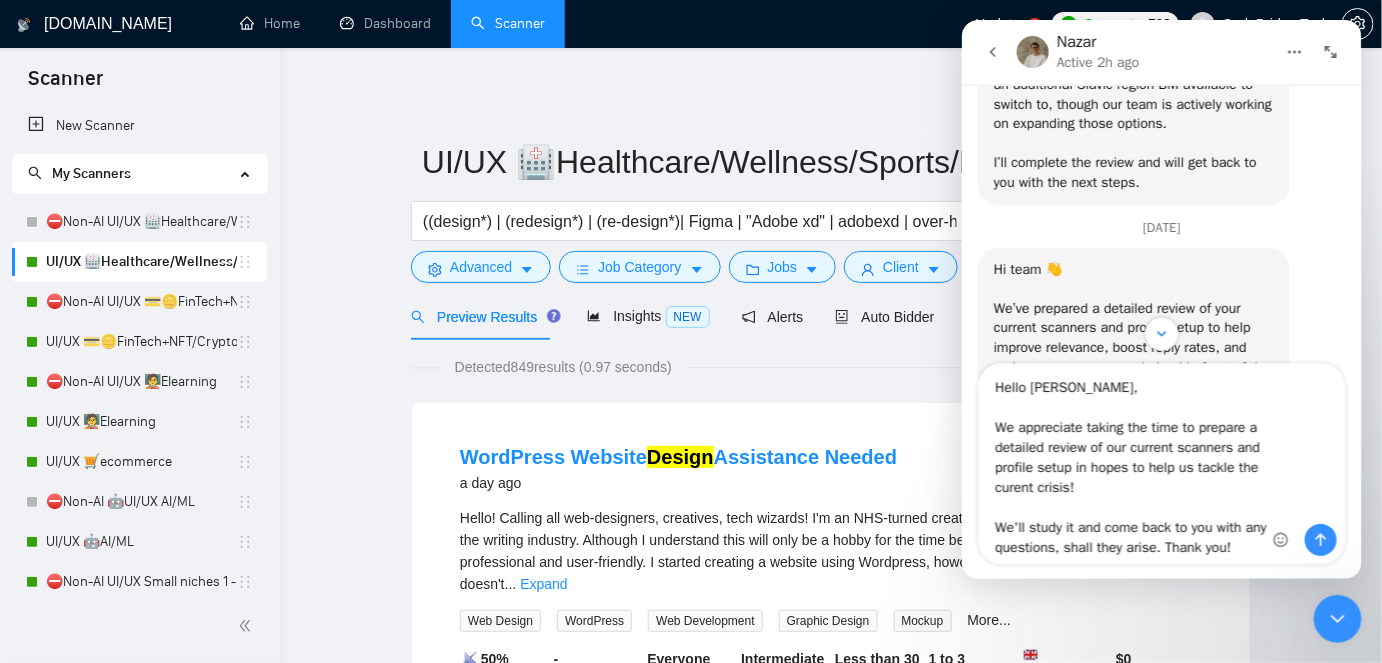 type on "Hello [PERSON_NAME],
We appreciate taking the time to prepare a detailed review of our current scanners and profile setup in hopes to help us tackle the curent crisis!
We'll study it and come back to you with any questions, shall they arise. Thank you!" 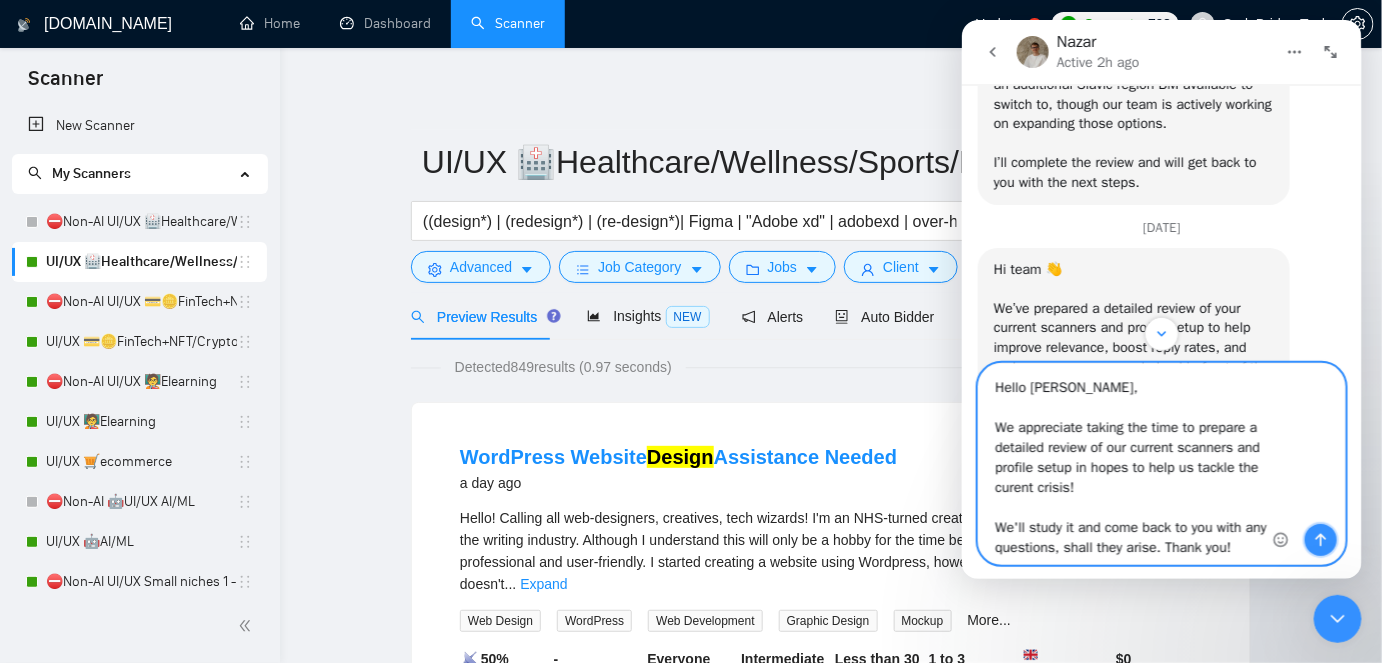 click 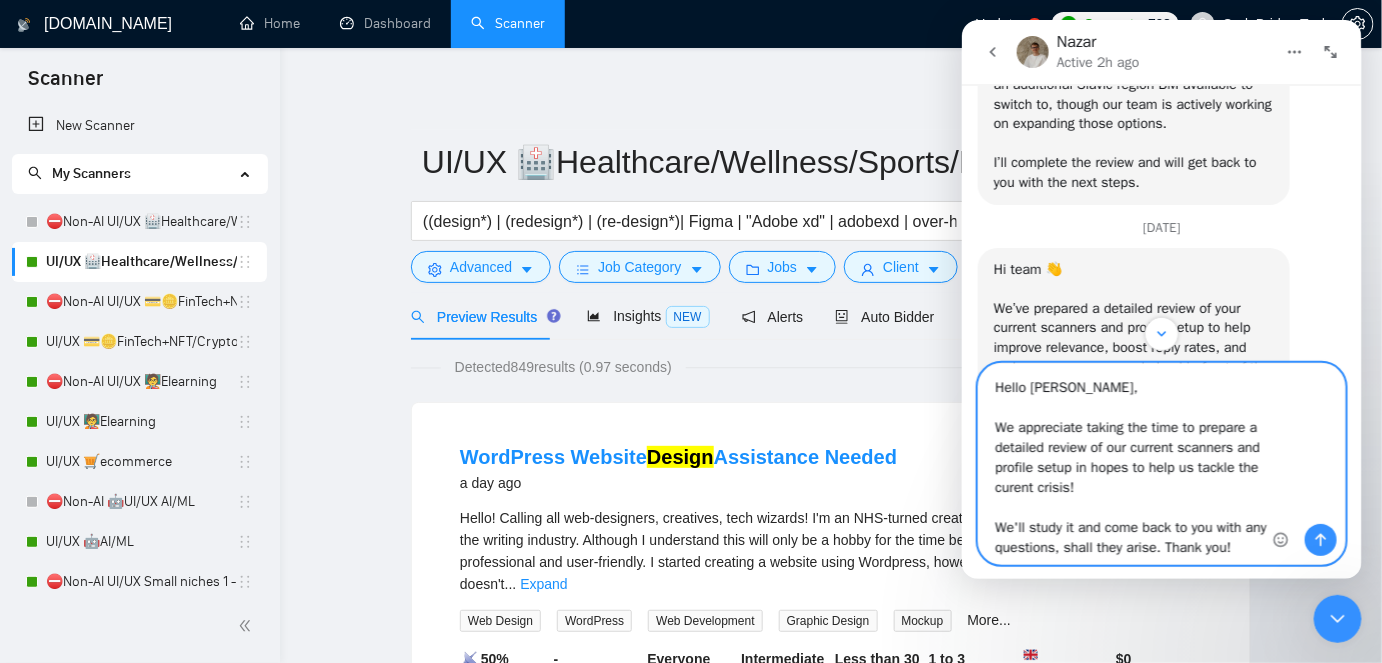 type 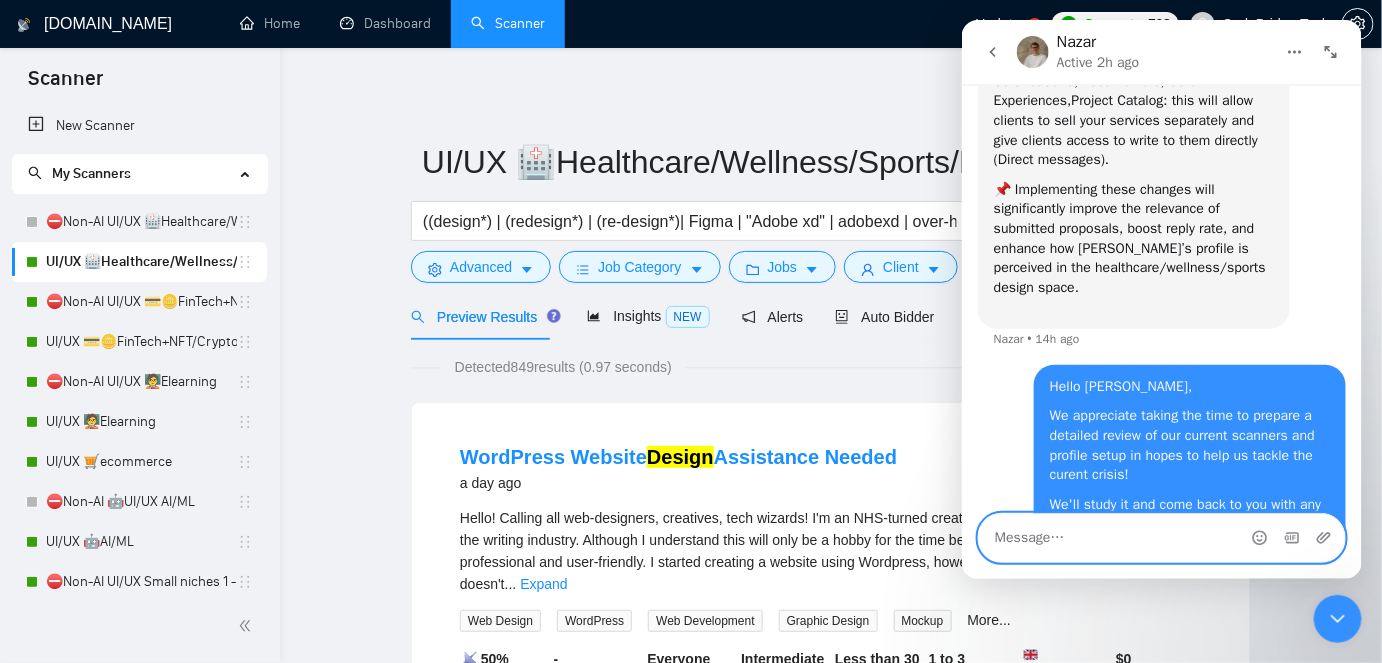 scroll, scrollTop: 7032, scrollLeft: 0, axis: vertical 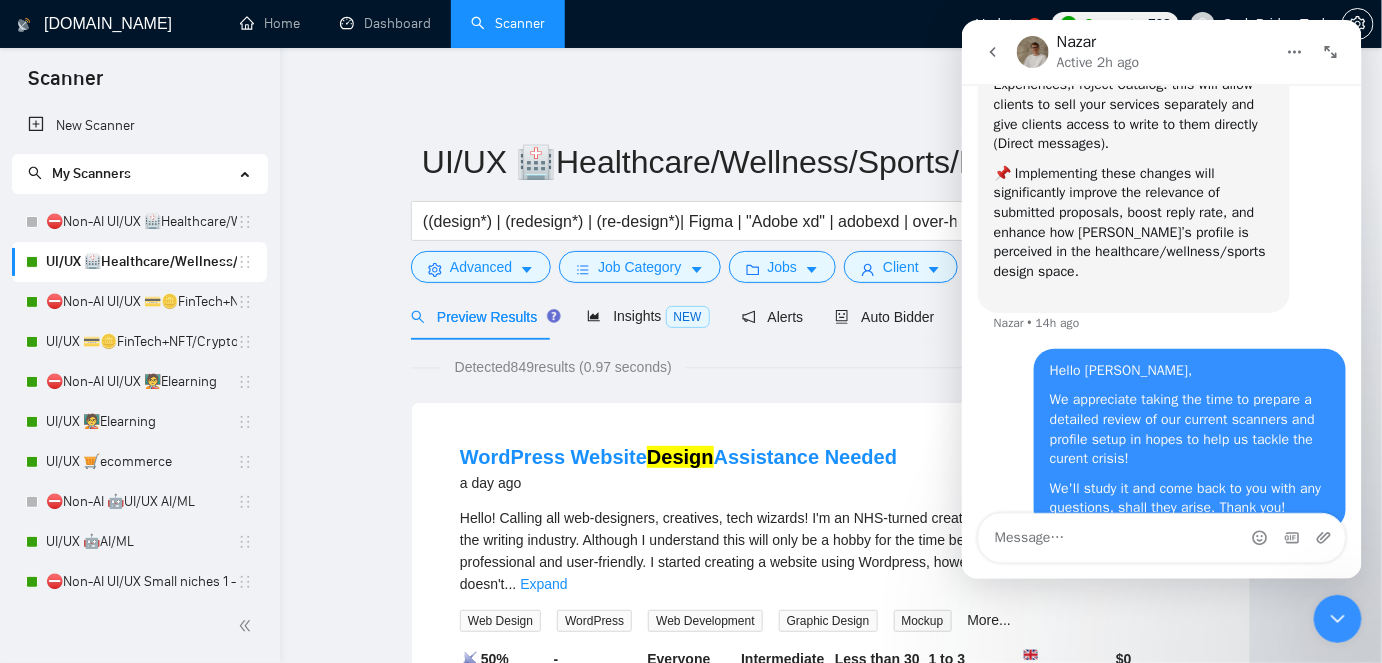 click 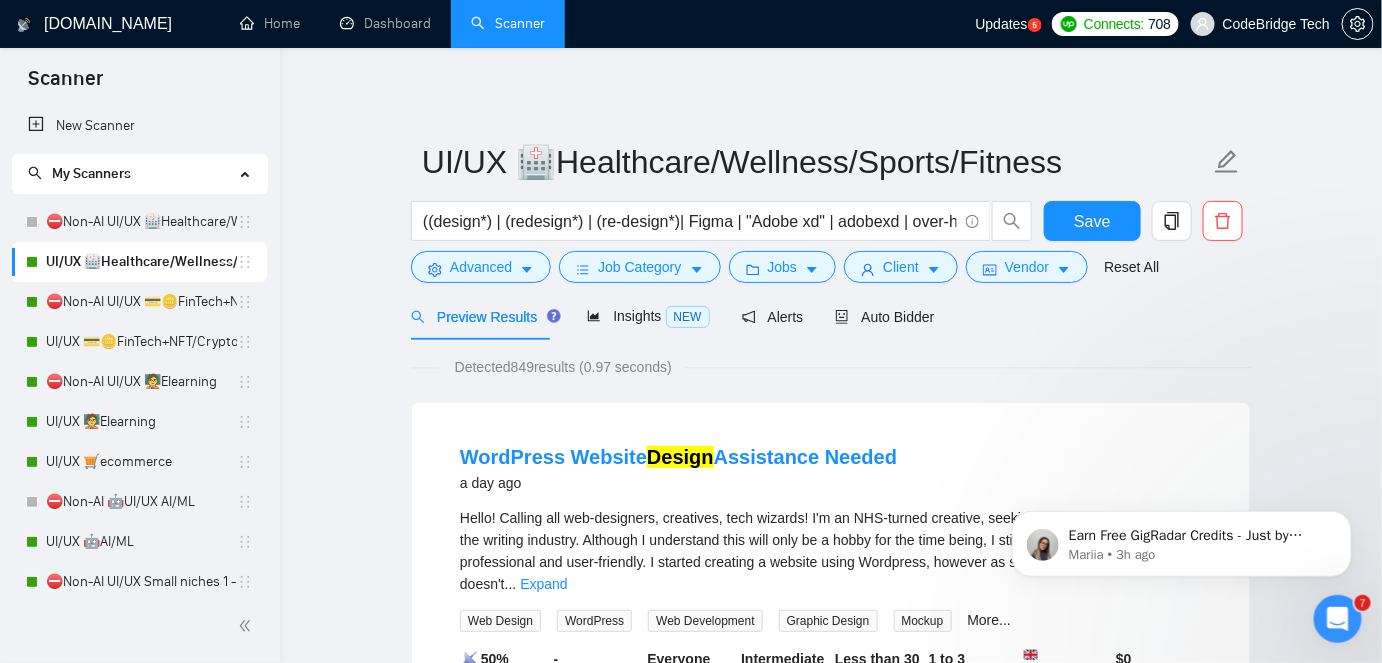 scroll, scrollTop: 0, scrollLeft: 0, axis: both 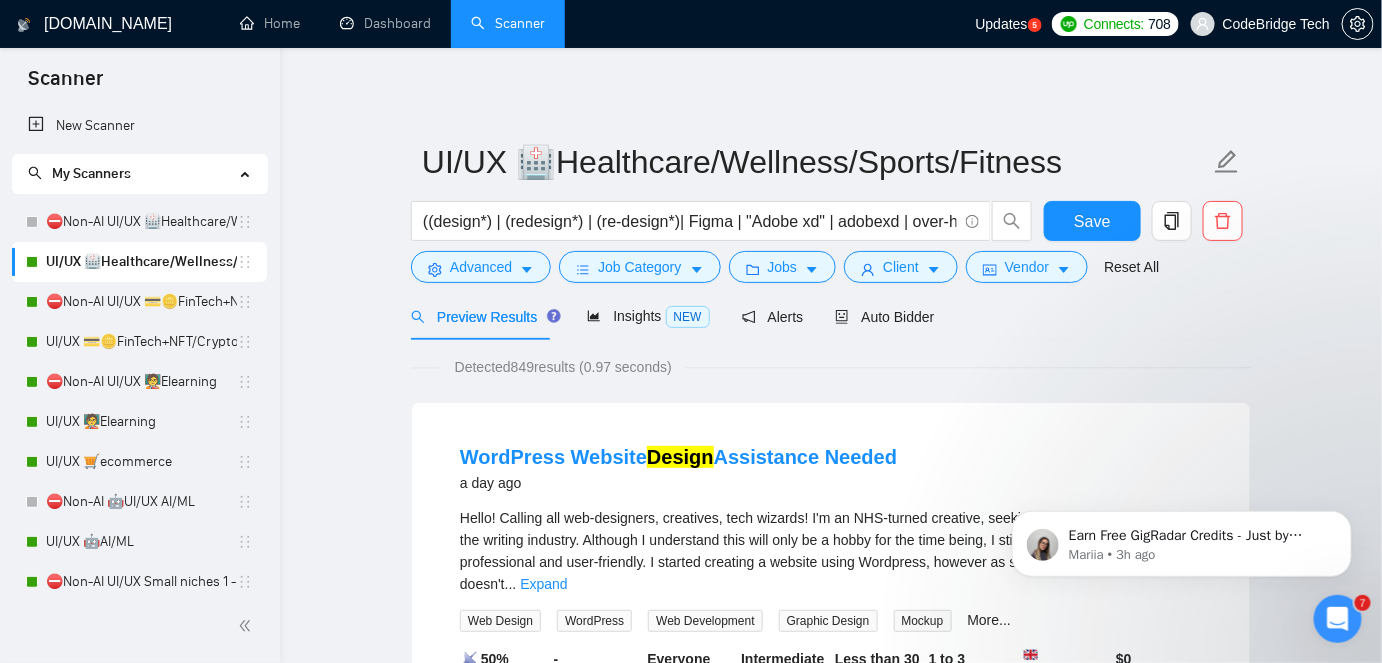 click at bounding box center [1337, 618] 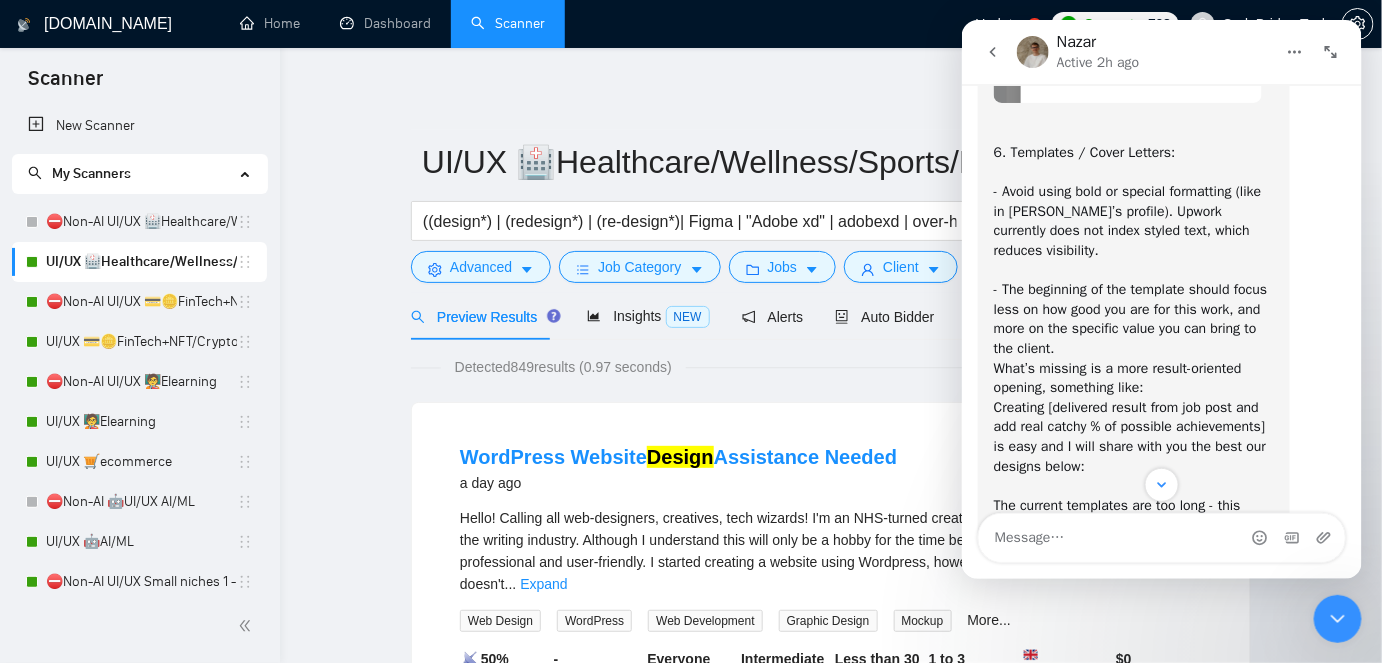 scroll, scrollTop: 5577, scrollLeft: 0, axis: vertical 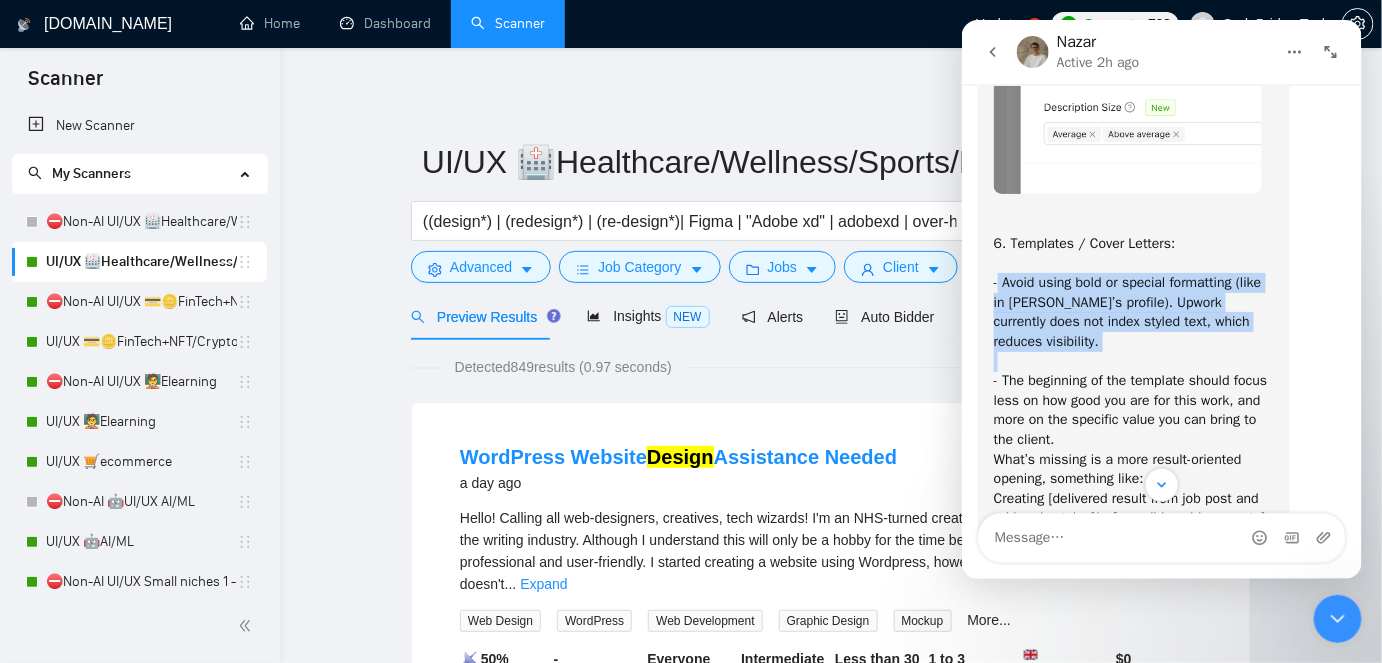 drag, startPoint x: 989, startPoint y: 305, endPoint x: 1285, endPoint y: 354, distance: 300.02832 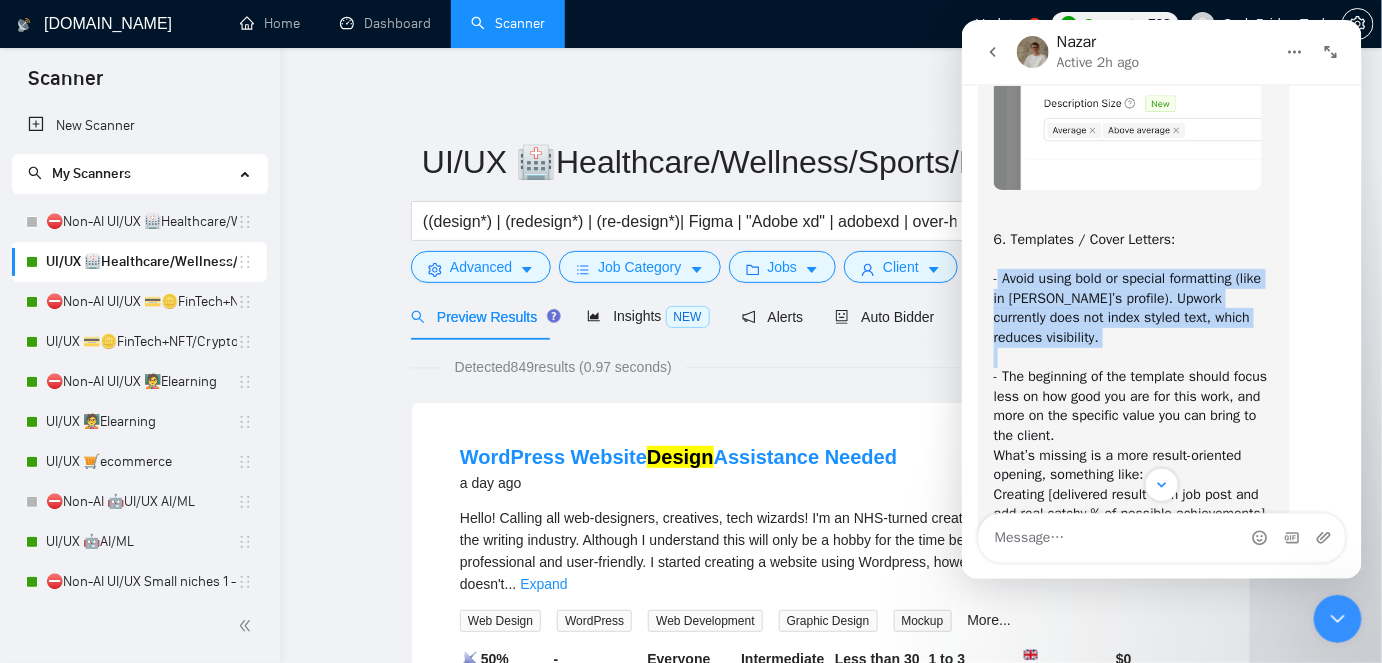 scroll, scrollTop: 5577, scrollLeft: 0, axis: vertical 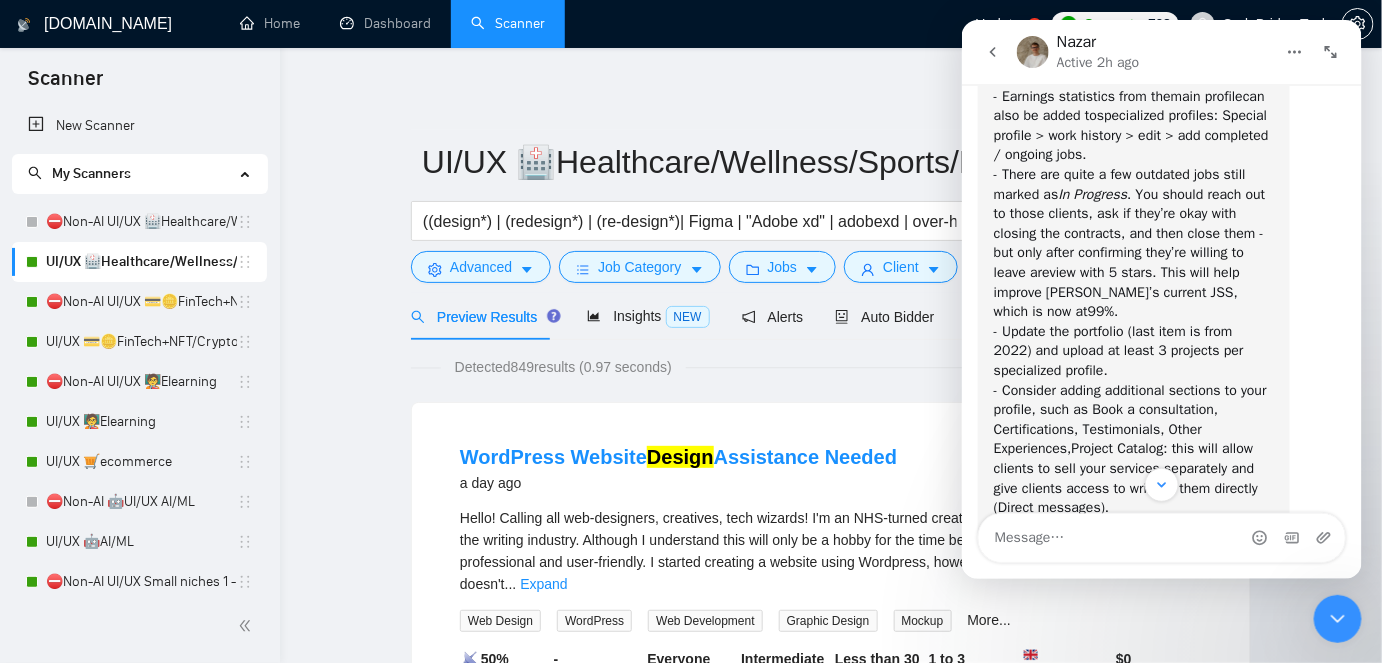 click 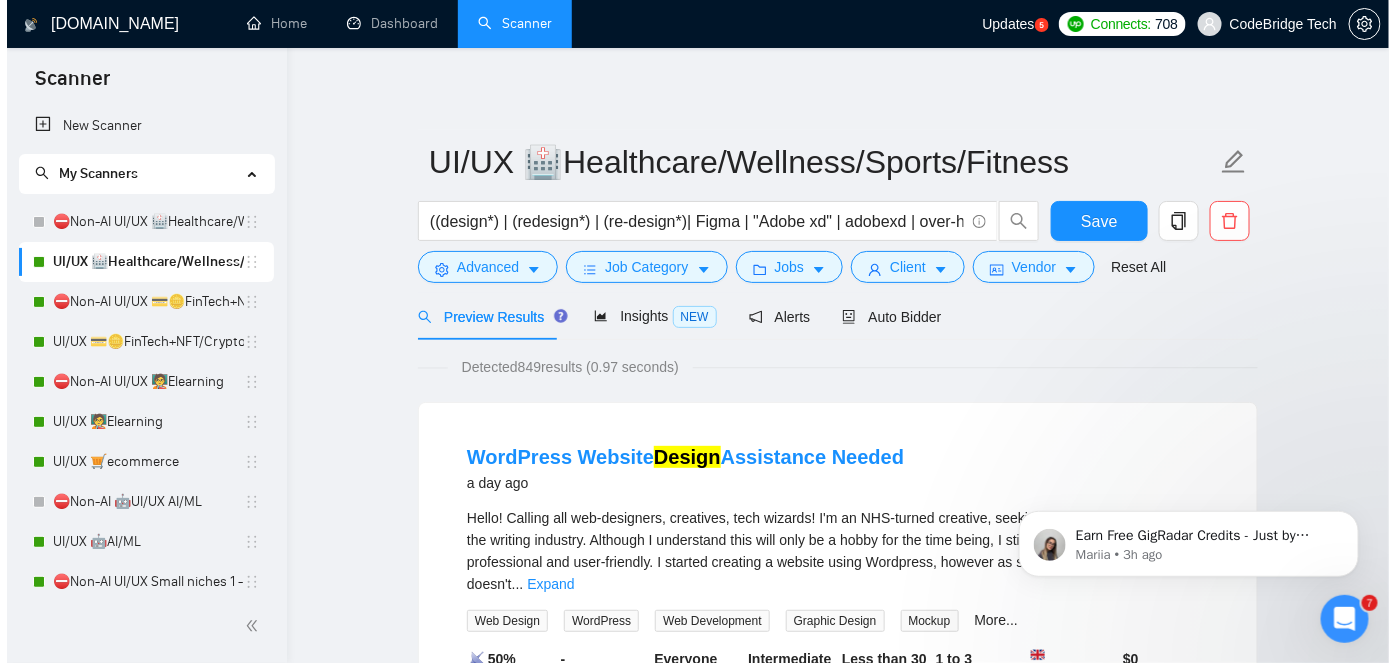 scroll, scrollTop: 0, scrollLeft: 0, axis: both 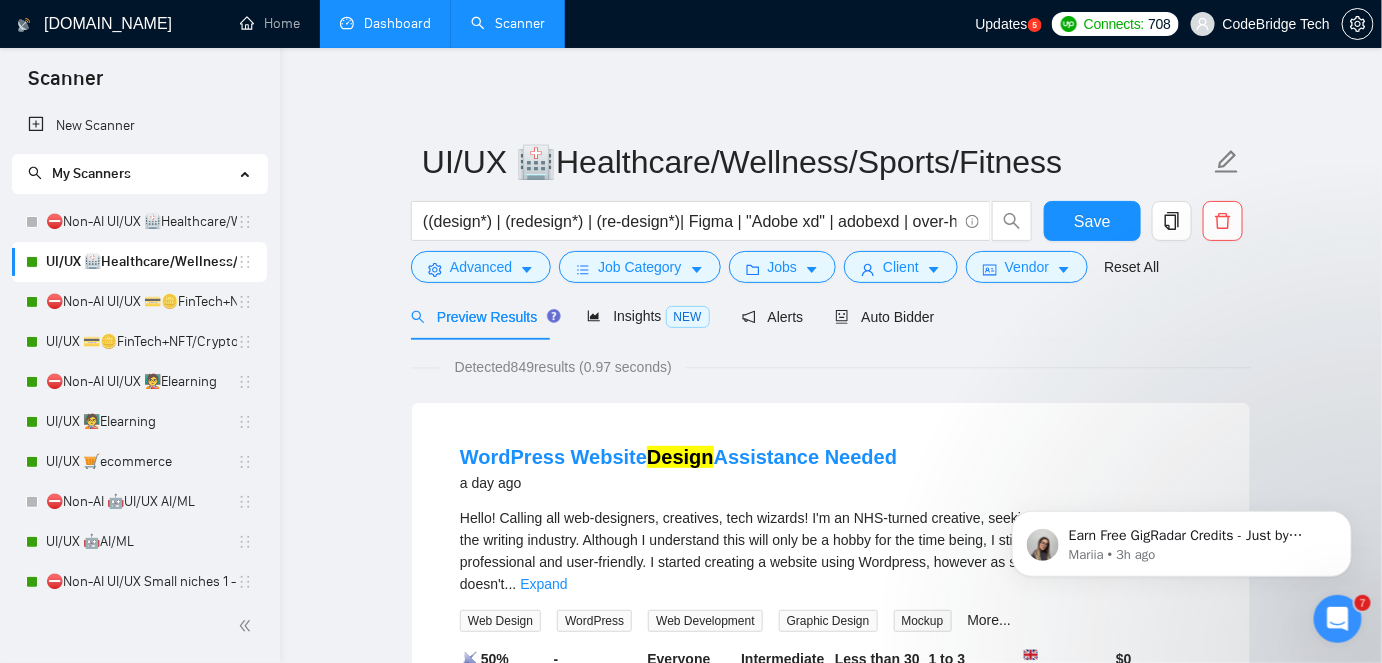 click on "Dashboard" at bounding box center [385, 23] 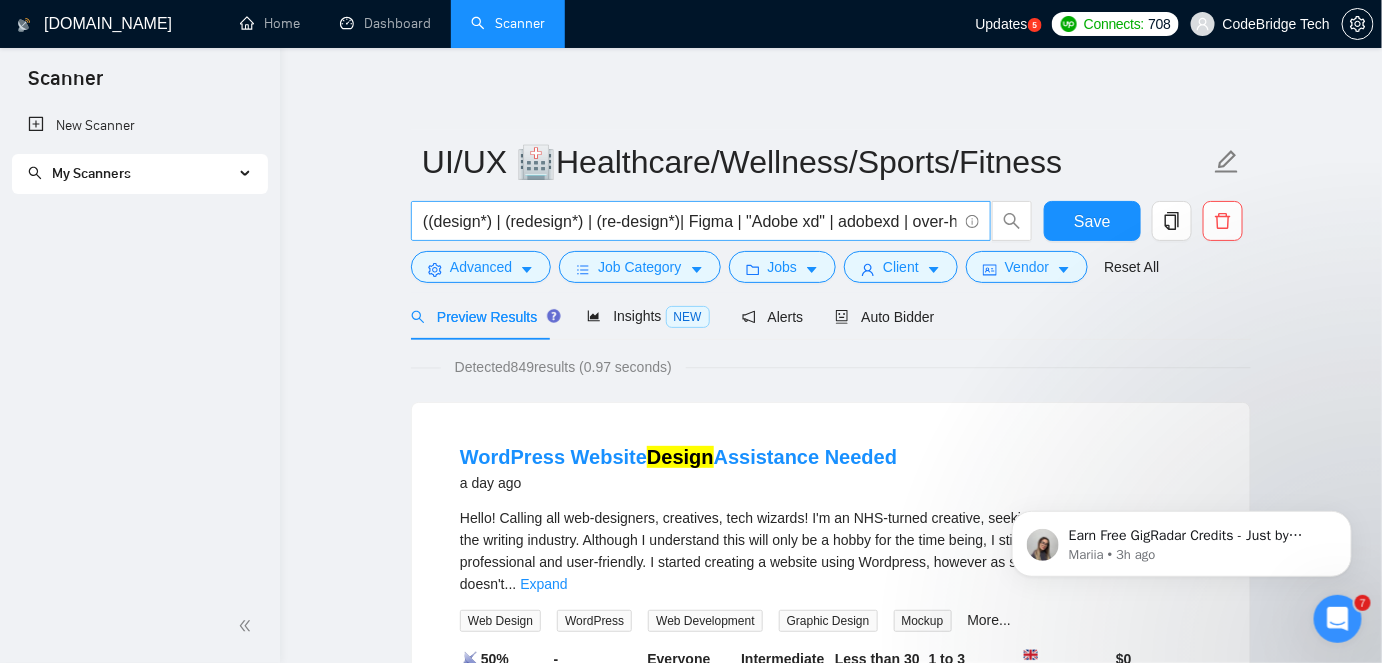 click on "((design*) | (redesign*) | (re-design*)| Figma | "Adobe xd" | adobexd | over-haul | (revamp*) | (re-vamp* | (prototype*)) ((UI*) | (UX*) | "user experience" | "user interface" | (wirefram*) | (consult*) | elevate | improve| audit | review | mockup | product | (mobil*) | Android| iOS| platform |MVP | "Proof of Concept" |  PoC |  portal | saas | sas | "Software as a service" | "Software-as-a-service" | dashboard | ERP | B2B | B2C | IoT | CRM) (wellness | mindfulness | meditation | "mental health" | "[MEDICAL_DATA] Treatment"| wellbeing | well-being| lifestyle | (sport*) | fitness | gym | pilates | yoga | [MEDICAL_DATA] | Qigong | Jujutsu | football | soccer | nfl | golf | tennis | basketball | healthcare | health | clinic | MedTech | Med-Tech| medical | (patient*) | (doctor*) | (disease*) | (supplement*) | telemedicine | therapy )" at bounding box center [690, 221] 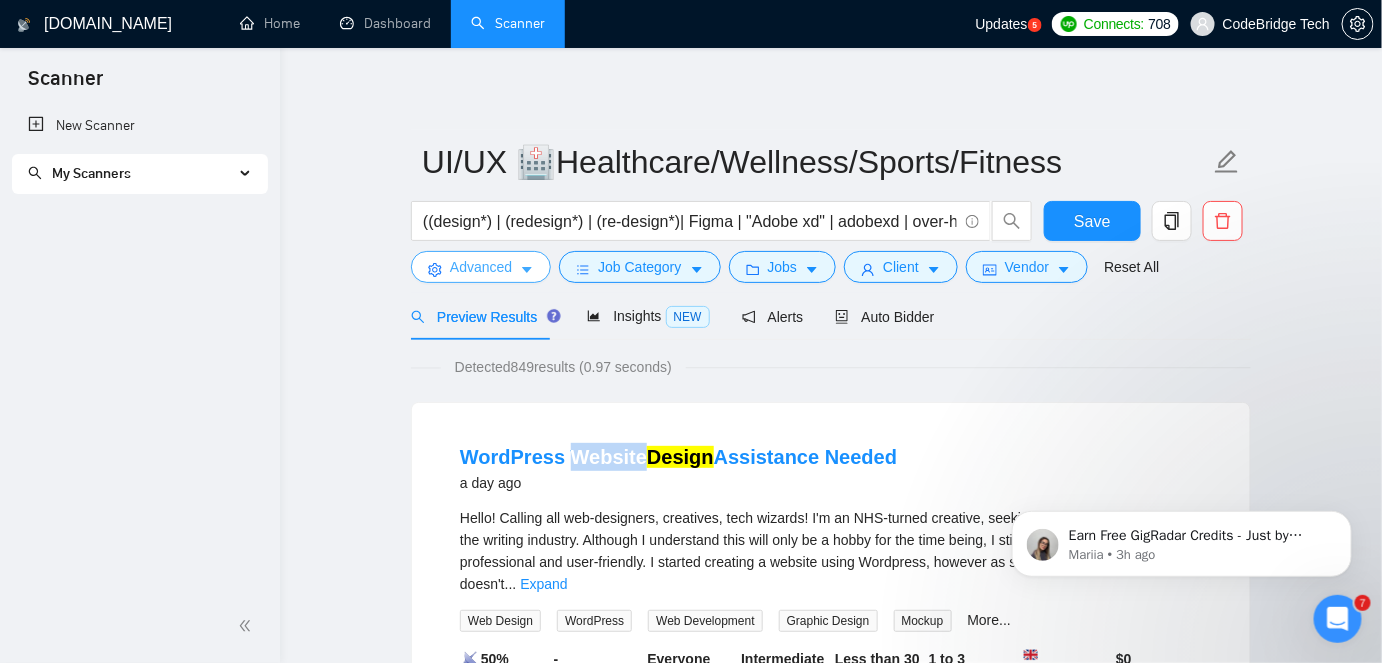 click on "Advanced" at bounding box center [481, 267] 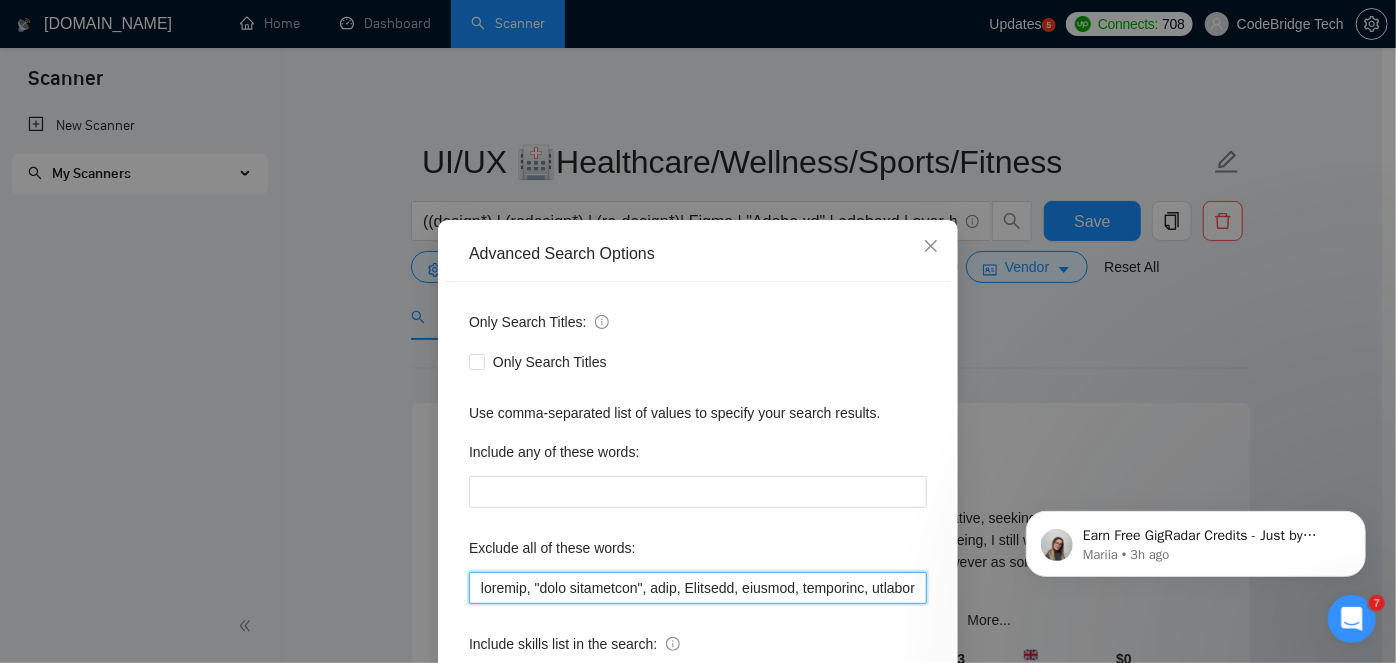 click at bounding box center (698, 588) 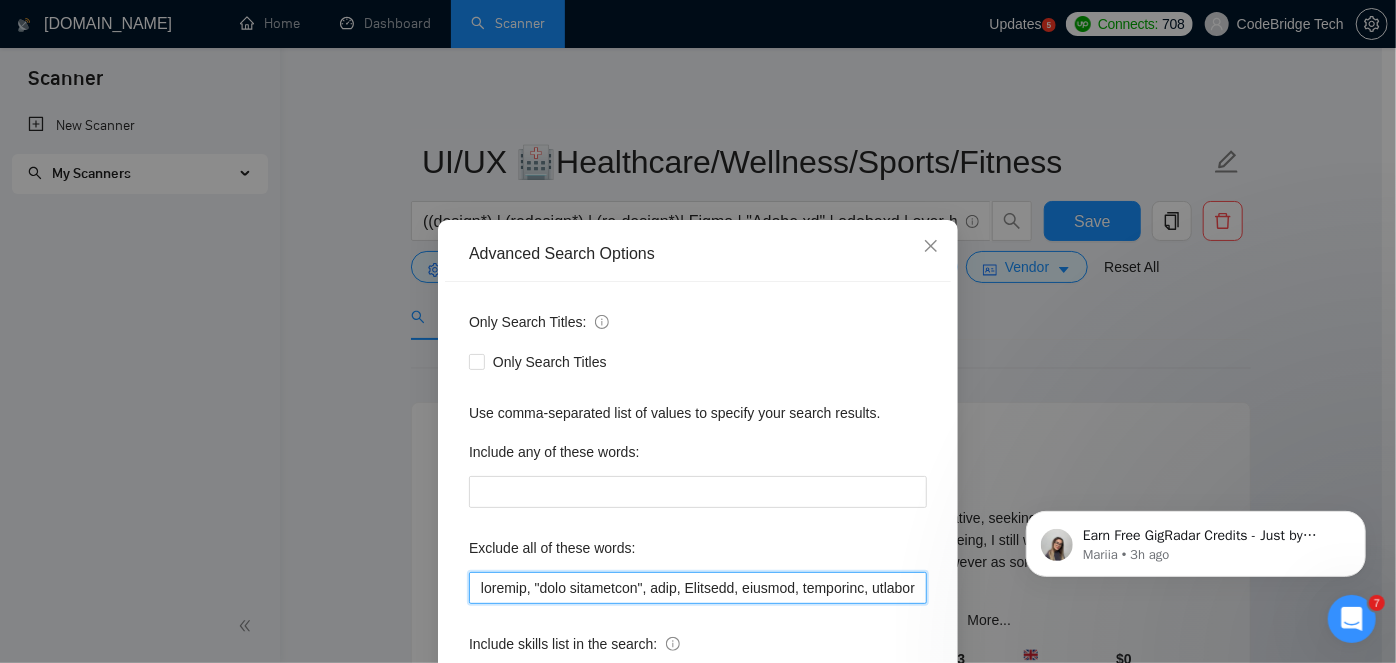 drag, startPoint x: 732, startPoint y: 592, endPoint x: 412, endPoint y: 593, distance: 320.00156 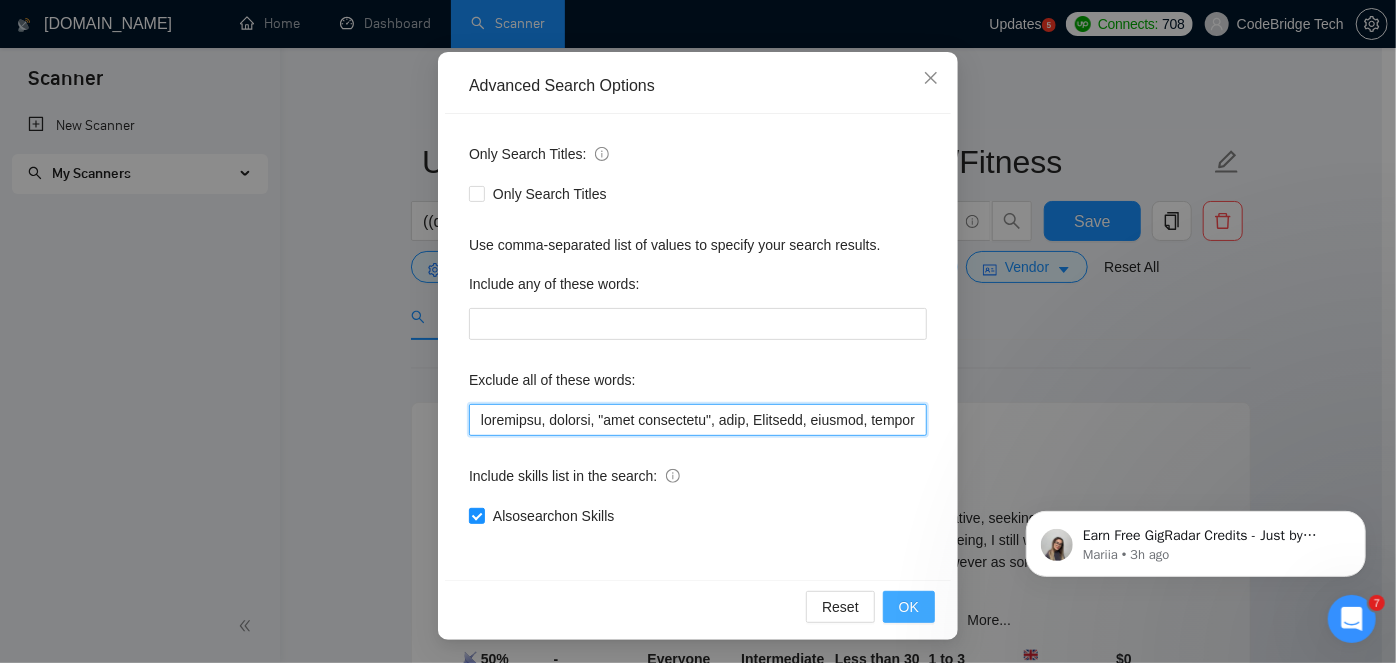type on "wordpress, bespoke, "fast turnaround", odoo, Embedded, hubspot, mailchimp, mailerlite, Wrap, ebook, "Social Media Imagery", infographic, brand, Landing, Activewear, jersey, "on site", "on-site", image, images, "ad designer", ads, branding, banner, banners,"social media marketing", "digital marketing",banner, "Creative Content",finance, fintech, klaviyo, "alpha testing", recherche , cherche, "google docs", "google sheet", print, "Fashion design", "fashion designer", "Convert Figma to HTML", suitedash, artwork, Shopify, framer, webflow, flutterflow, firebase, equity, brochure, poster, streetwear, beehiiv, sharepoint, book, psd, "one page", powerpoint, salesforce, flutterflow, landing, "one pagers", "one pager", one-pager, photoshop, g m a i l, "[DOMAIN_NAME]", Magazine, shirt, t-shirt, Magento, migrate, Industrial, bootstrap, wix, icon, icons, youtube, kajabi, packaging, modeling, book cover, "agencies do not apply", agencies, manufacturing, manufactory,"French speaking", "German speaking", "no agencies", "No Ag..." 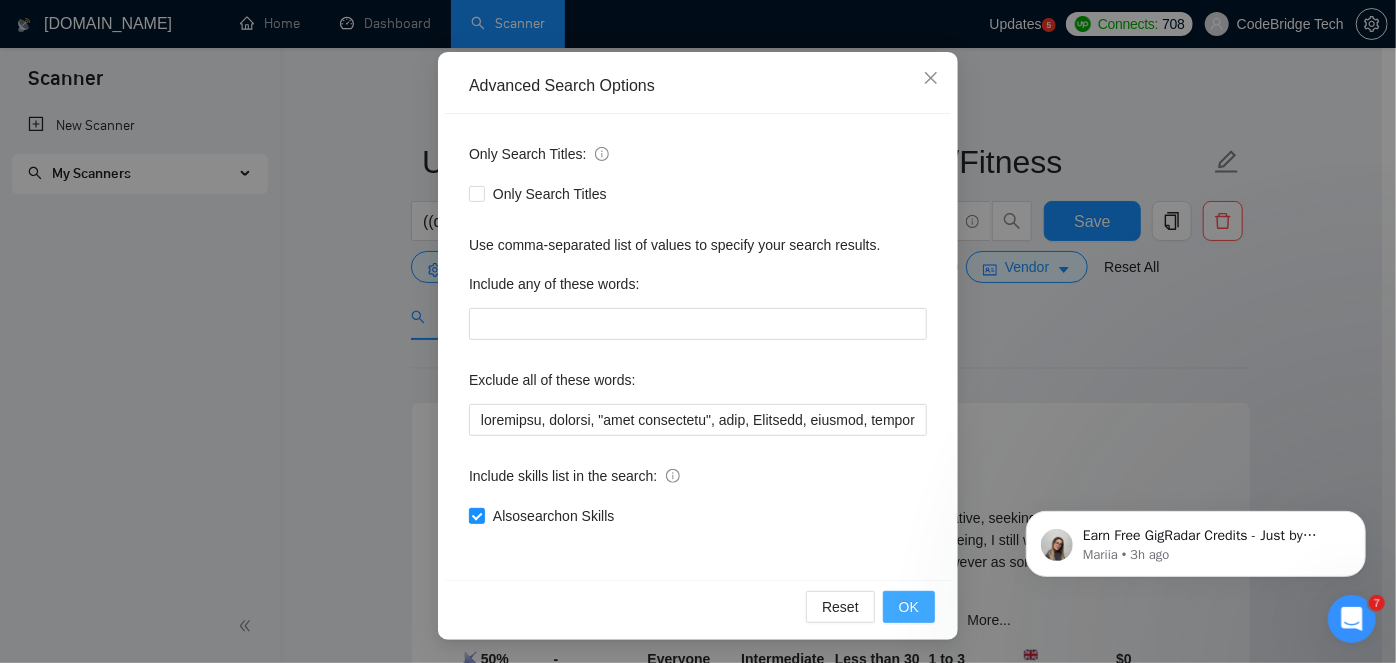 click on "OK" at bounding box center (909, 607) 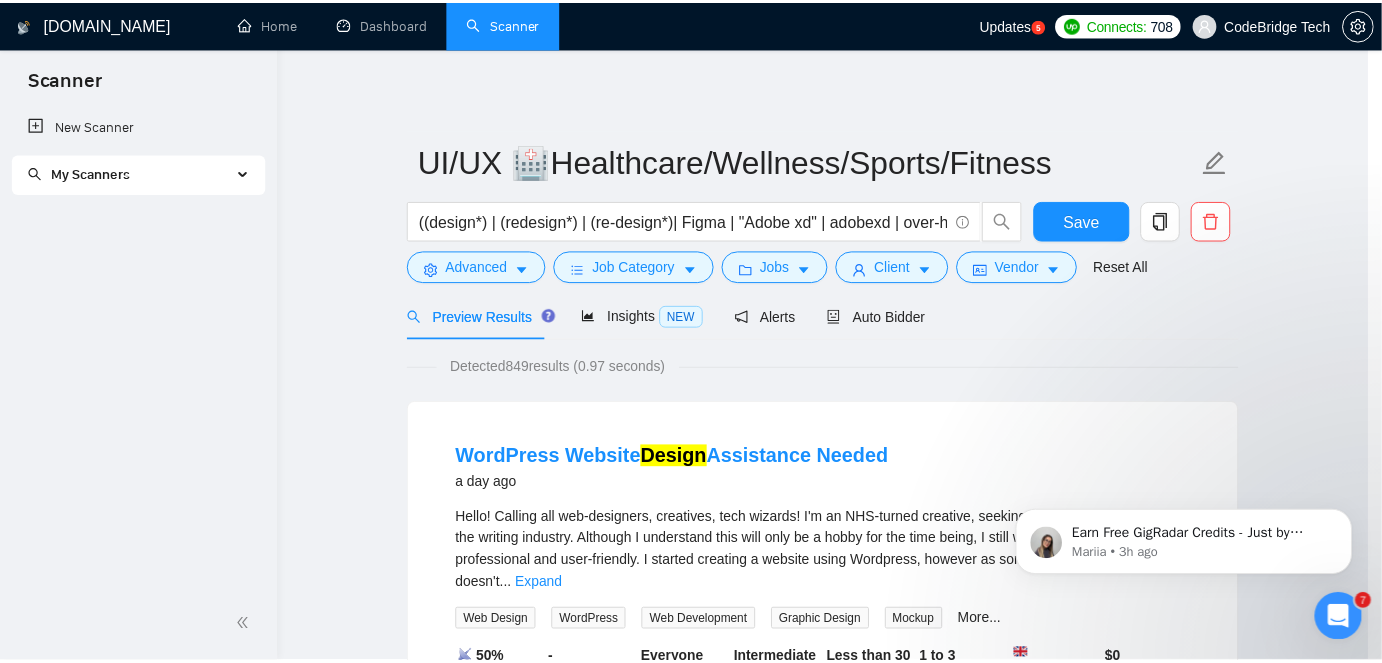 scroll, scrollTop: 68, scrollLeft: 0, axis: vertical 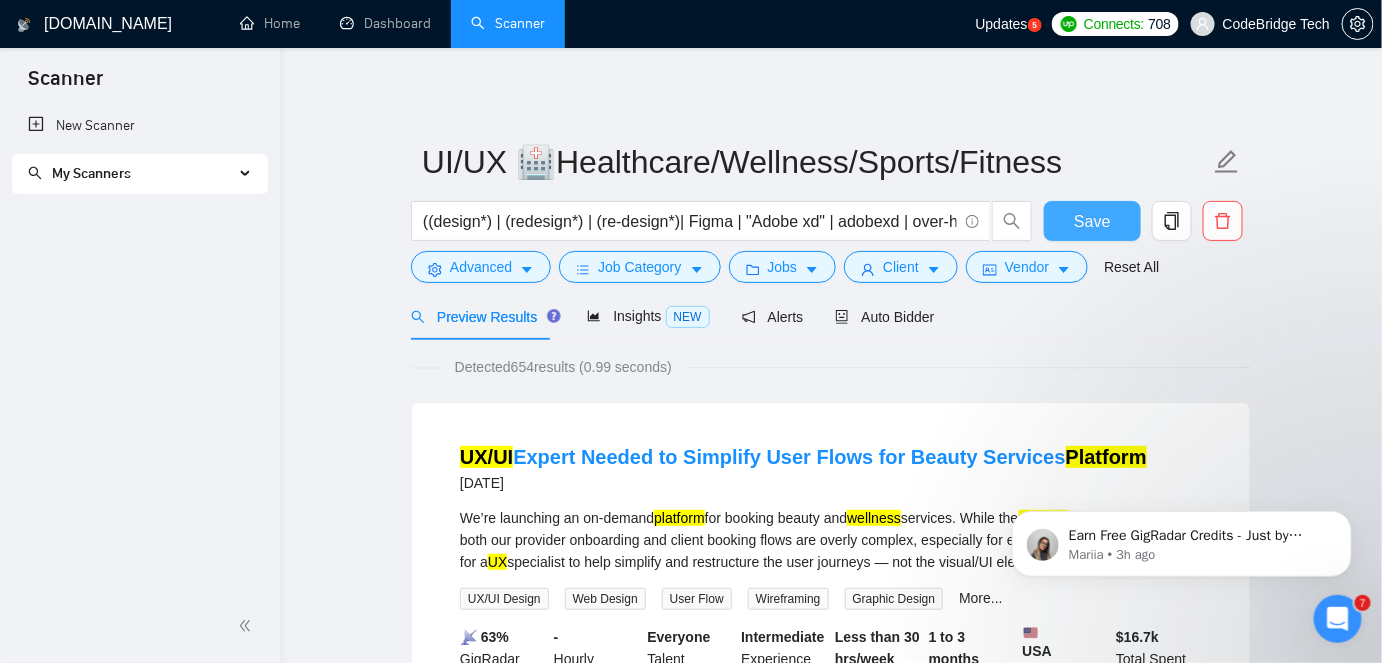 click on "Save" at bounding box center (1092, 221) 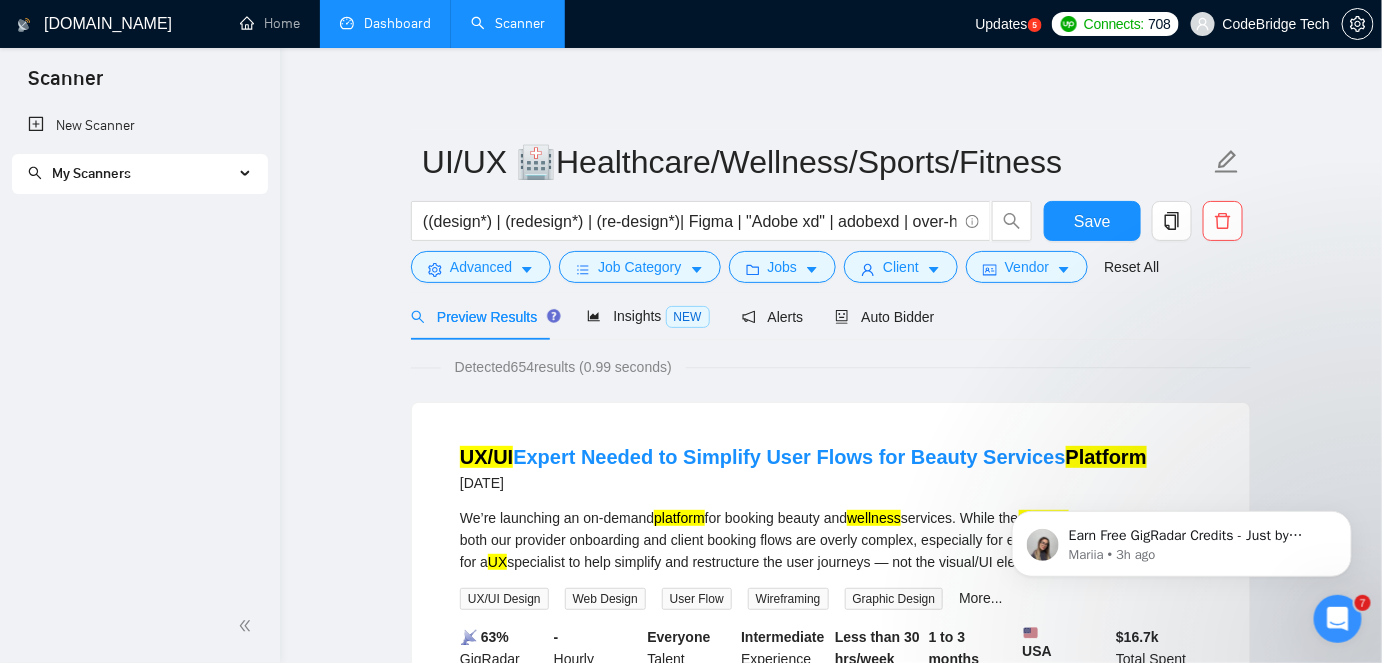 click on "Dashboard" at bounding box center (385, 23) 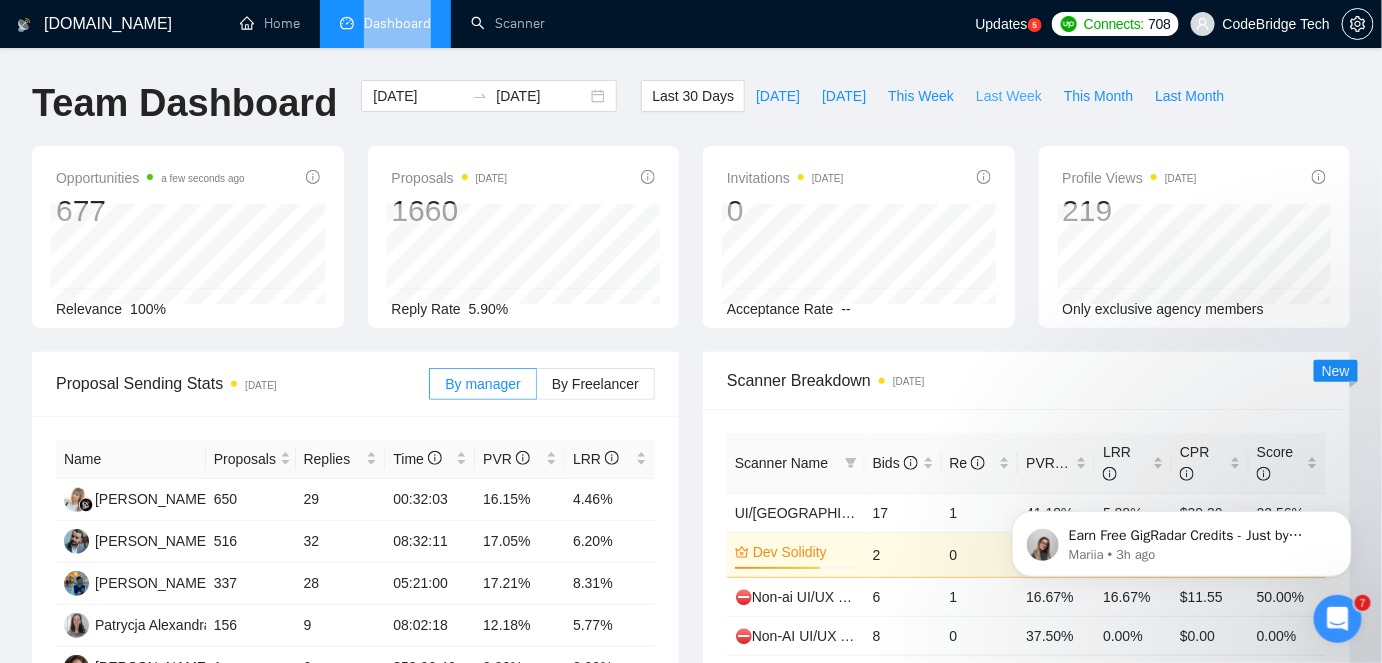 click on "Last Week" at bounding box center (1009, 96) 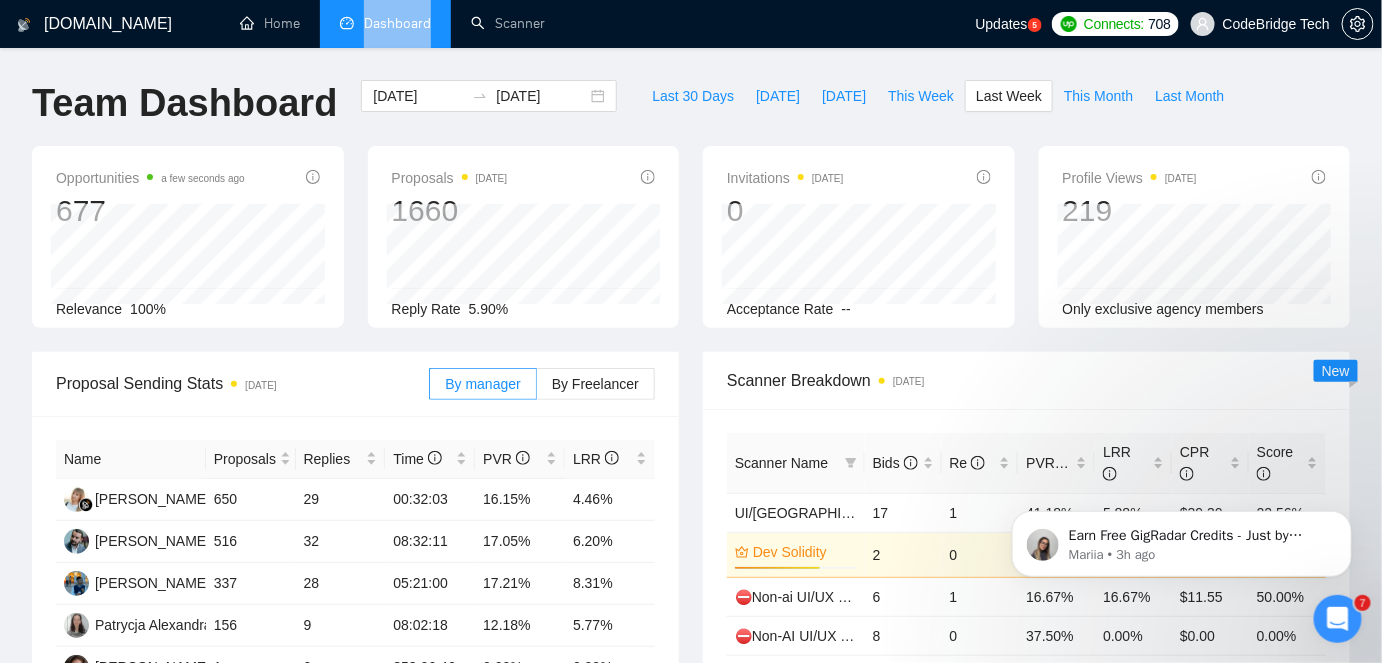 type on "[DATE]" 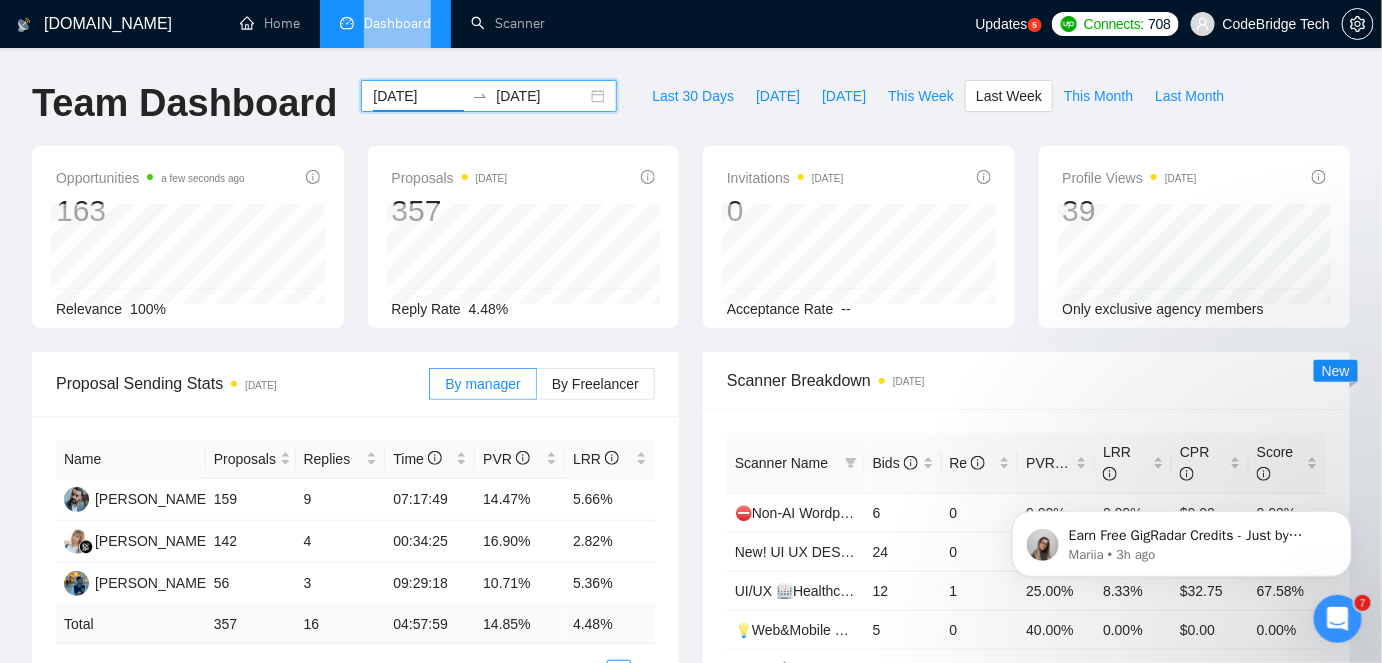 click on "[DATE]" at bounding box center (418, 96) 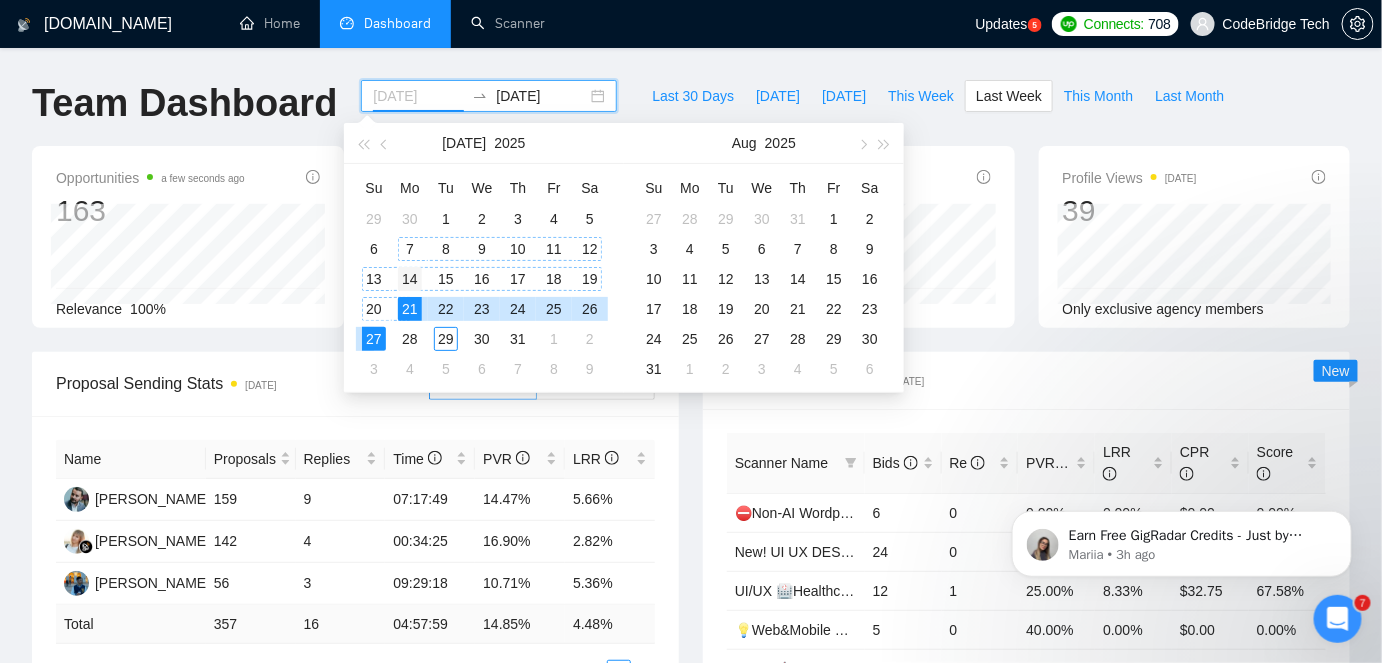 type on "[DATE]" 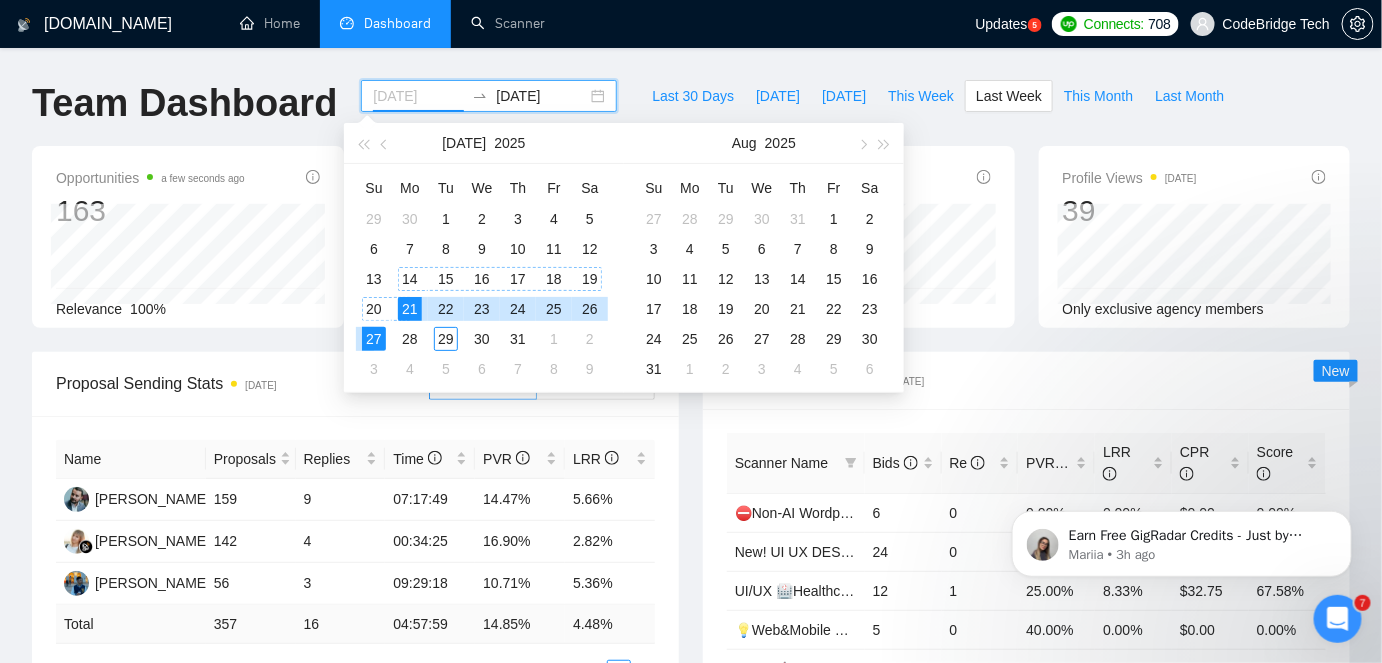 drag, startPoint x: 409, startPoint y: 276, endPoint x: 400, endPoint y: 287, distance: 14.21267 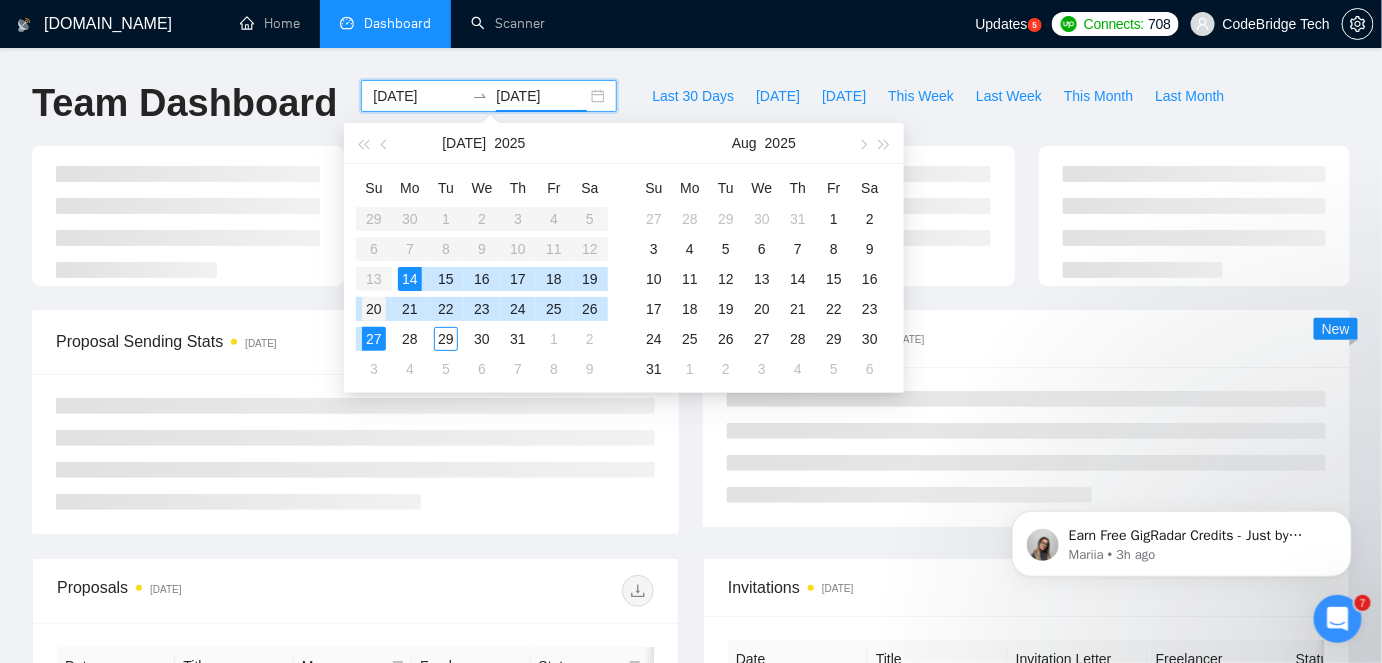 type on "[DATE]" 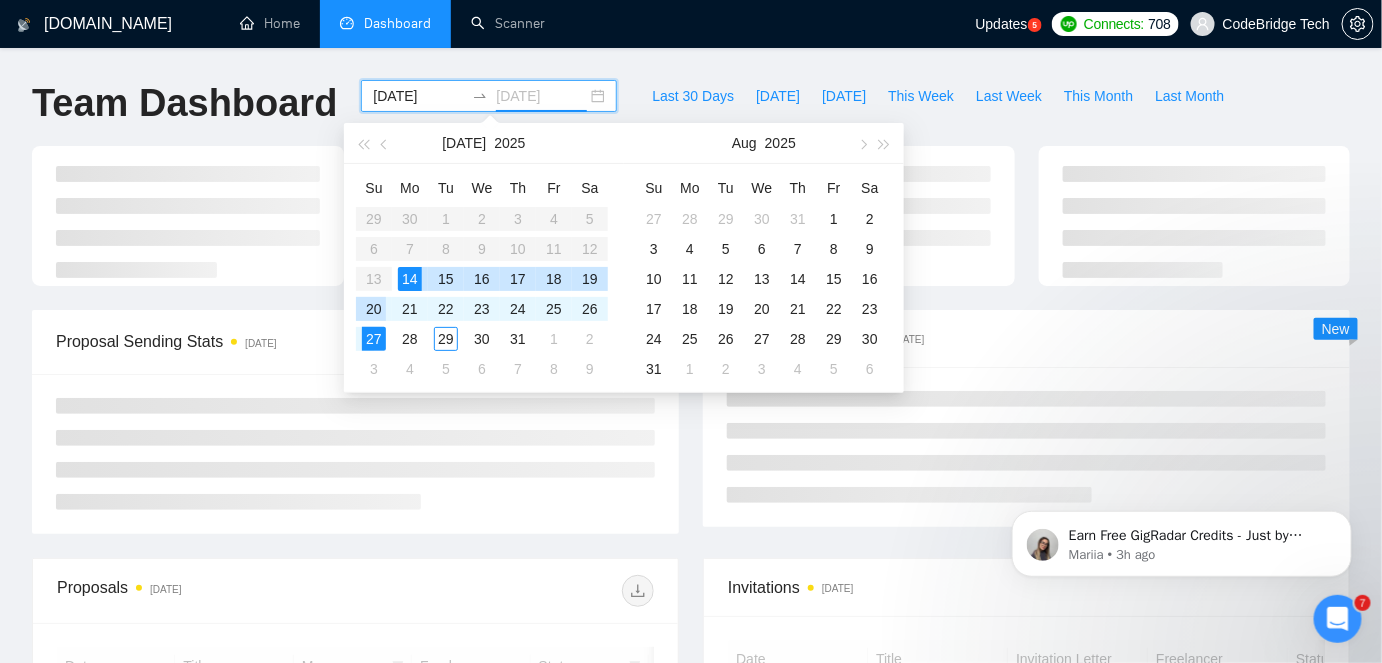click on "20" at bounding box center (374, 309) 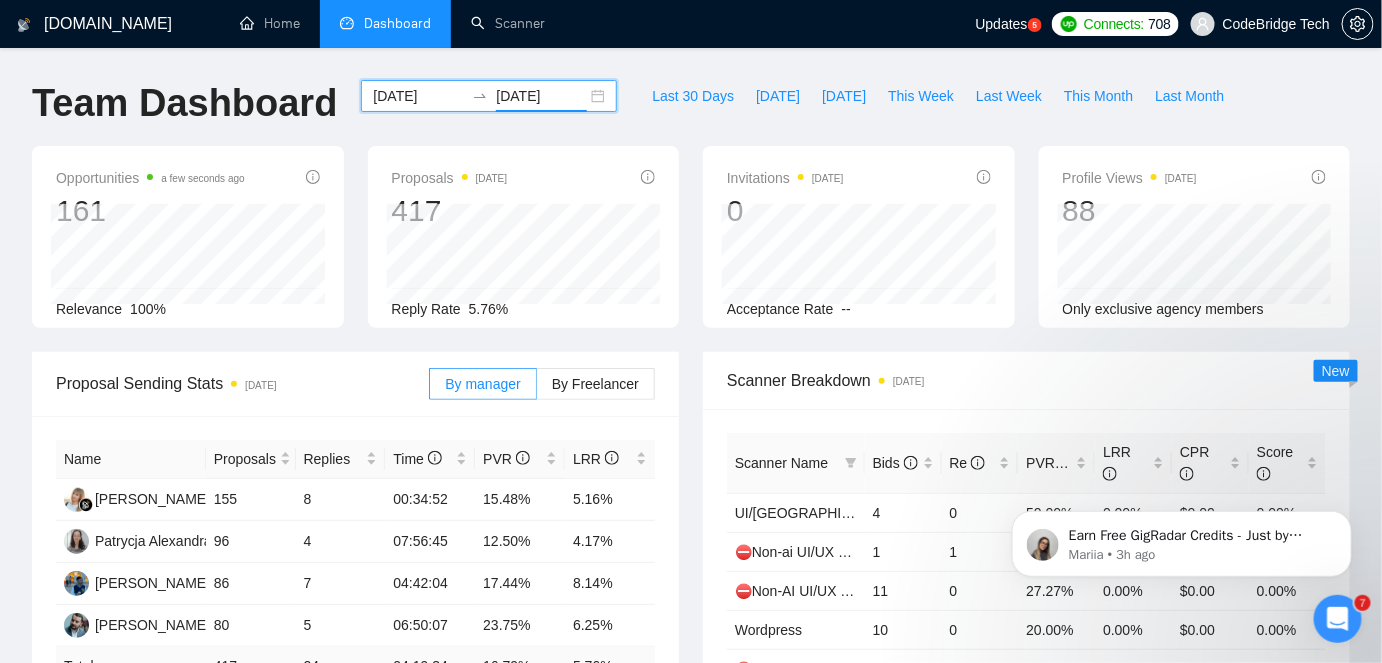 click on "[DATE]" at bounding box center [418, 96] 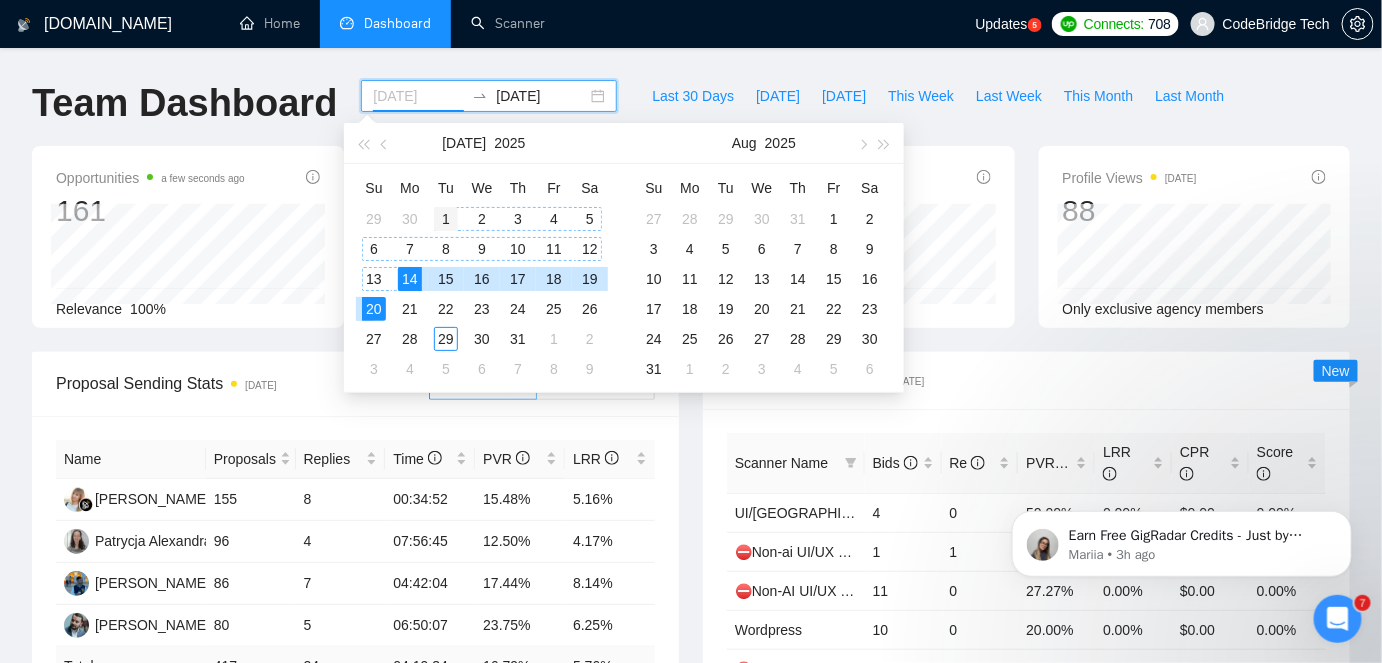type on "[DATE]" 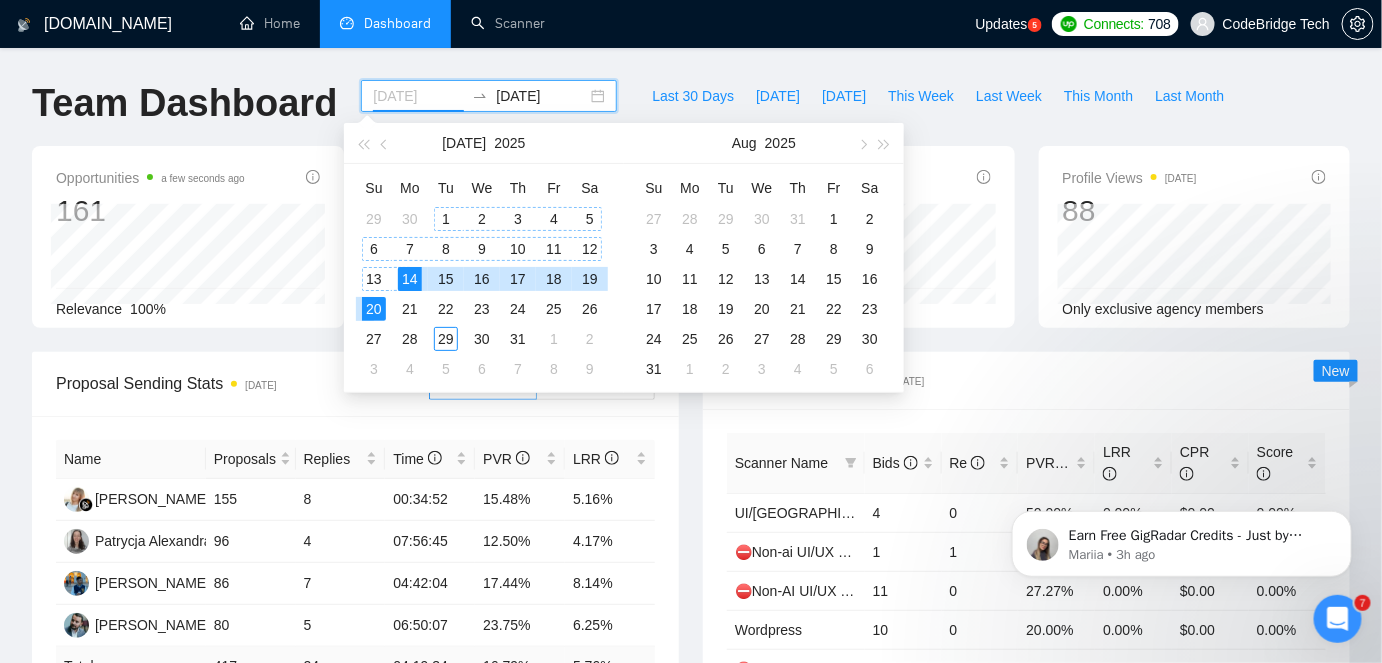 click on "1" at bounding box center [446, 219] 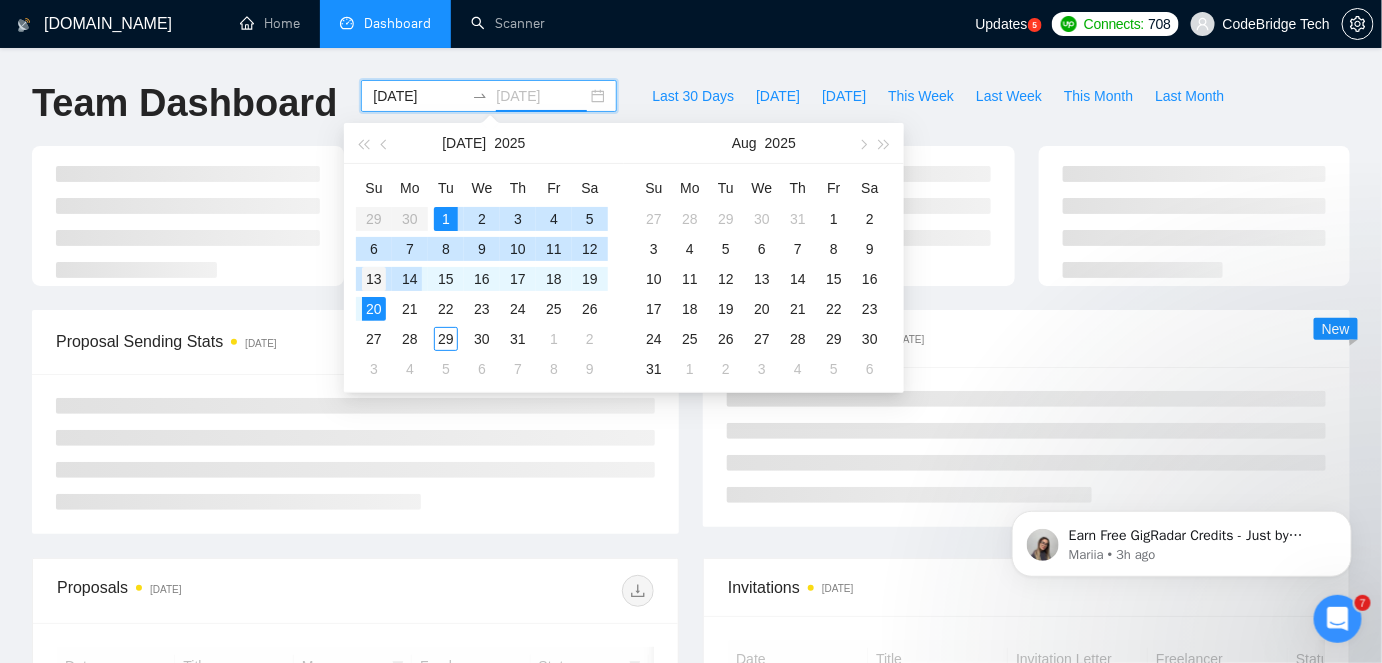type on "[DATE]" 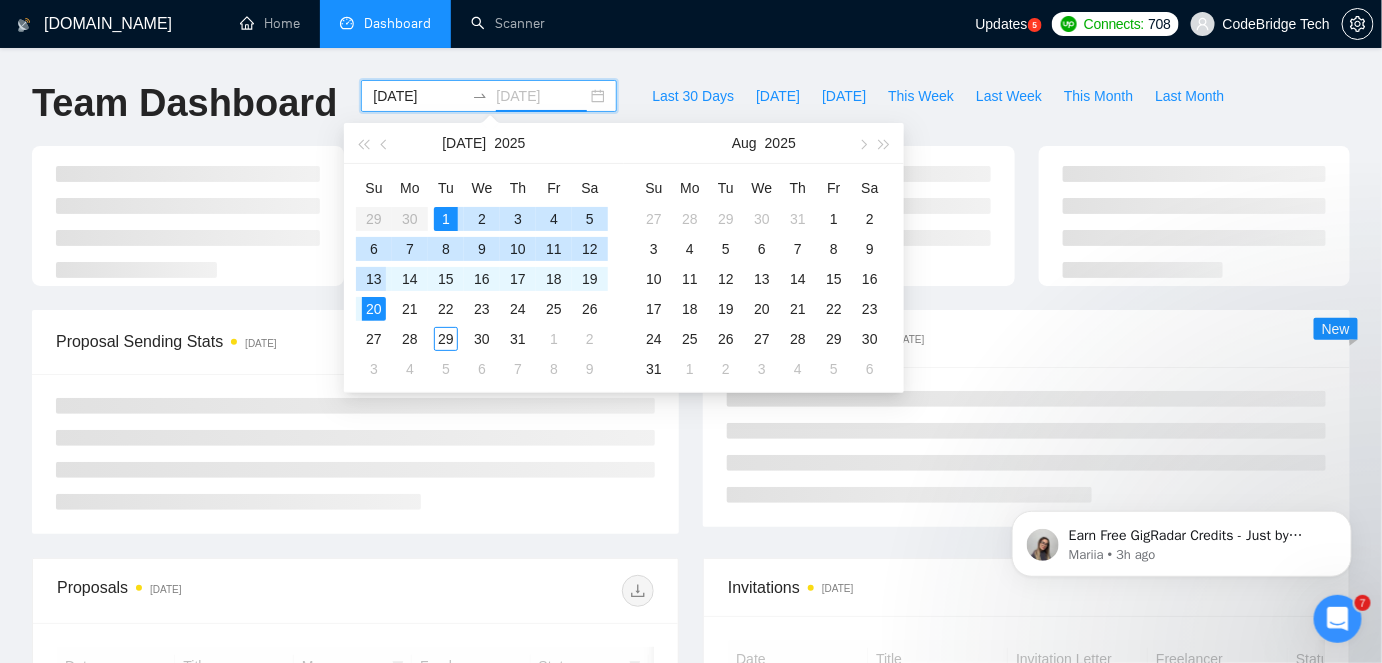 click on "13" at bounding box center (374, 279) 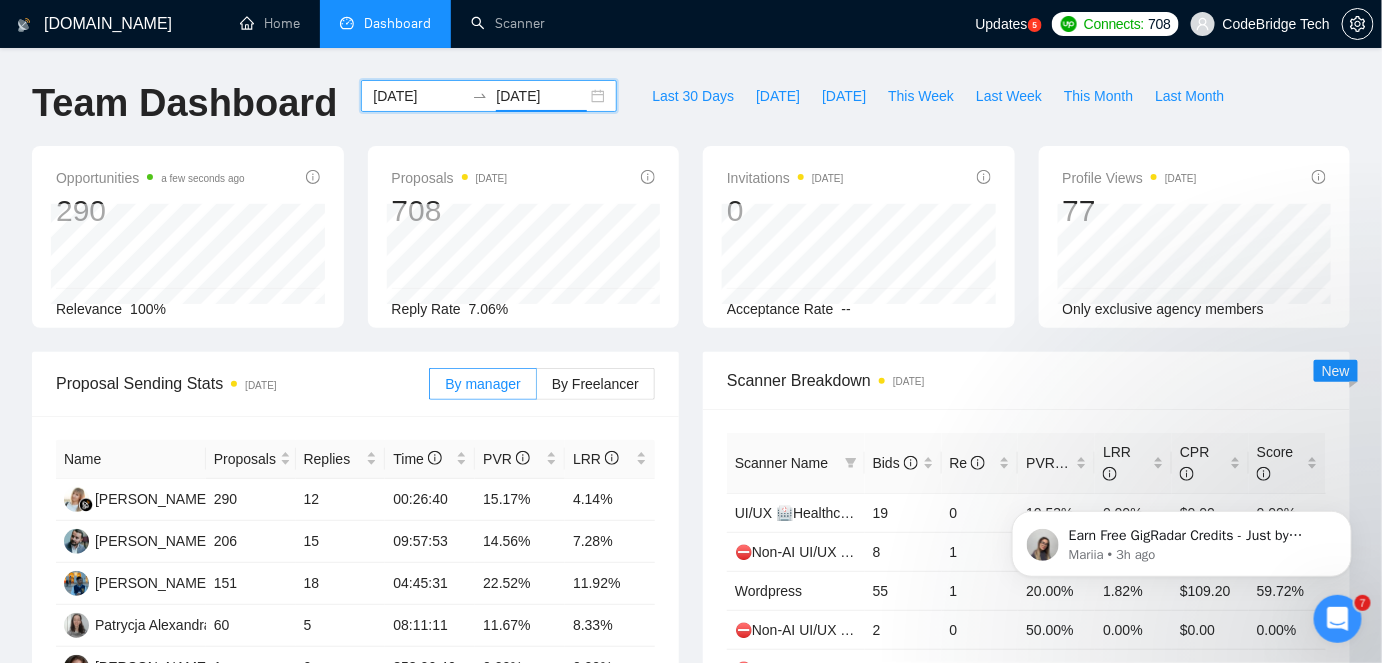 click on "[DATE]" at bounding box center (418, 96) 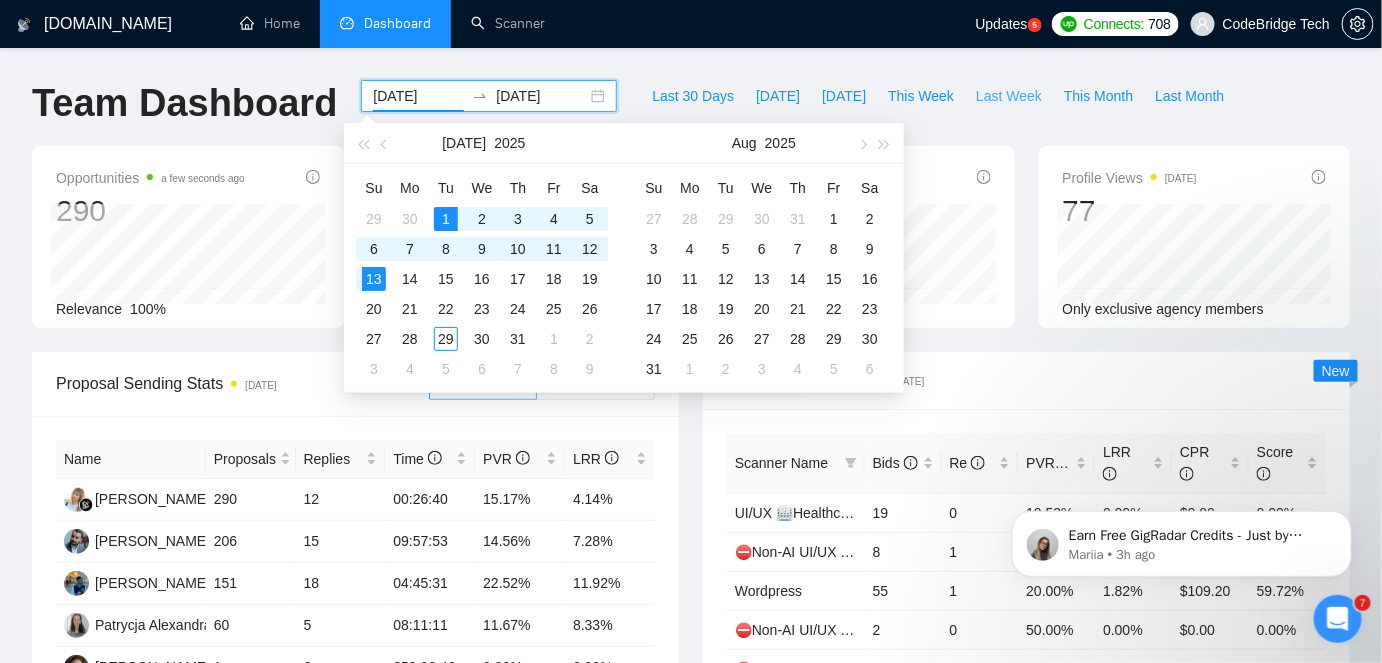 click on "Last Week" at bounding box center [1009, 96] 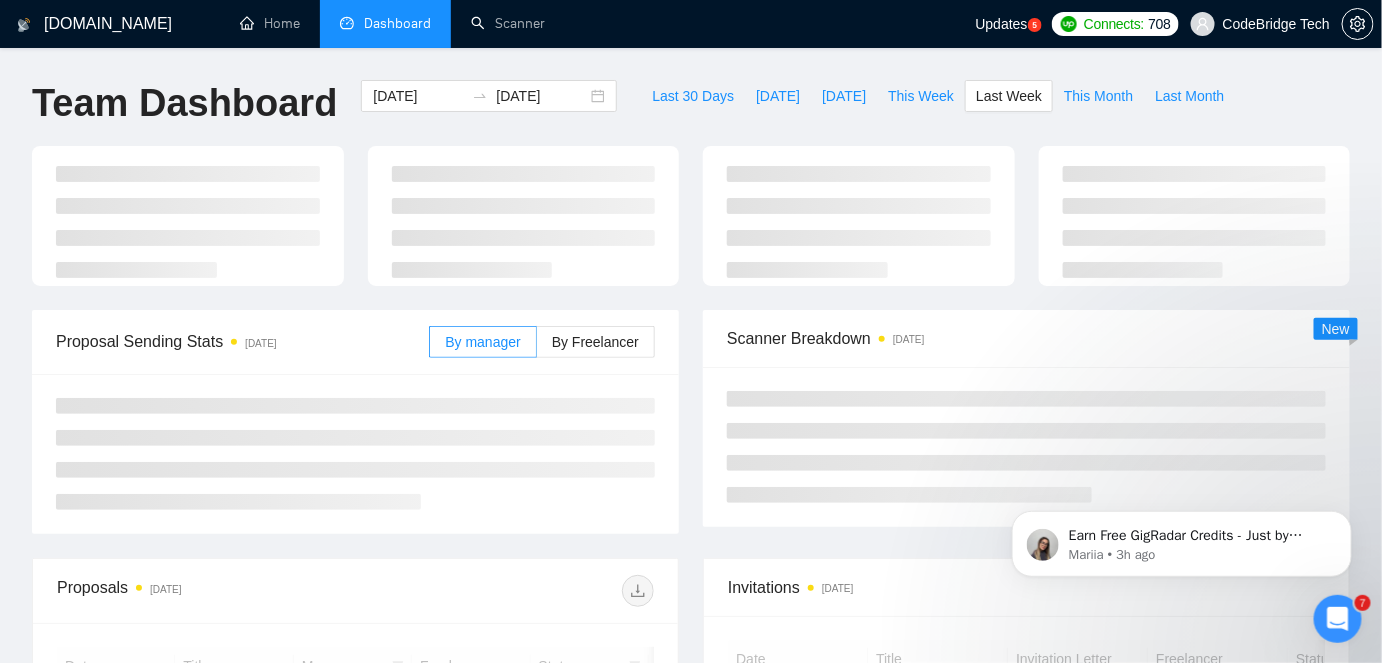 type on "[DATE]" 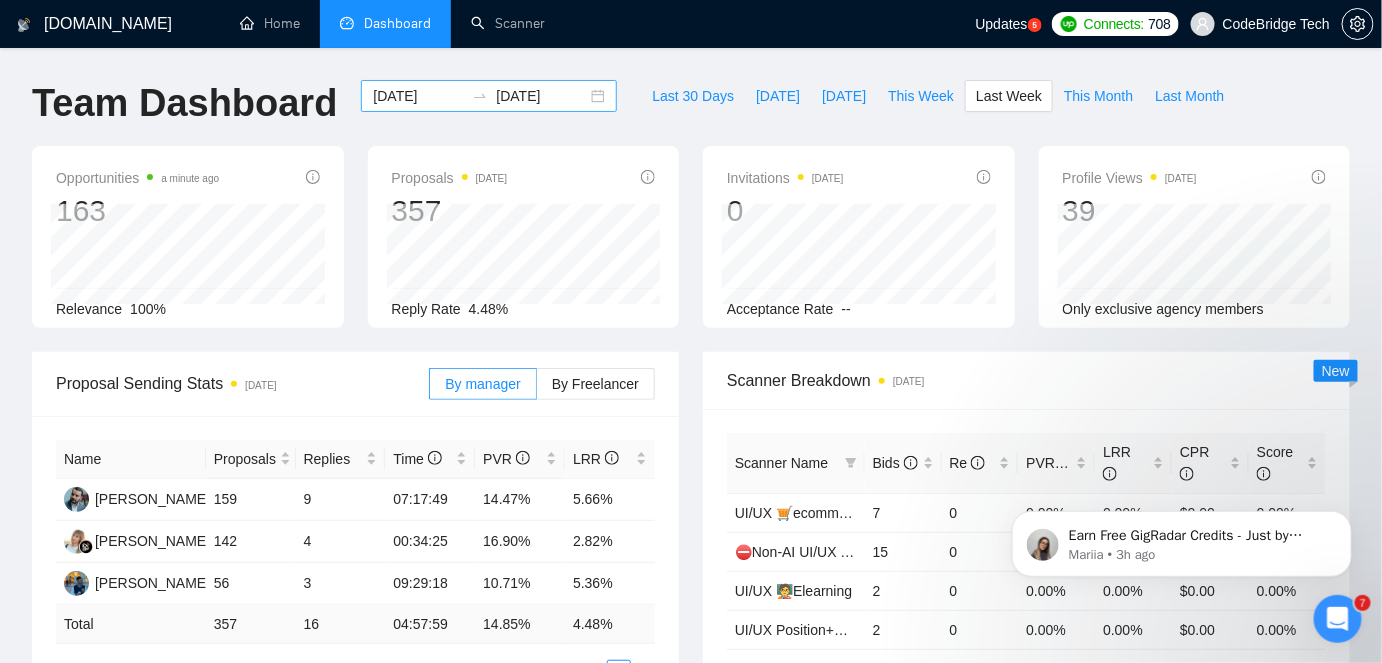 click on "[DATE]" at bounding box center (418, 96) 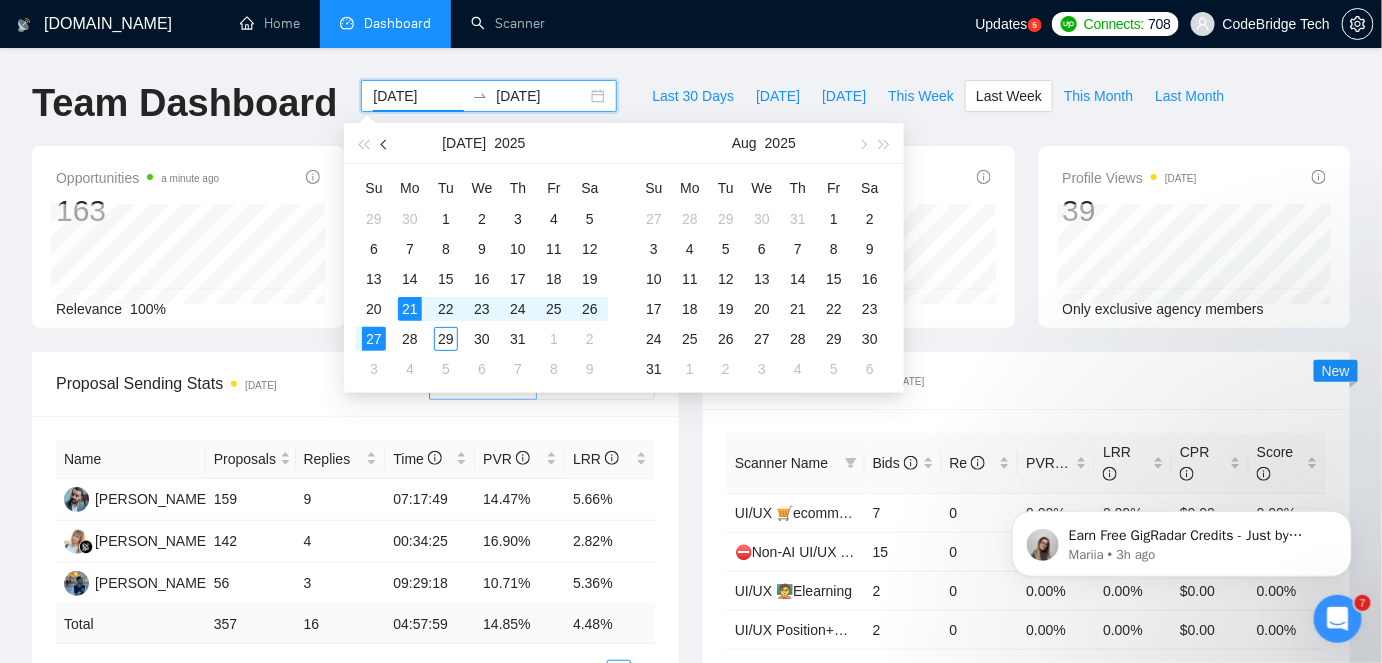 click at bounding box center [386, 144] 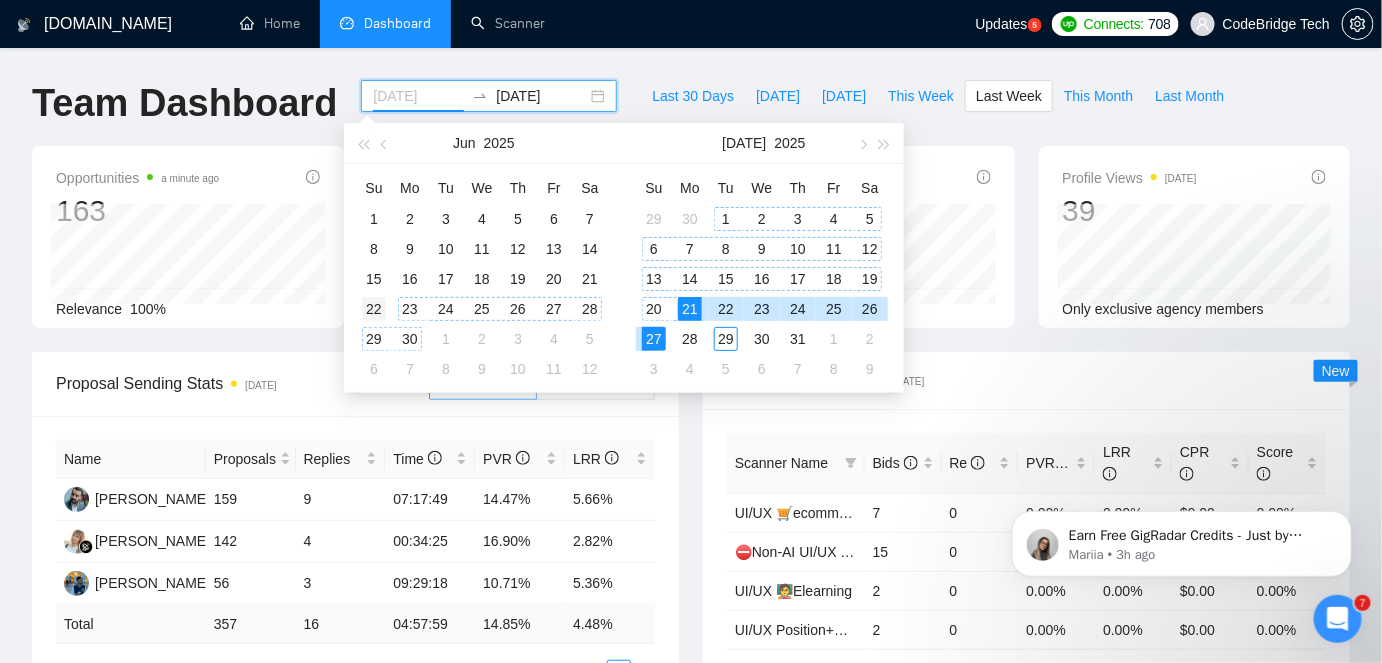 type on "[DATE]" 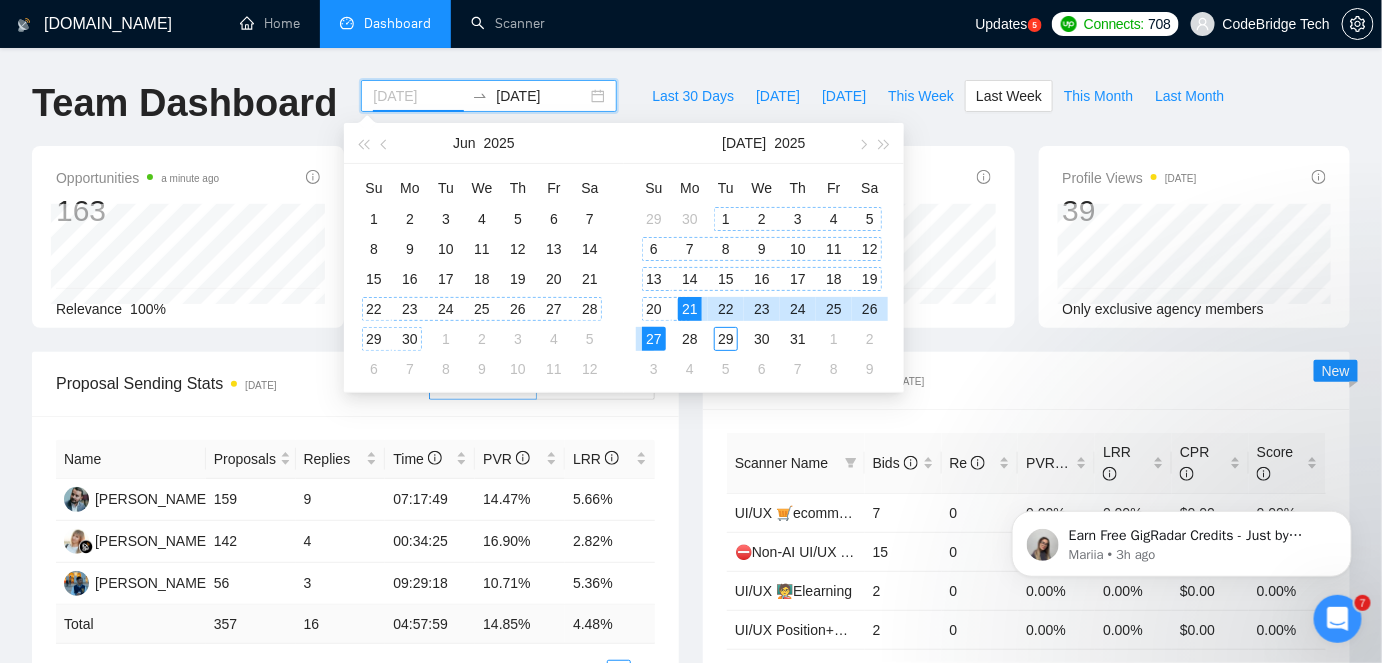 click on "22" at bounding box center [374, 309] 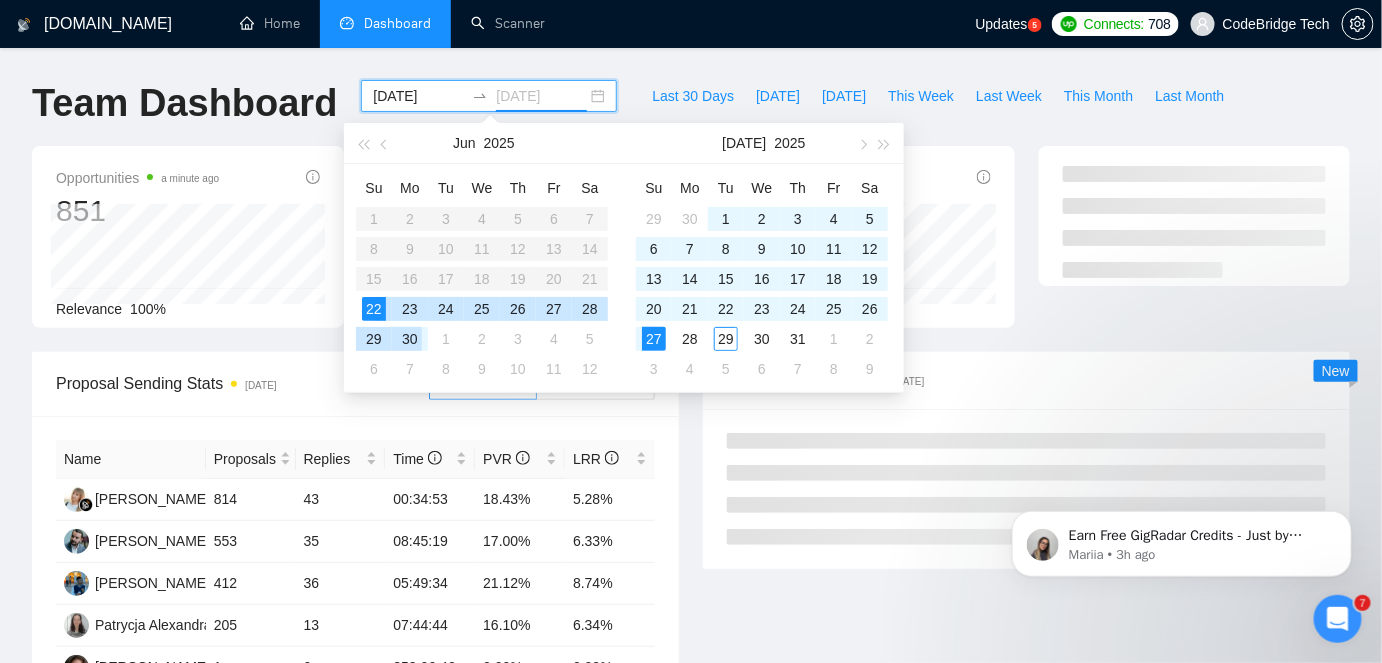 type on "[DATE]" 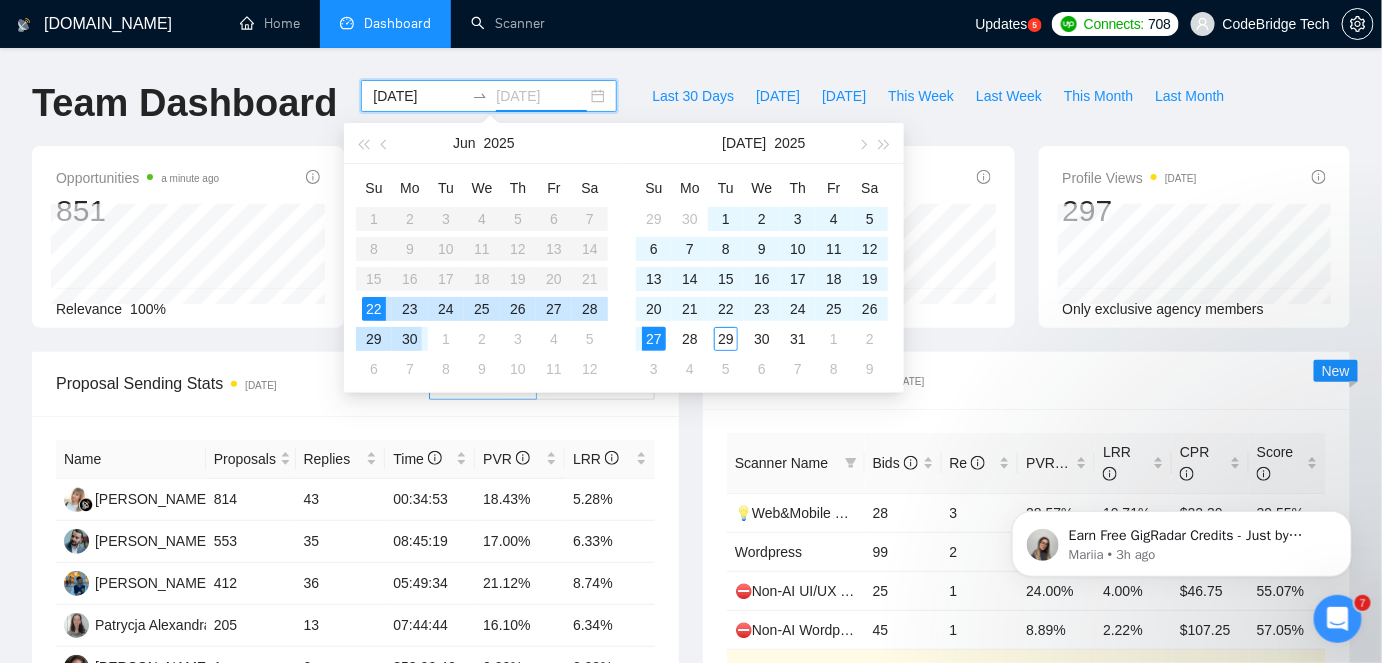click on "30" at bounding box center [410, 339] 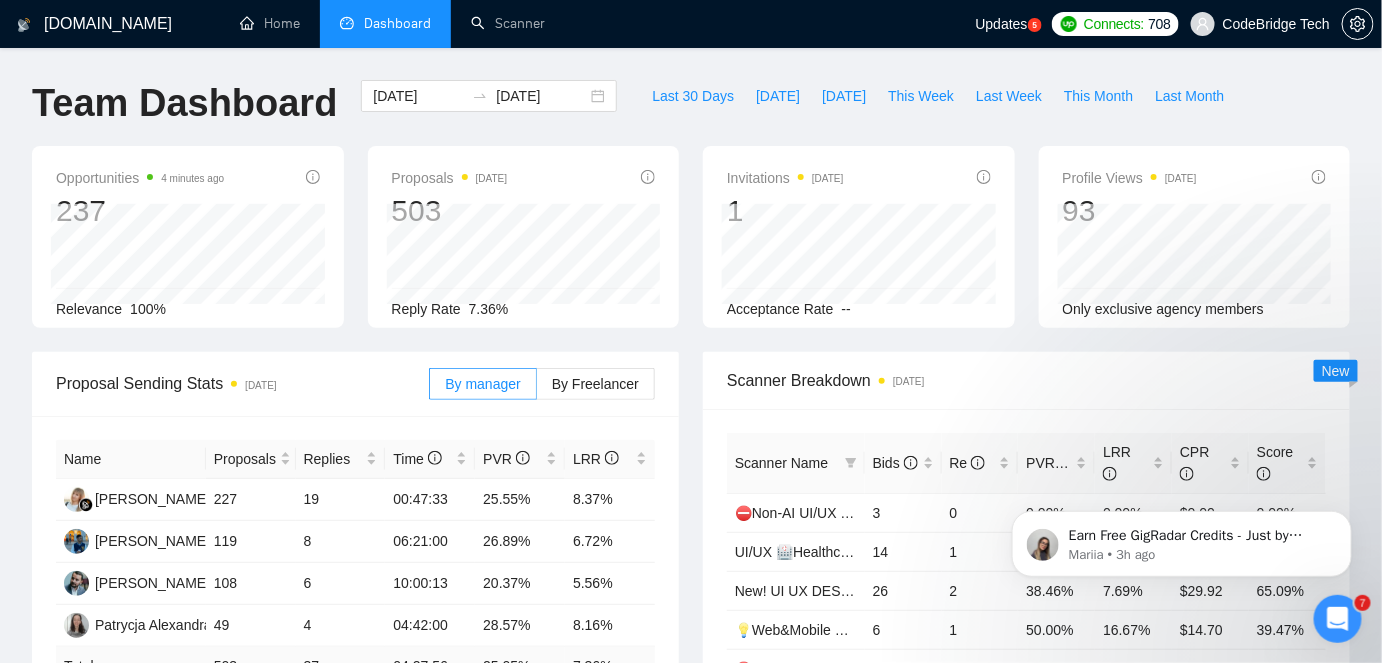 click at bounding box center (1337, 618) 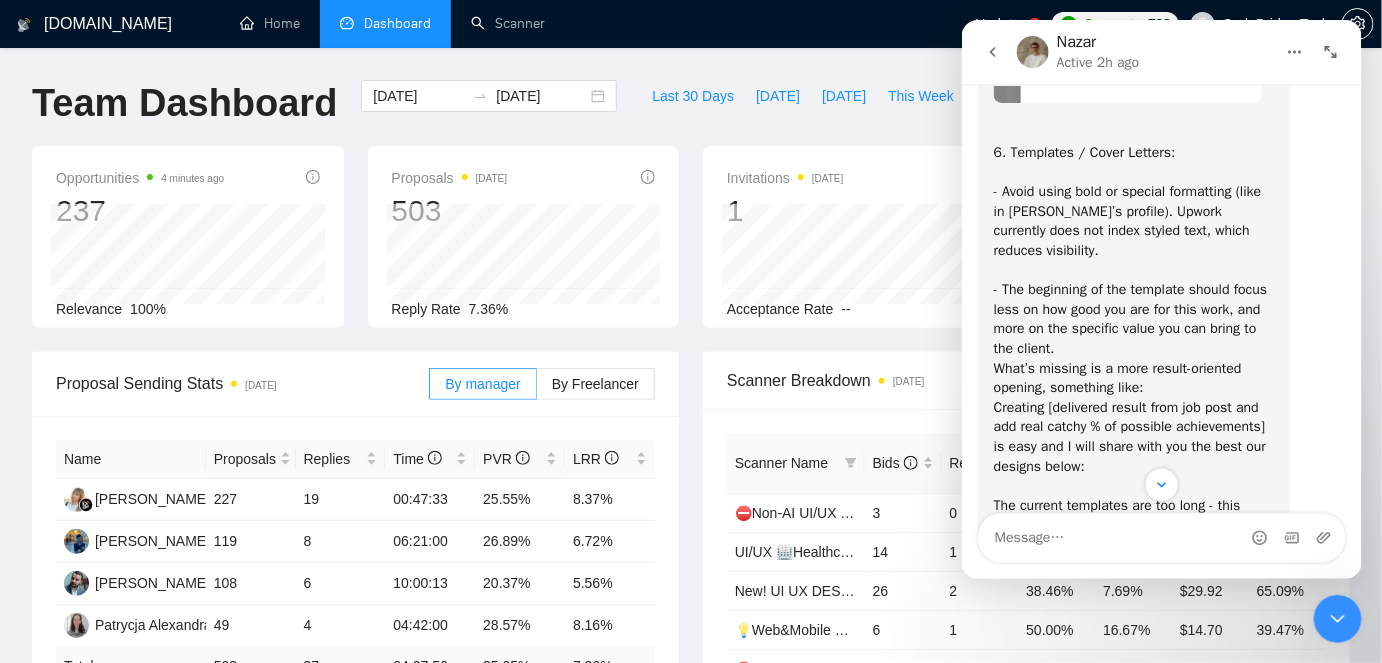 scroll, scrollTop: 5486, scrollLeft: 0, axis: vertical 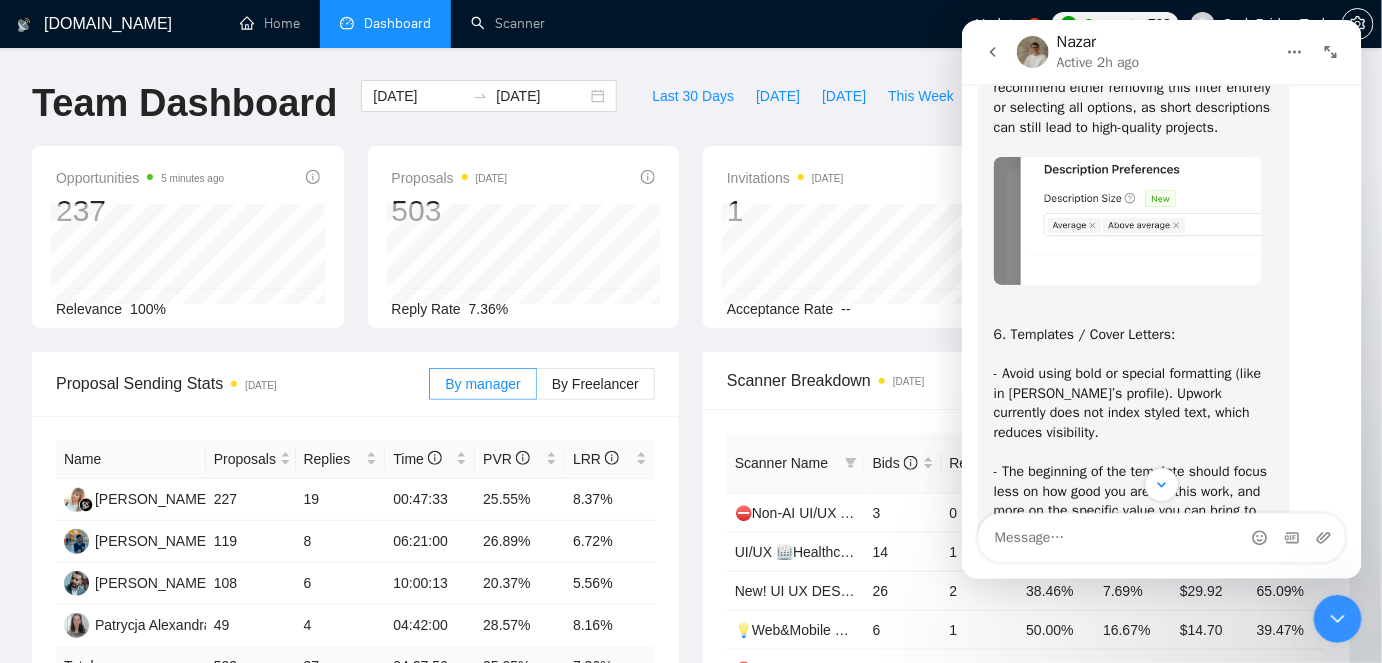click on "Scanner Breakdown [DATE]" at bounding box center [1026, 381] 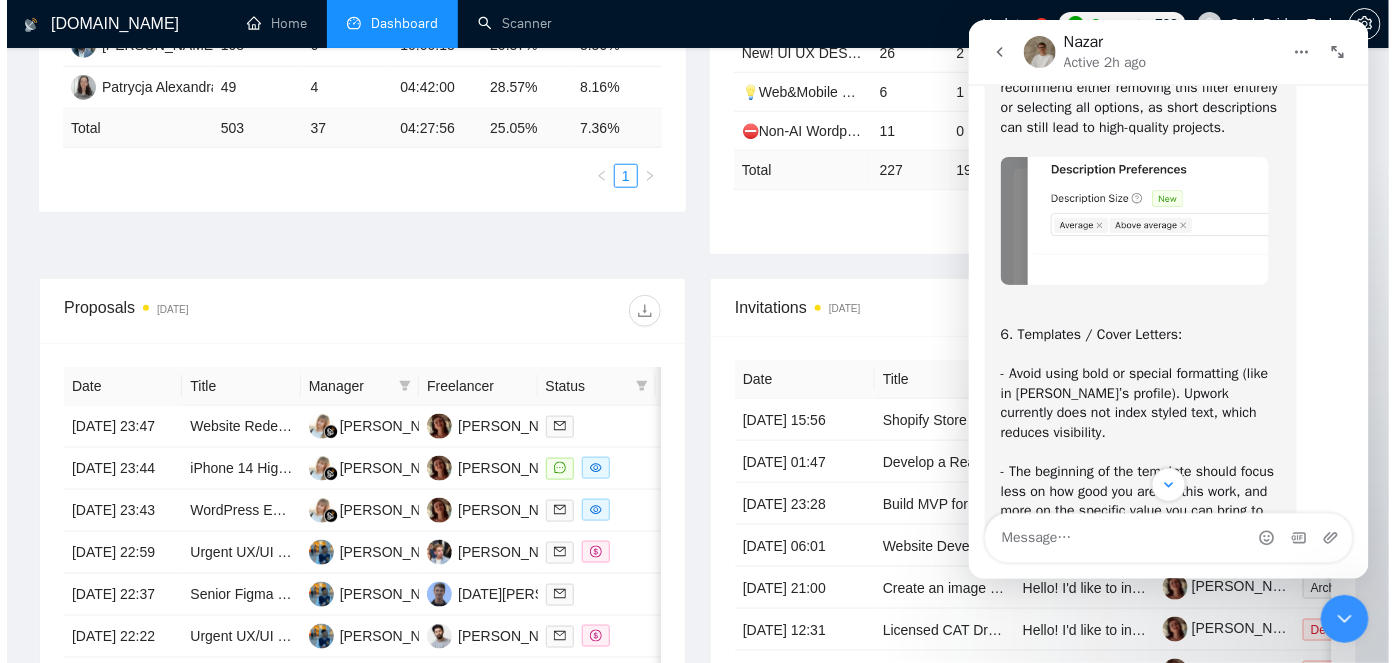 scroll, scrollTop: 636, scrollLeft: 0, axis: vertical 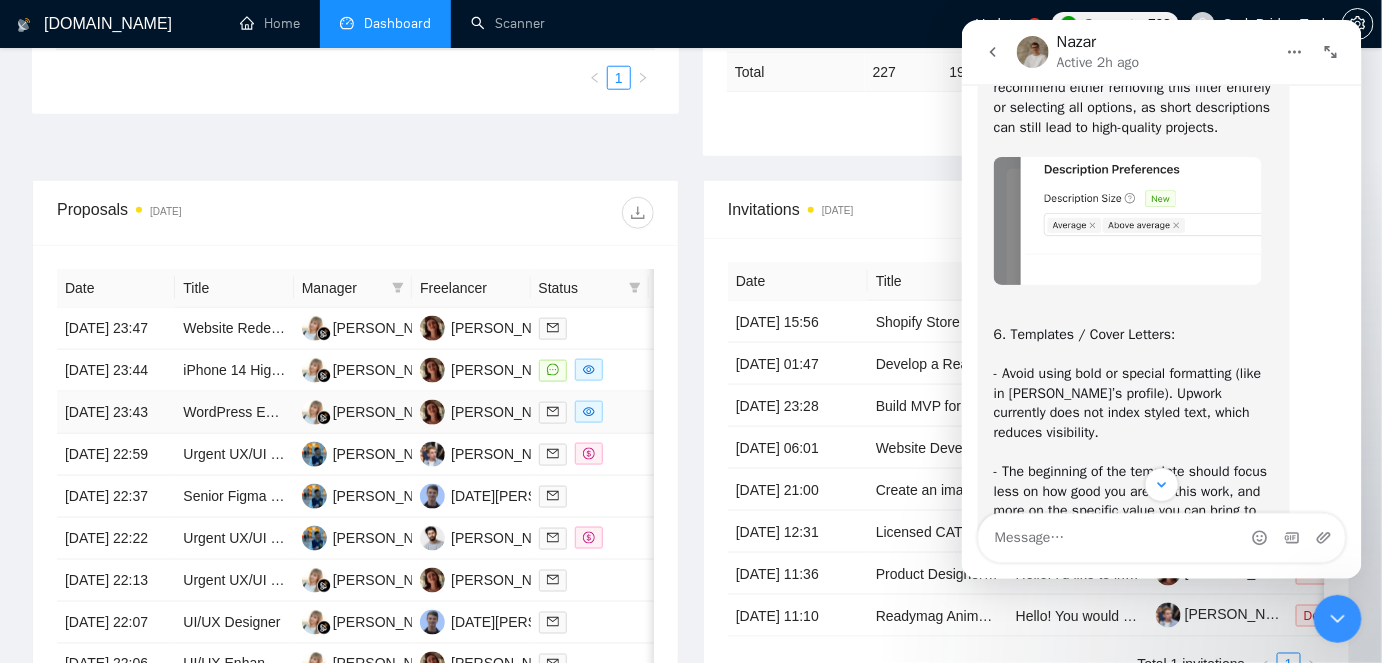 click on "WordPress Expert Needed for Casino Affiliate Website Redesign" at bounding box center (234, 413) 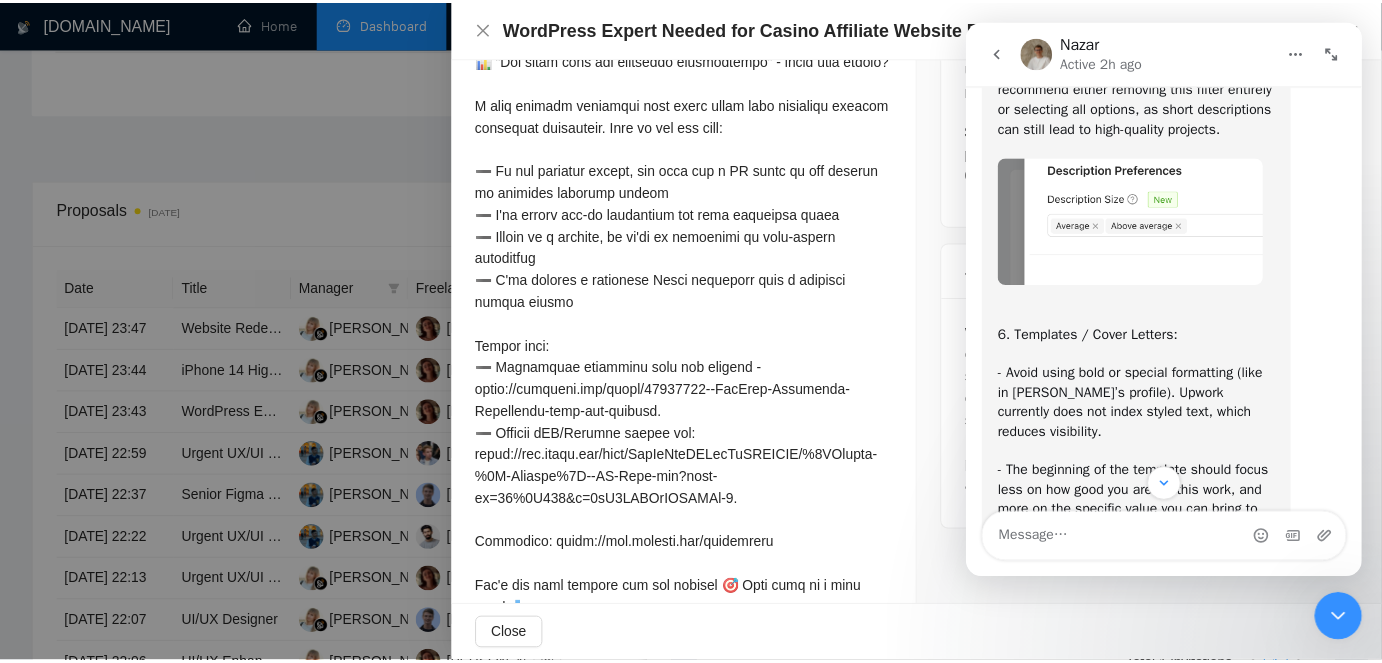 scroll, scrollTop: 636, scrollLeft: 0, axis: vertical 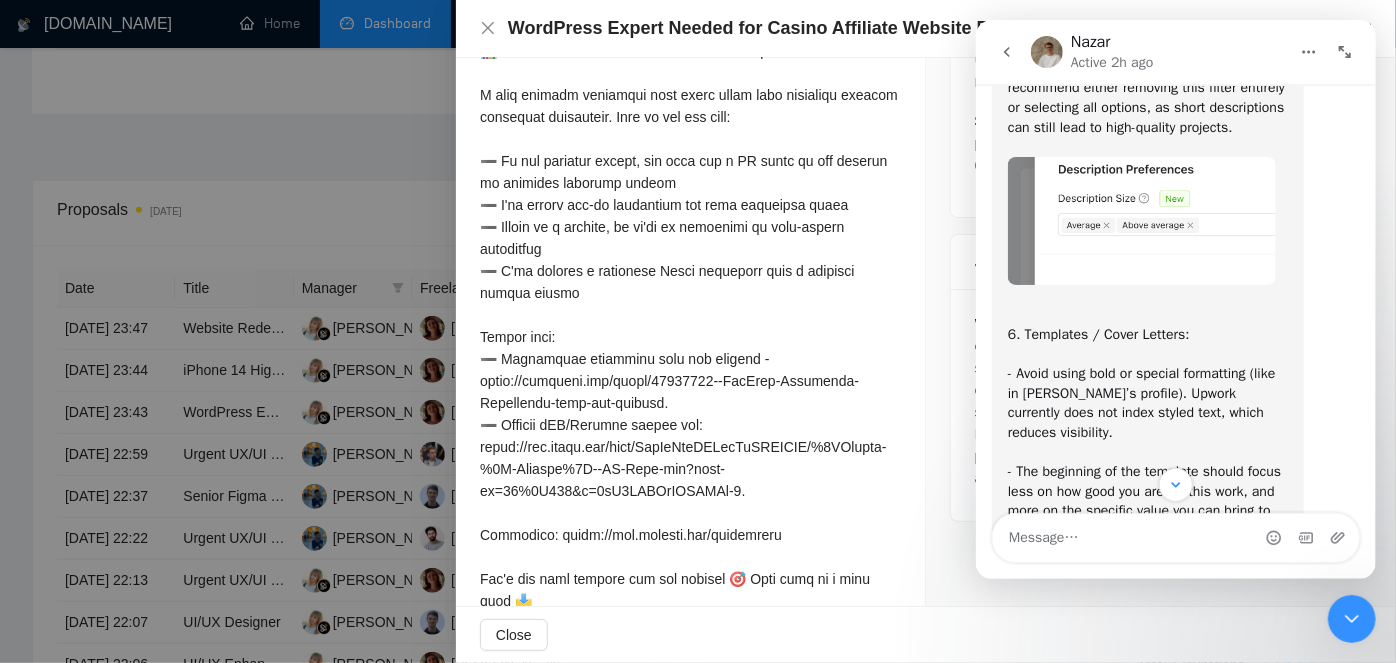click at bounding box center [698, 331] 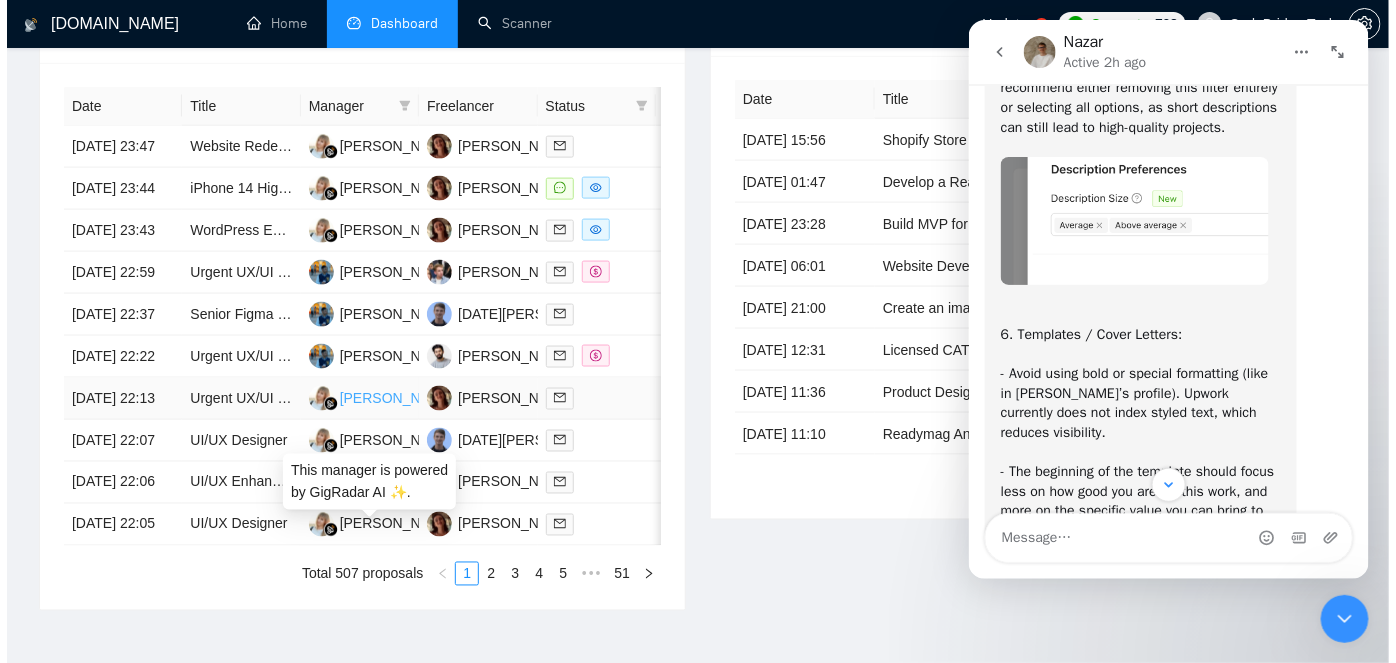 scroll, scrollTop: 1000, scrollLeft: 0, axis: vertical 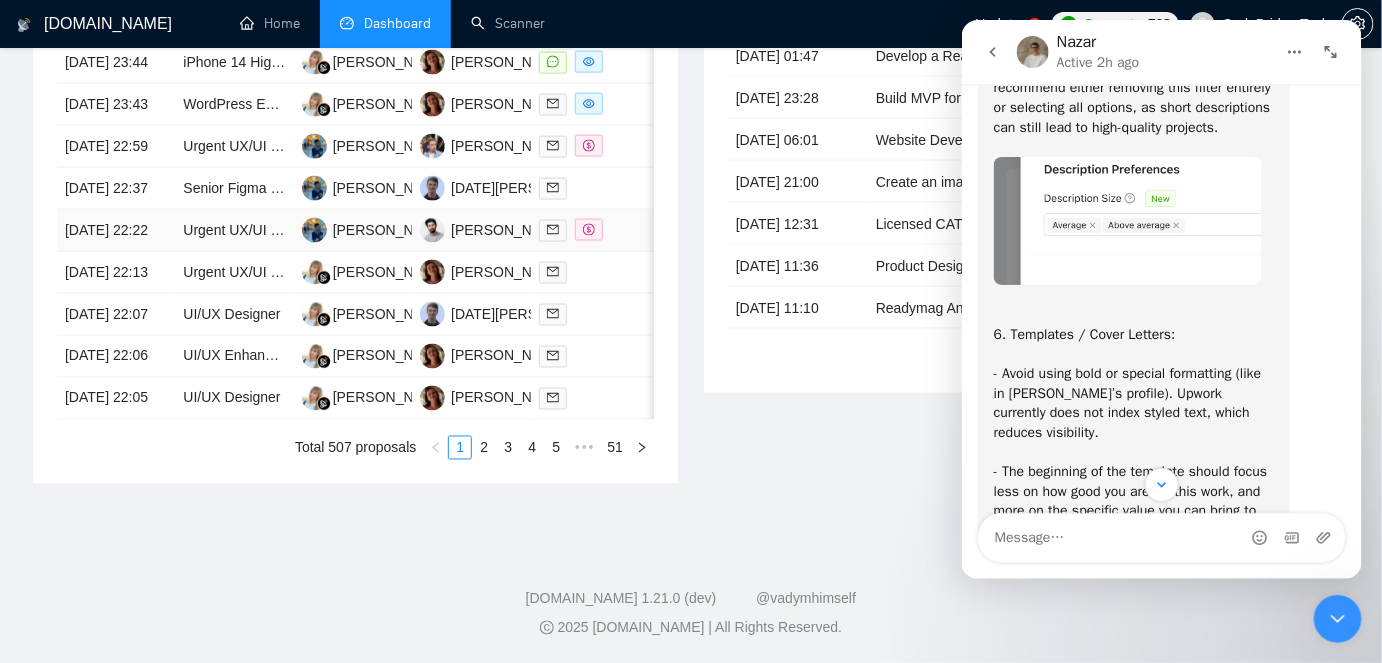 click on "Urgent UX/UI Redesign for Real Estate SaaS Platform" at bounding box center [234, 231] 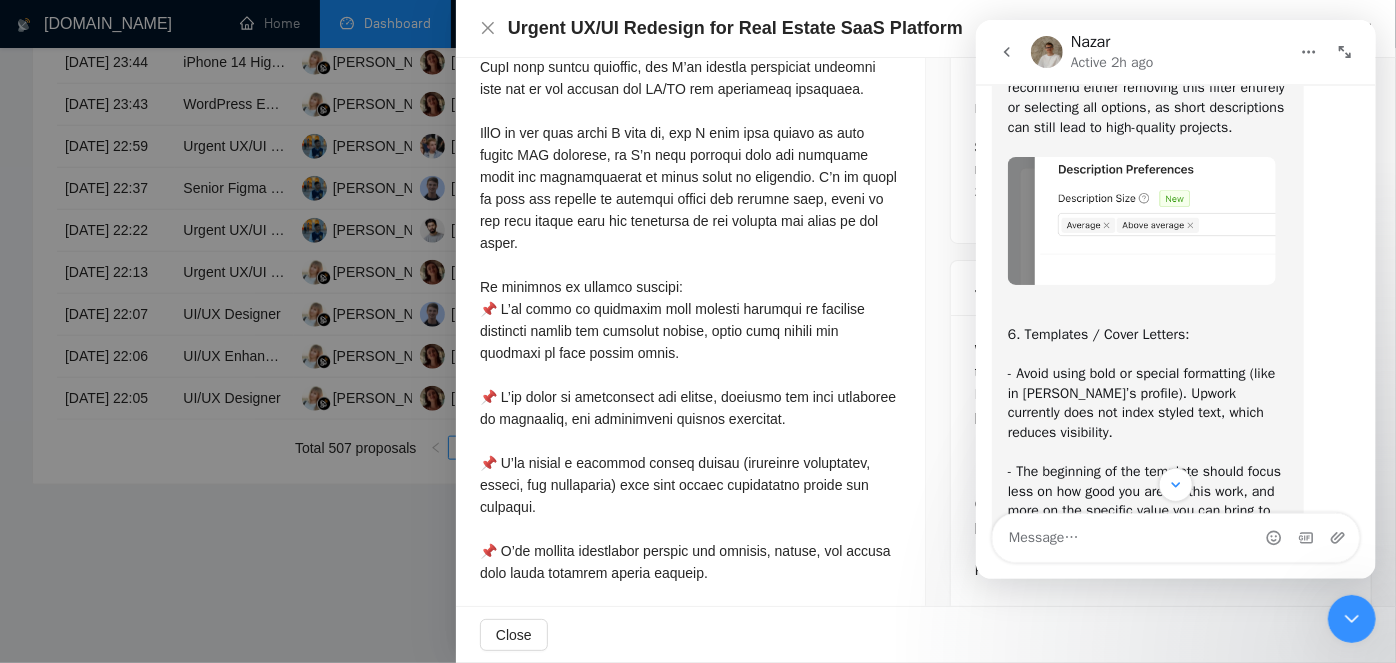 click on "6. Templates / Cover Letters:  - Avoid using bold or special formatting (like in Alina’s profile). Upwork currently does not index styled text, which reduces visibility." at bounding box center [1147, 373] 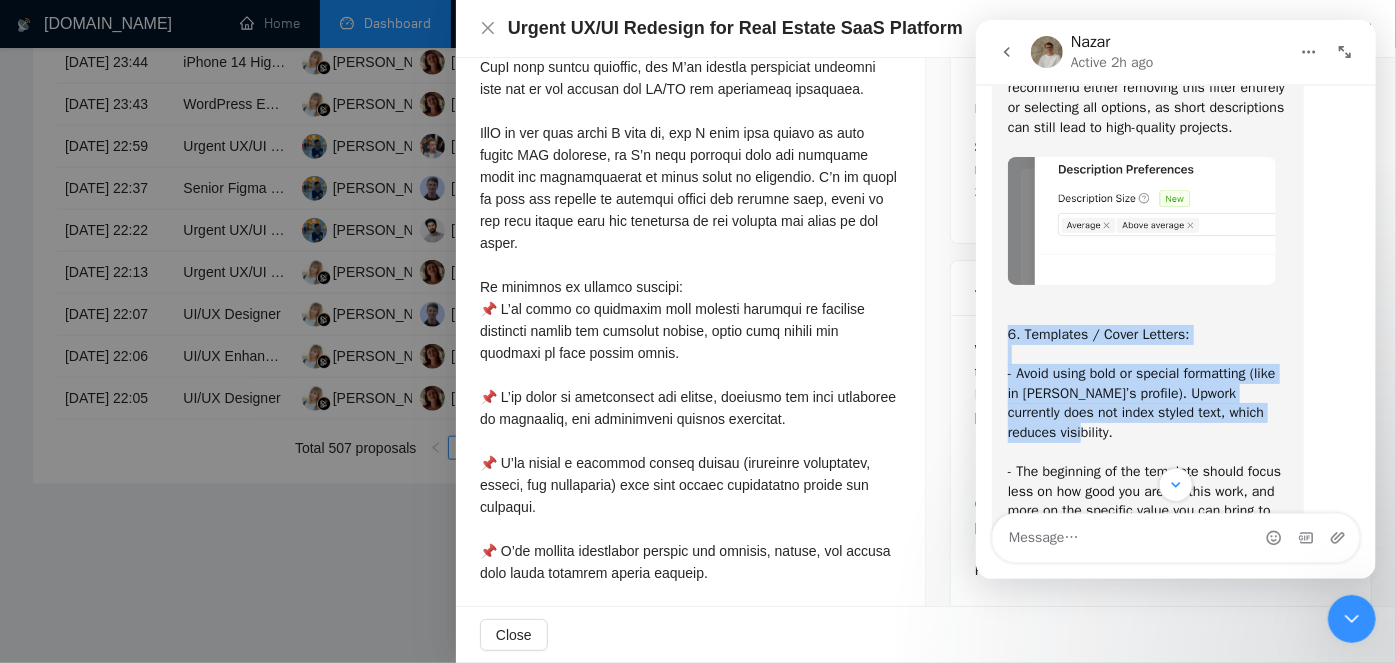 drag, startPoint x: 1264, startPoint y: 438, endPoint x: 1006, endPoint y: 352, distance: 271.95587 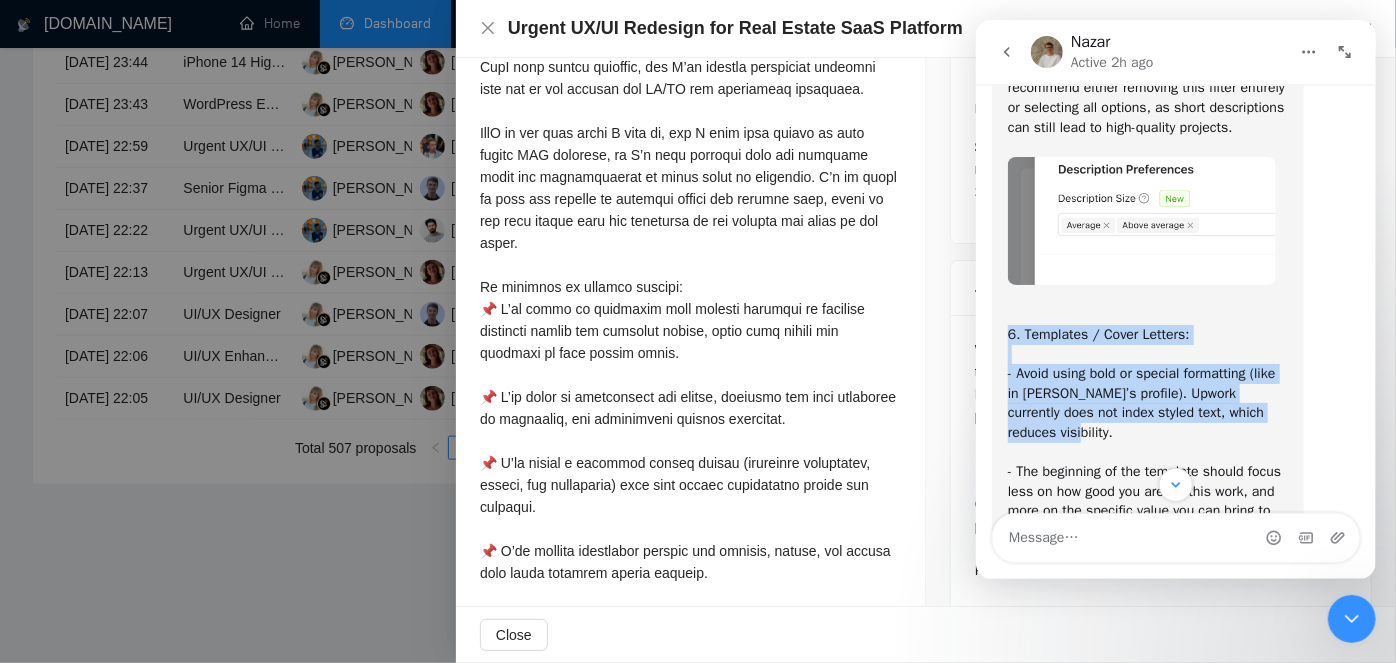 click on "6. Templates / Cover Letters:  - Avoid using bold or special formatting (like in Alina’s profile). Upwork currently does not index styled text, which reduces visibility." at bounding box center [1147, 373] 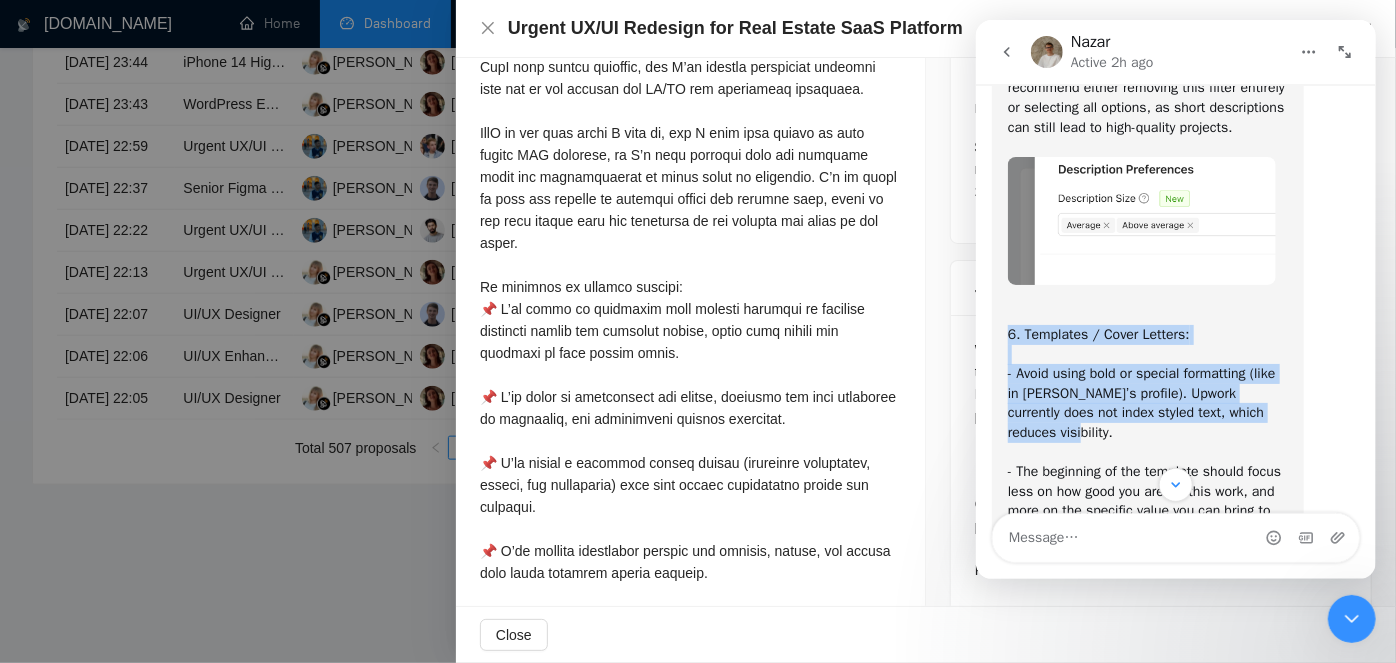 copy on "6. Templates / Cover Letters:  - Avoid using bold or special formatting (like in Alina’s profile). Upwork currently does not index styled text, which reduces visibility." 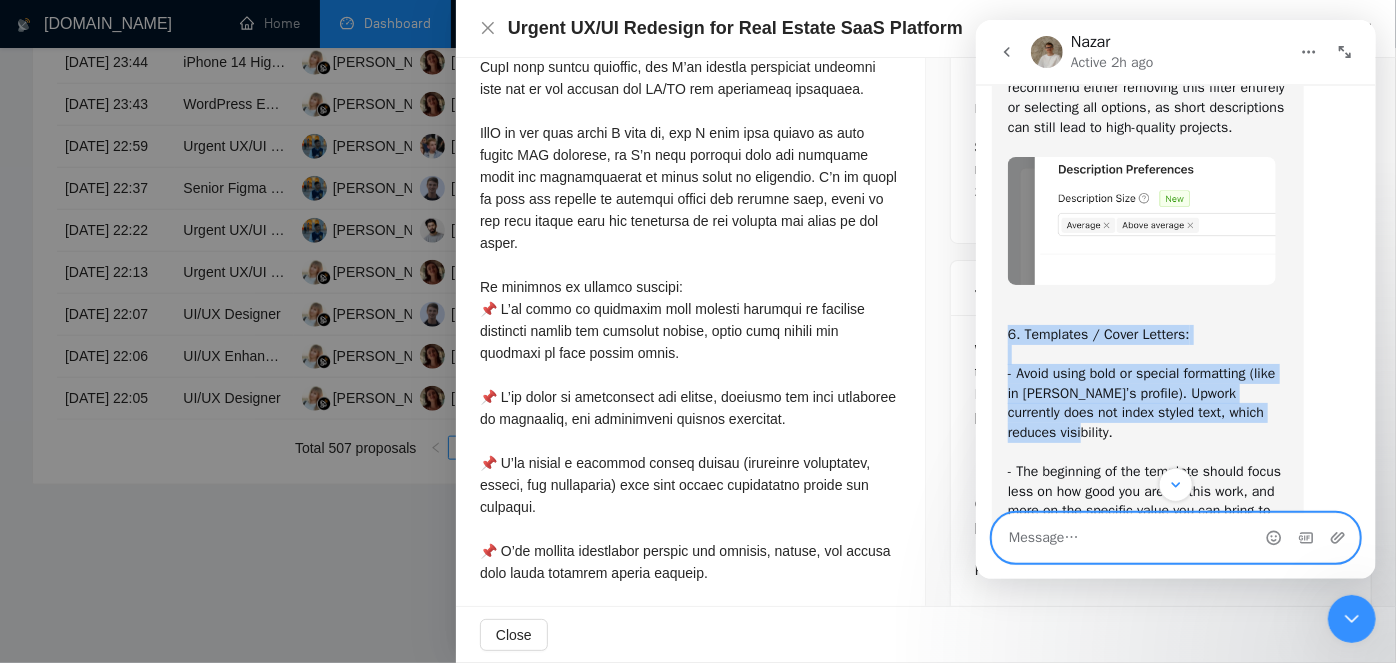 click at bounding box center (1175, 538) 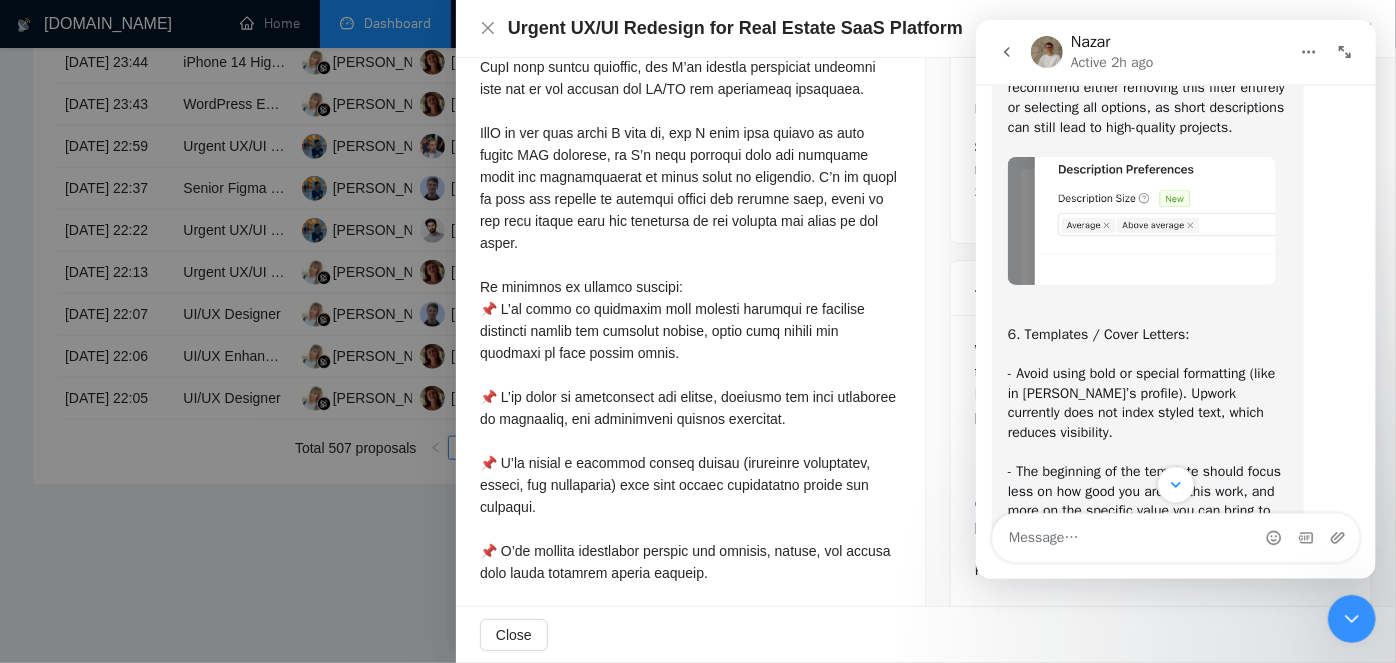 click 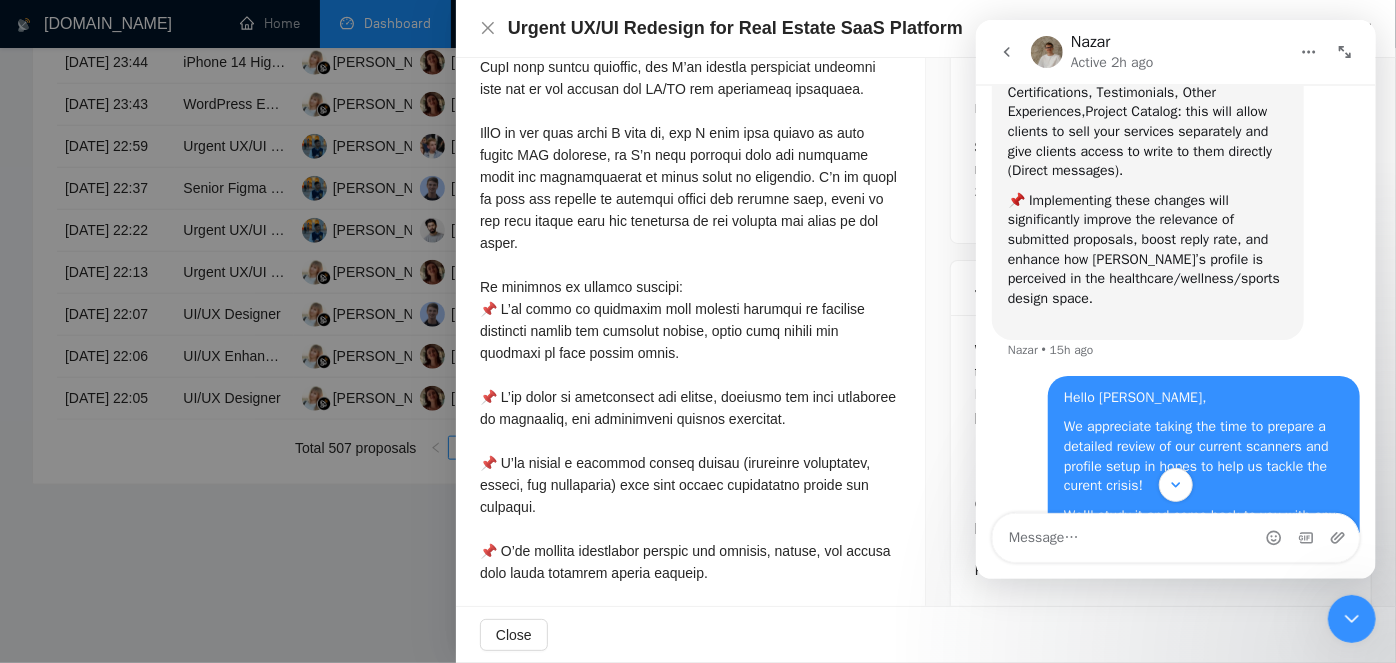 scroll, scrollTop: 7032, scrollLeft: 0, axis: vertical 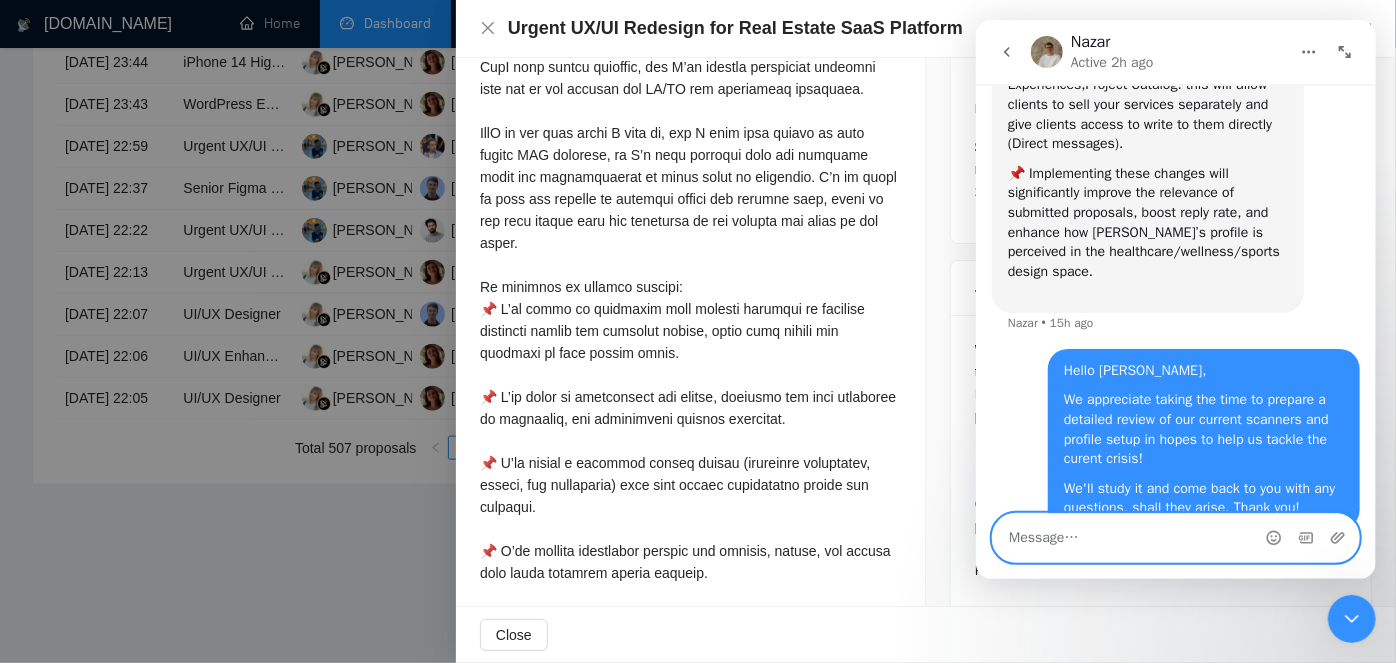 click at bounding box center (1175, 538) 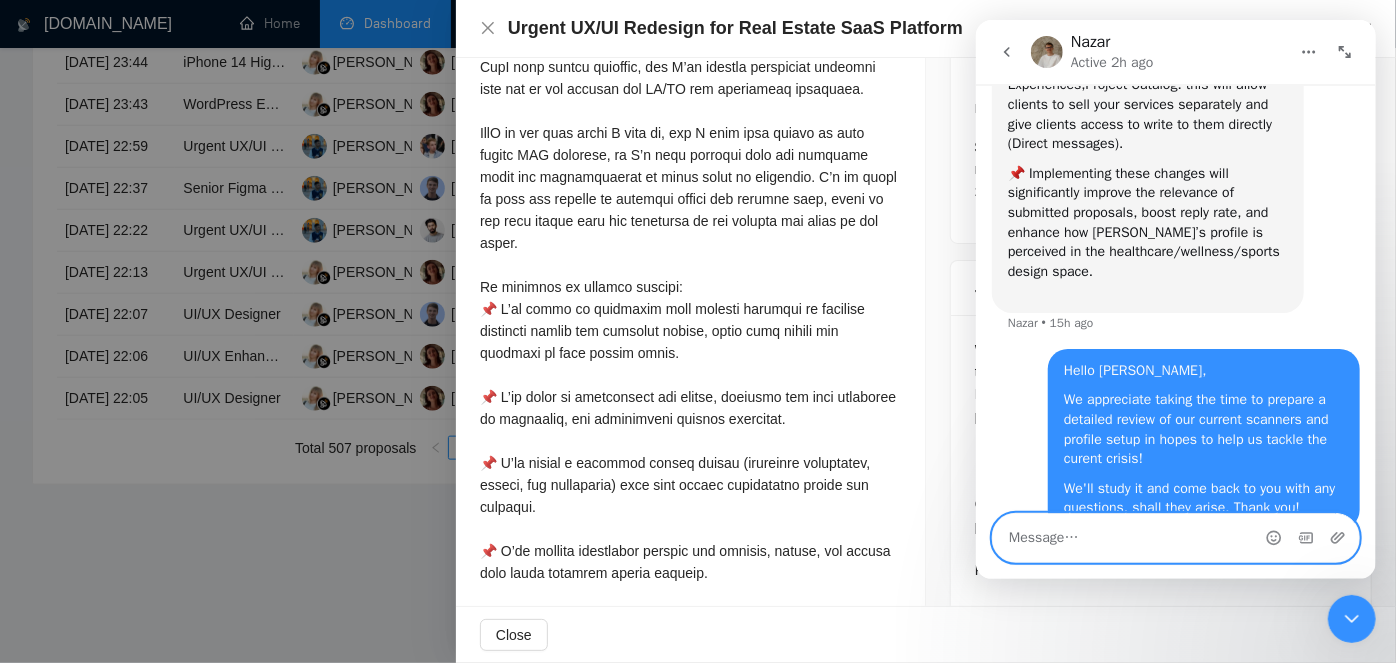 type on "a" 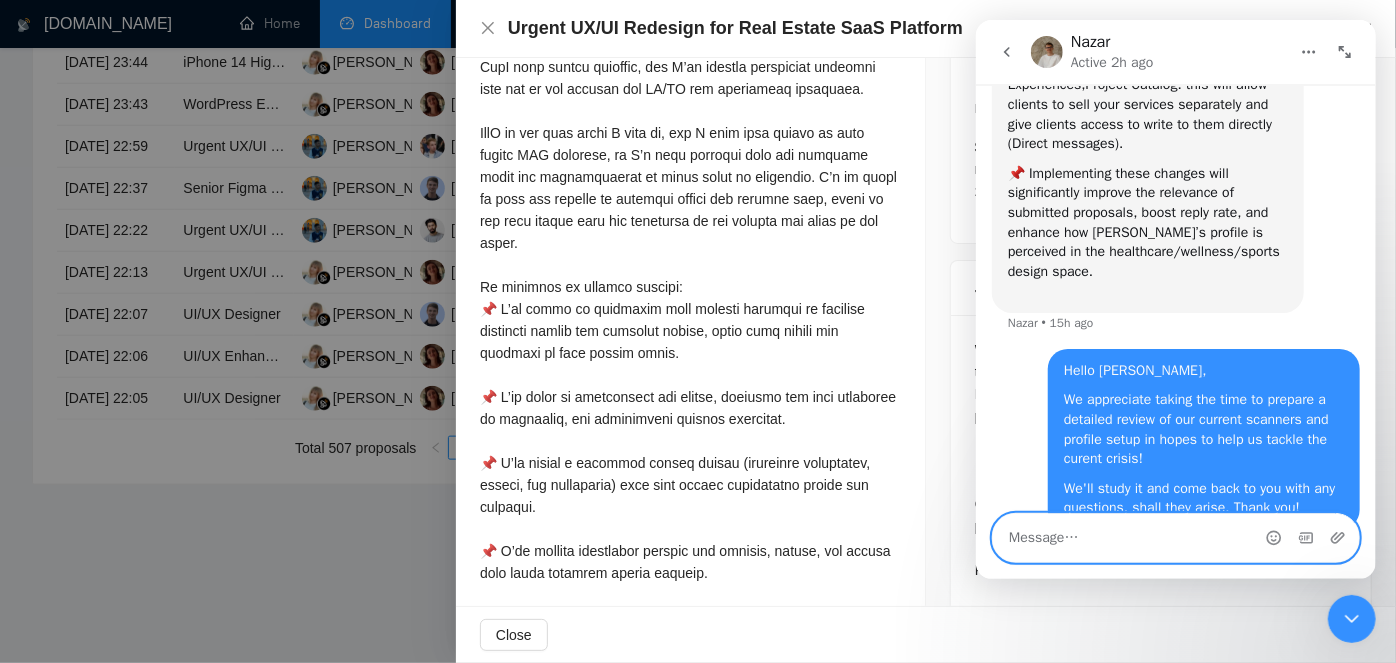 paste on "One critical point that we can experiment with in the coming weeks and which is also relevant for the manual bidders:
6. Templates / Cover Letters:
- Avoid using bold or special formatting (like in [PERSON_NAME]’s profile). Upwork currently does not index styled text, which reduces visibility." 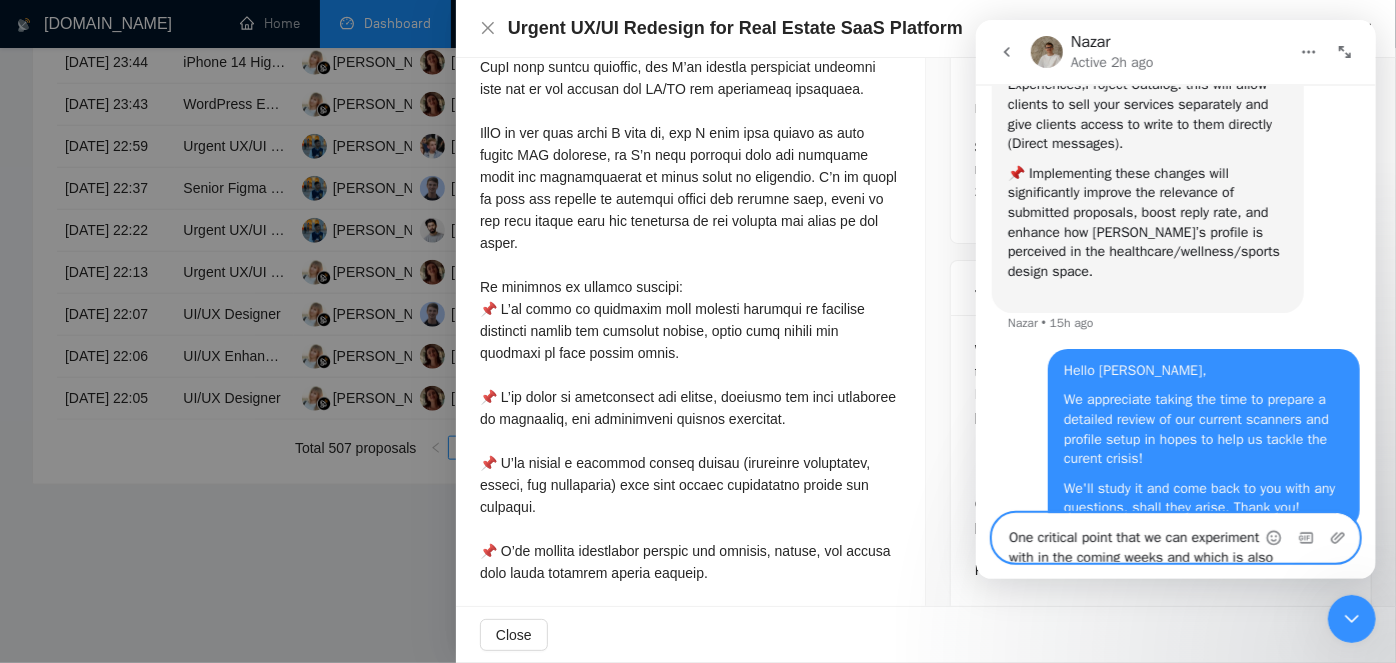 scroll, scrollTop: 53, scrollLeft: 0, axis: vertical 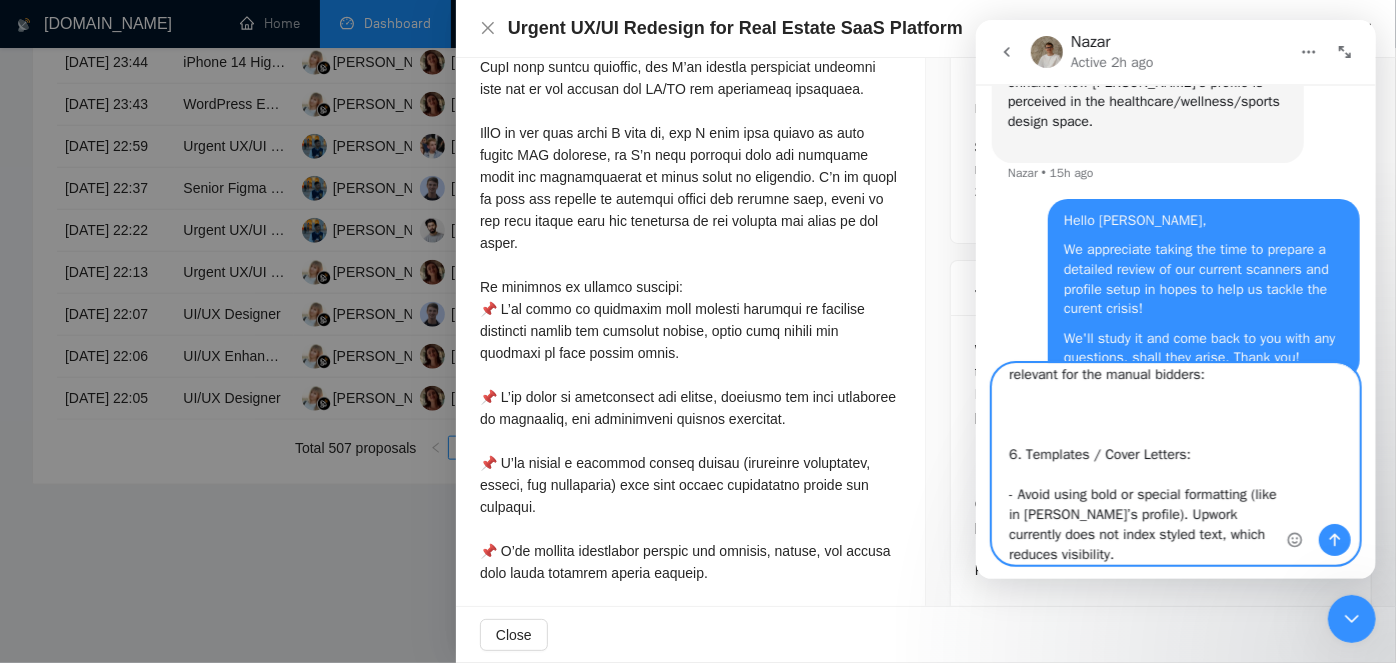 drag, startPoint x: 1061, startPoint y: 424, endPoint x: 1035, endPoint y: 384, distance: 47.707443 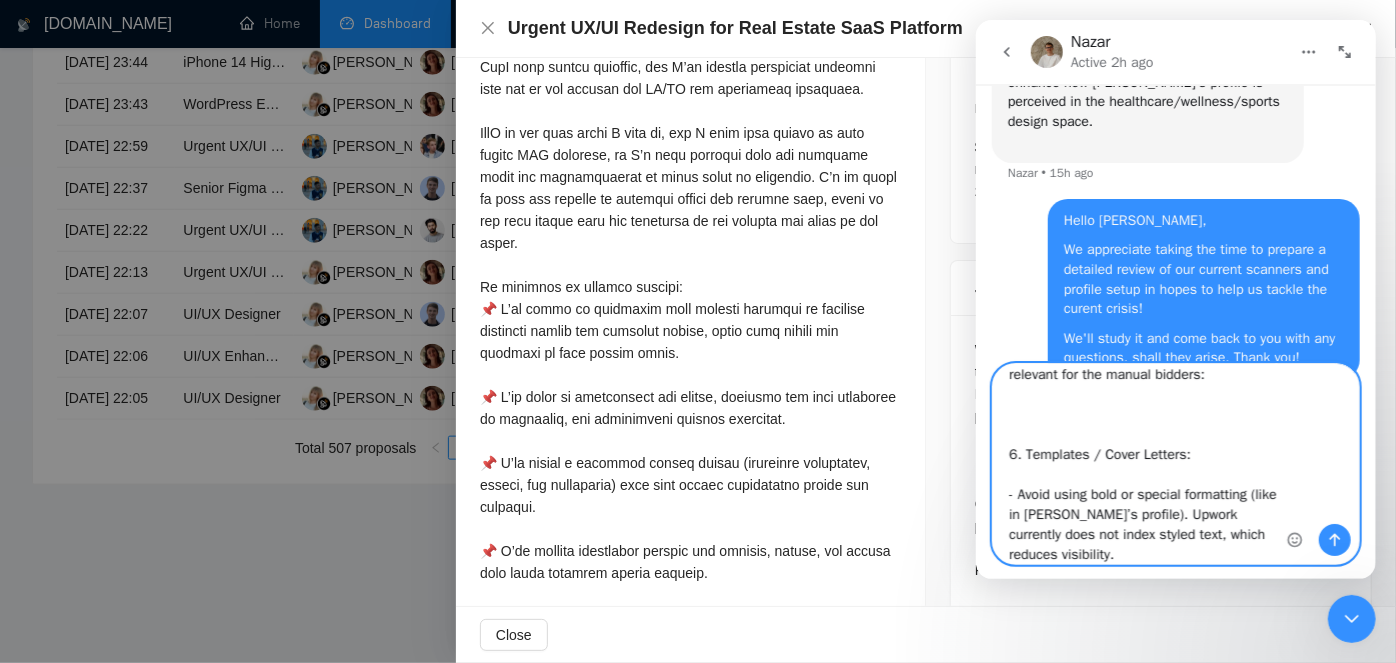 click on "One critical point that we can experiment with in the coming weeks and which is also relevant for the manual bidders:
6. Templates / Cover Letters:
- Avoid using bold or special formatting (like in [PERSON_NAME]’s profile). Upwork currently does not index styled text, which reduces visibility." at bounding box center [1175, 464] 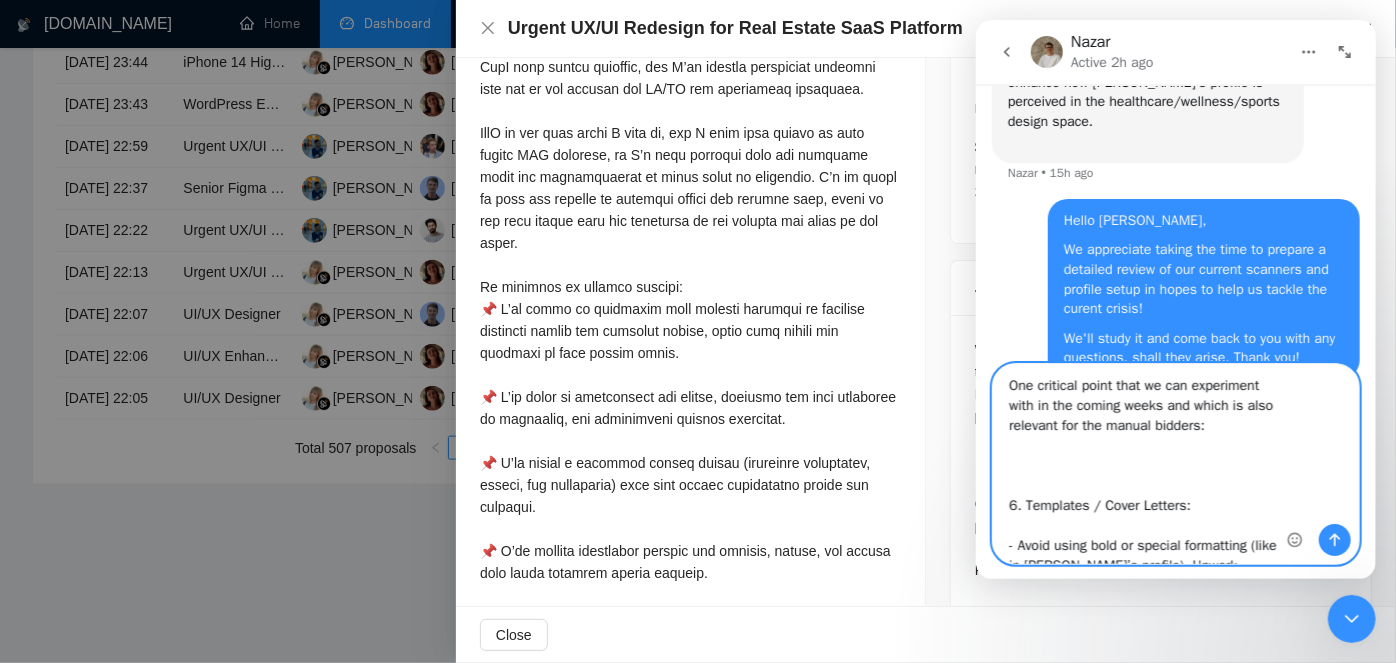 scroll, scrollTop: 0, scrollLeft: 0, axis: both 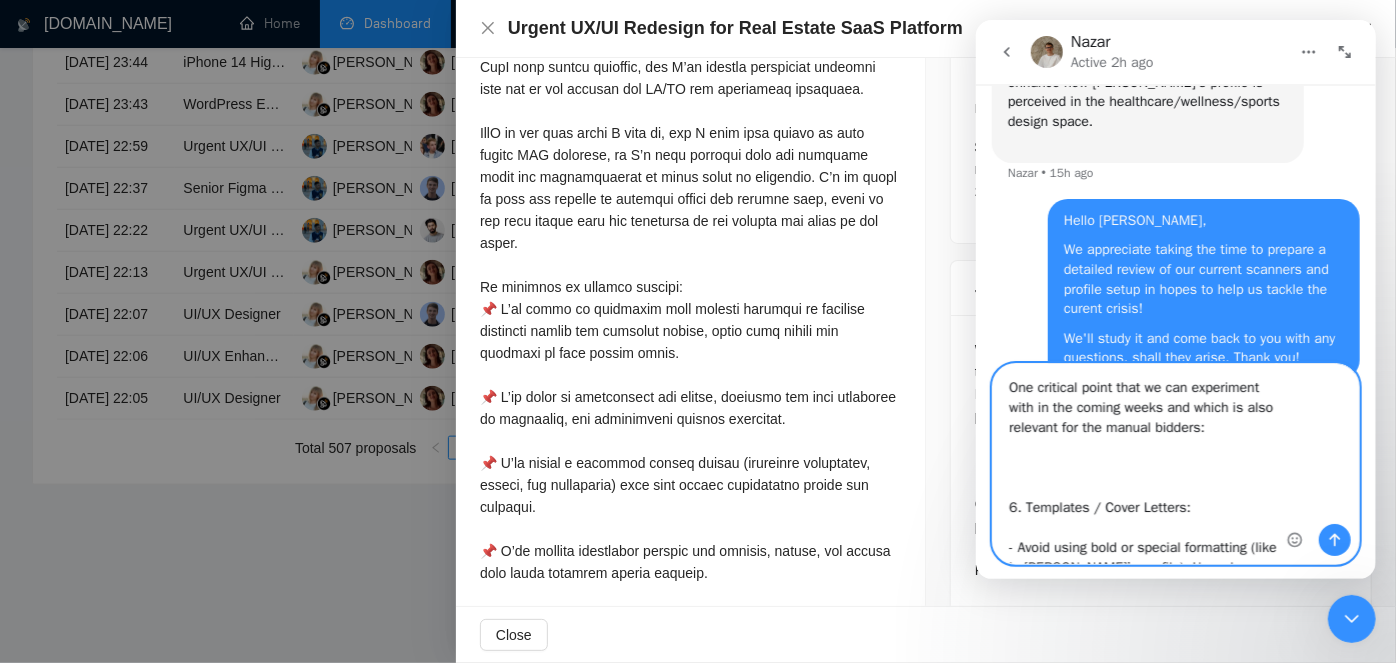 drag, startPoint x: 1024, startPoint y: 438, endPoint x: 986, endPoint y: 345, distance: 100.46392 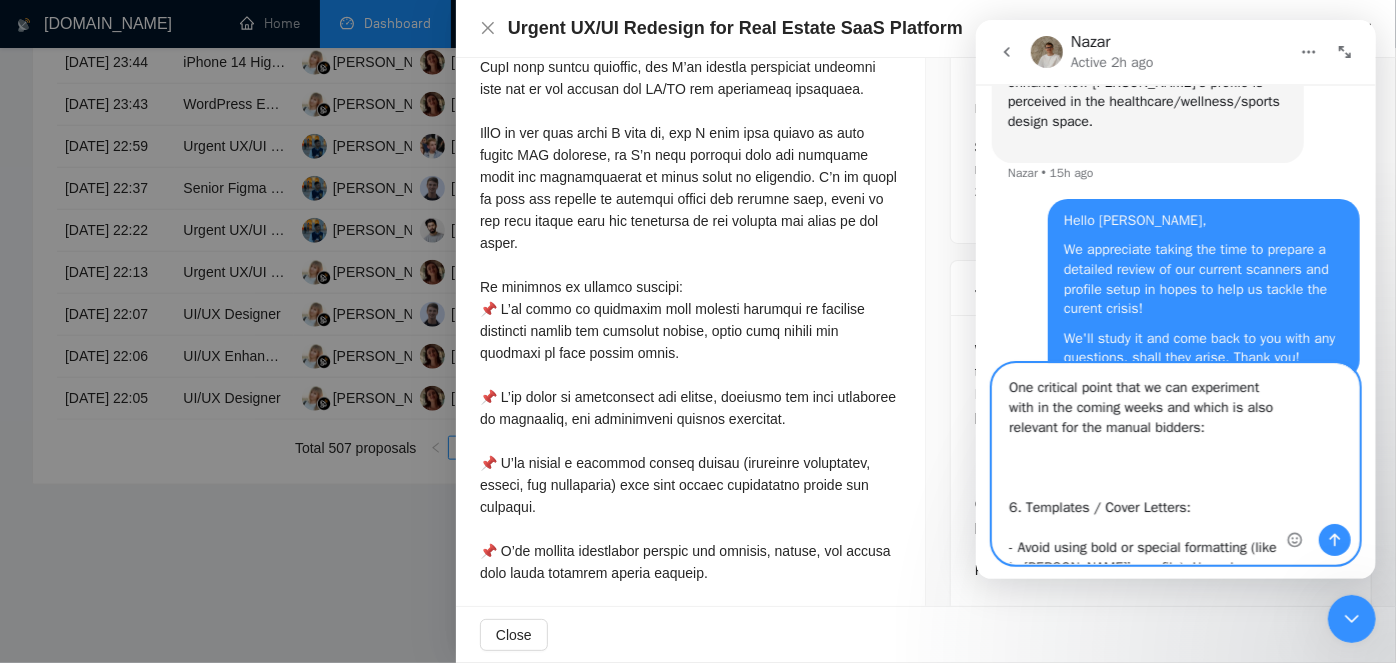 click on "[DATE] Hey there! 👋  How can I assist you [DATE]? 😊 Tech Support Representative   • AI Agent  •   [DATE] Hello guys, I hope you've been enjoying summer so far! For the past few weeks we've noticed a big dip in our Gigradar's stats (views & reply rate), in comparison to our manual business managers. We haven't made any changes other than reducing the daily bidding by just a bit and starting this week, changing some of the scanner's cover letters to the same cover letter that has been working great for the other business managers lately (too early to know if that'll do the trick). Moreover, the freelancer's profile used is not displaying any recent bad feedback . We would be grateful if you could please review from your side and give an input/your opinion on what may be the reason/s. Will this be possible?🙏 [EMAIL_ADDRESS][DOMAIN_NAME]    •   [DATE] Based on common performance patterns, here are potential reasons for the dip in views and reply rates: Scanner Optimization Issues: Performance Analysis:" at bounding box center [1175, 332] 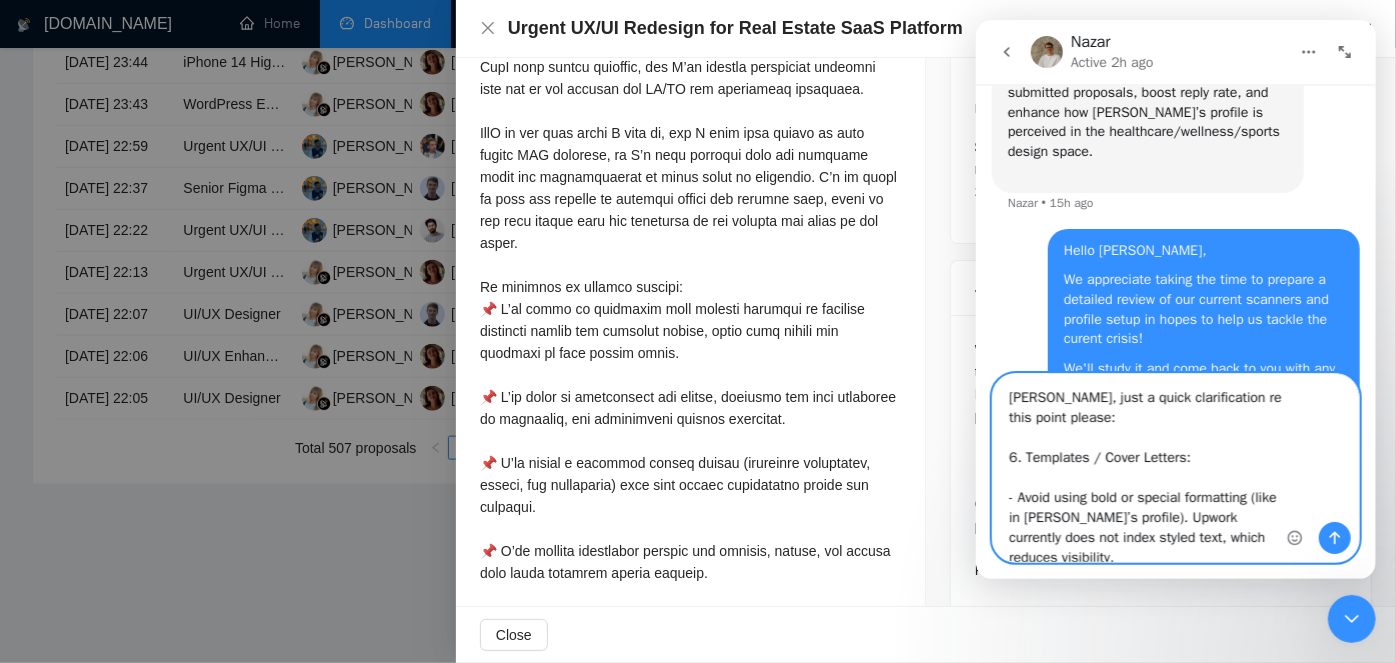 scroll, scrollTop: 7172, scrollLeft: 0, axis: vertical 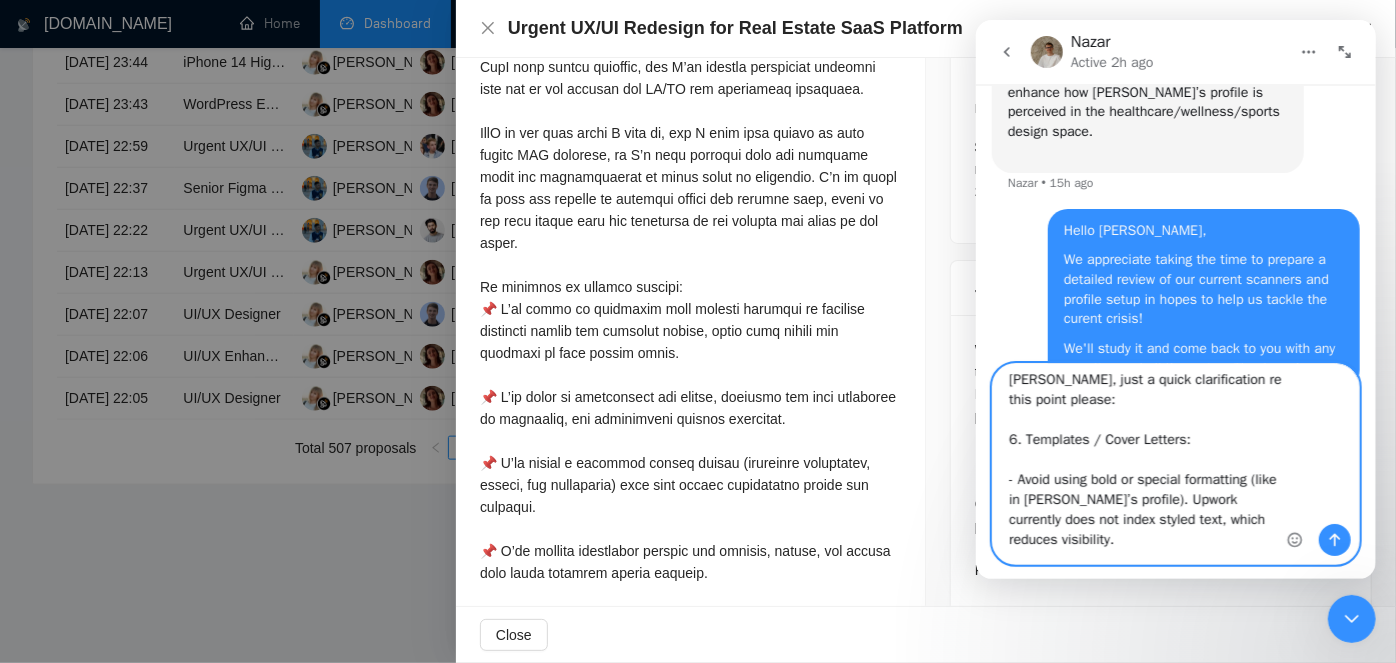 click on "[PERSON_NAME], just a quick clarification re this point please:
6. Templates / Cover Letters:
- Avoid using bold or special formatting (like in [PERSON_NAME]’s profile). Upwork currently does not index styled text, which reduces visibility." at bounding box center [1175, 464] 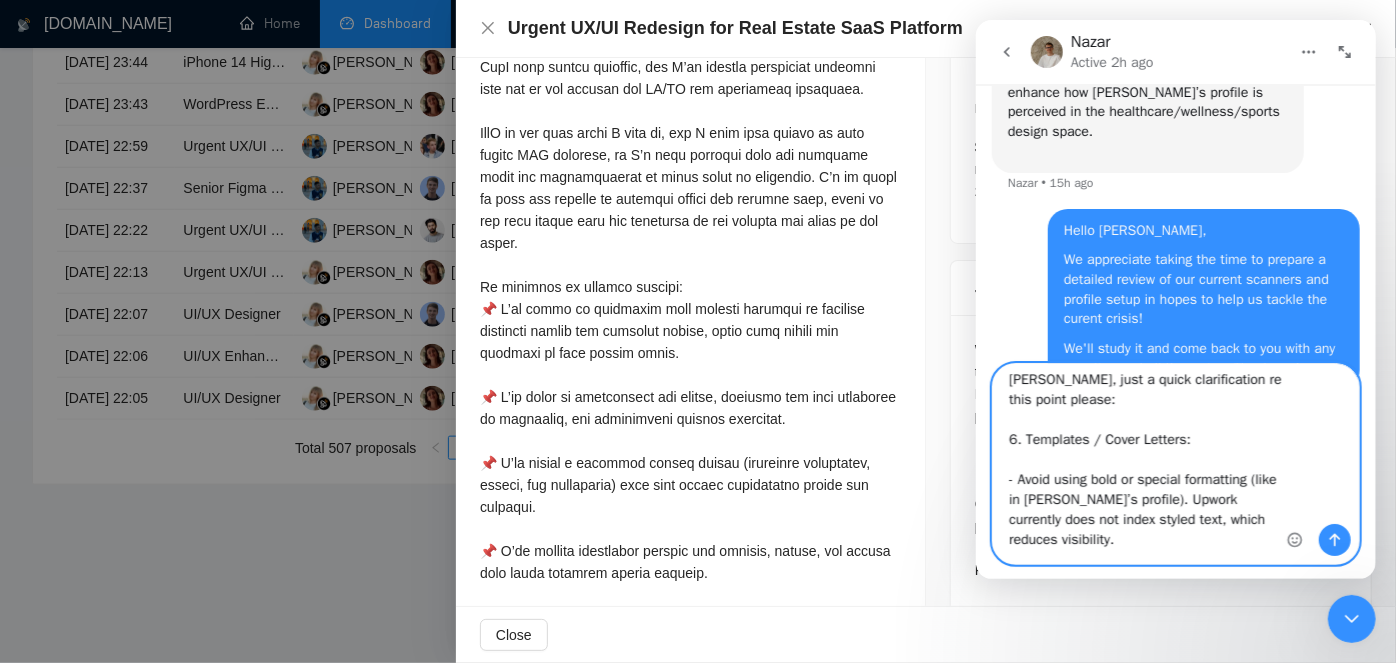 scroll, scrollTop: 7182, scrollLeft: 0, axis: vertical 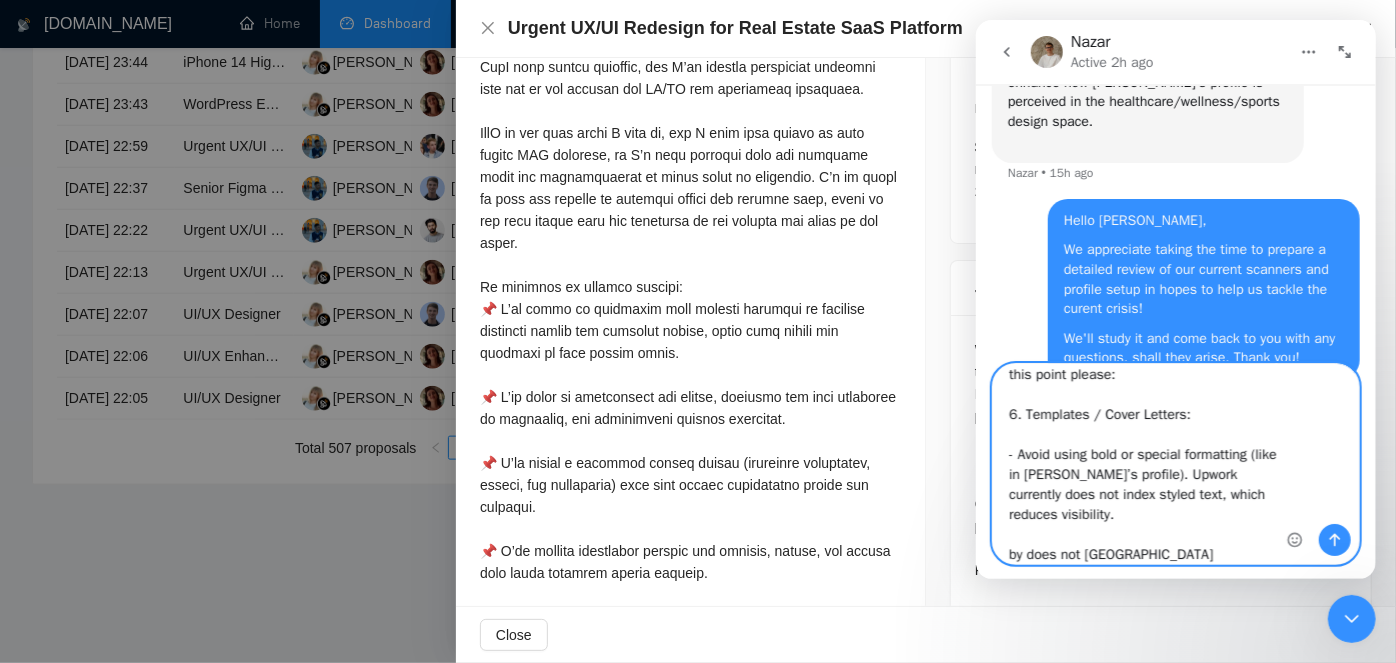 drag, startPoint x: 1075, startPoint y: 516, endPoint x: 1015, endPoint y: 459, distance: 82.75868 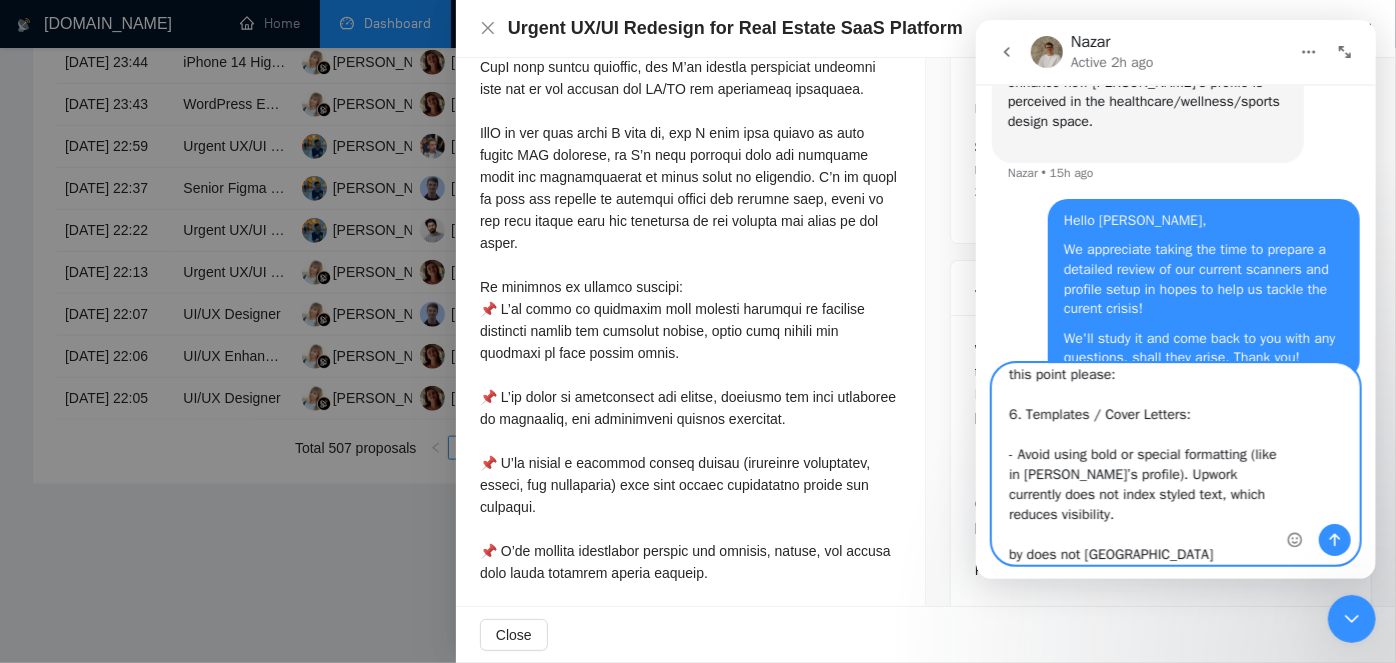 click on "[PERSON_NAME], just a quick clarification re this point please:
6. Templates / Cover Letters:
- Avoid using bold or special formatting (like in [PERSON_NAME]’s profile). Upwork currently does not index styled text, which reduces visibility.
by does not [GEOGRAPHIC_DATA]" at bounding box center (1175, 464) 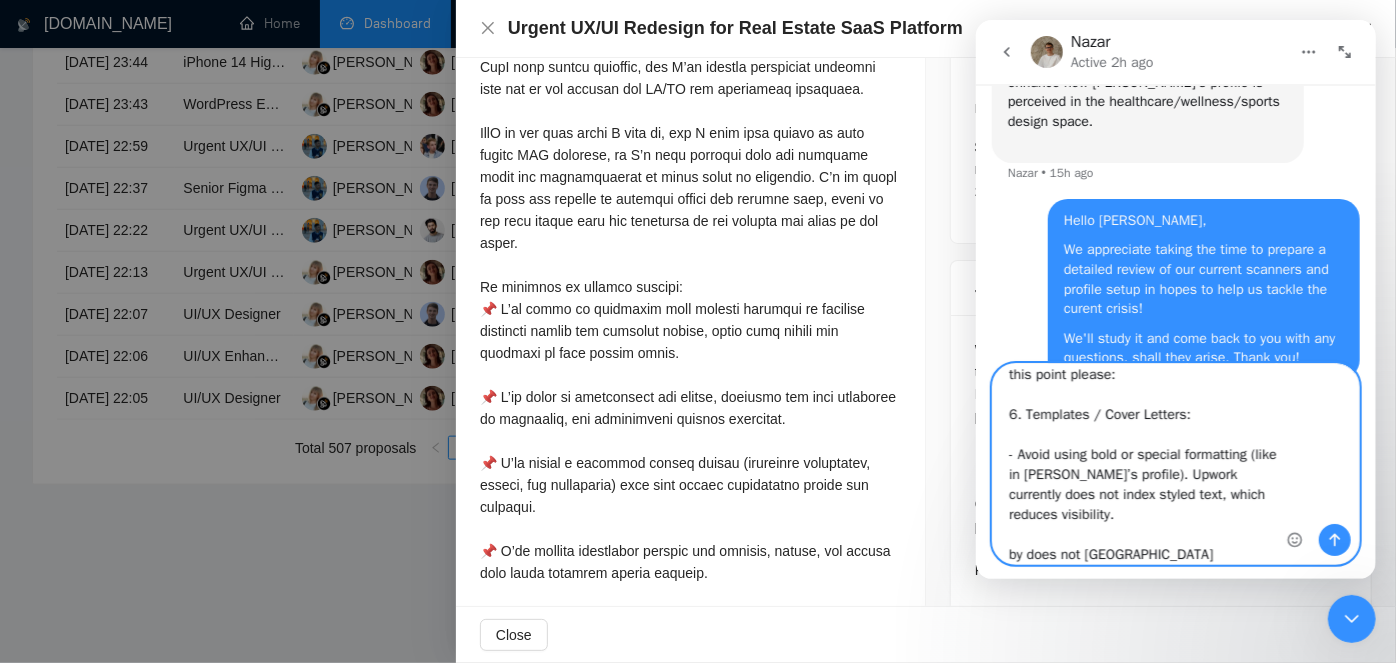 type on "[PERSON_NAME], just a quick clarification re this point please:
6. Templates / Cover Letters:
- Avoid using bold or special formatting (like in [PERSON_NAME]’s profile). Upwork currently does not index styled text, which reduces visibility.
by does not [GEOGRAPHIC_DATA]" 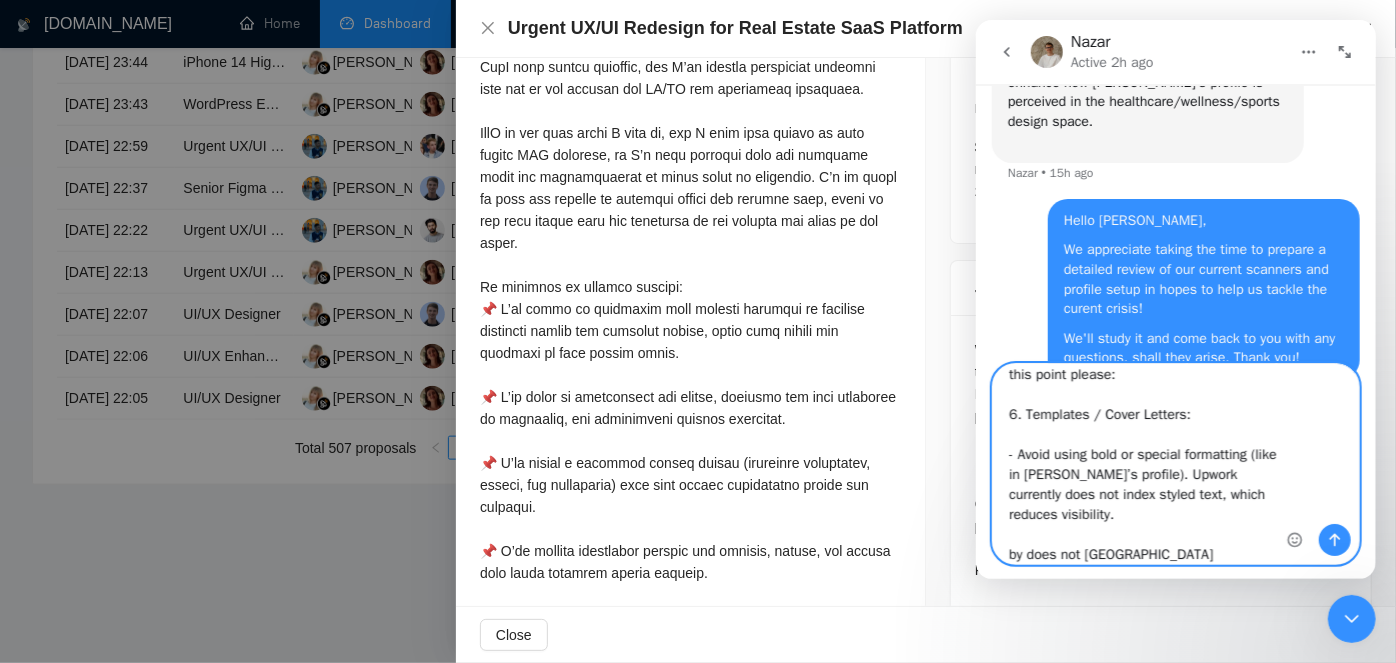 click on "[PERSON_NAME], just a quick clarification re this point please:
6. Templates / Cover Letters:
- Avoid using bold or special formatting (like in [PERSON_NAME]’s profile). Upwork currently does not index styled text, which reduces visibility.
by does not [GEOGRAPHIC_DATA]" at bounding box center [1175, 464] 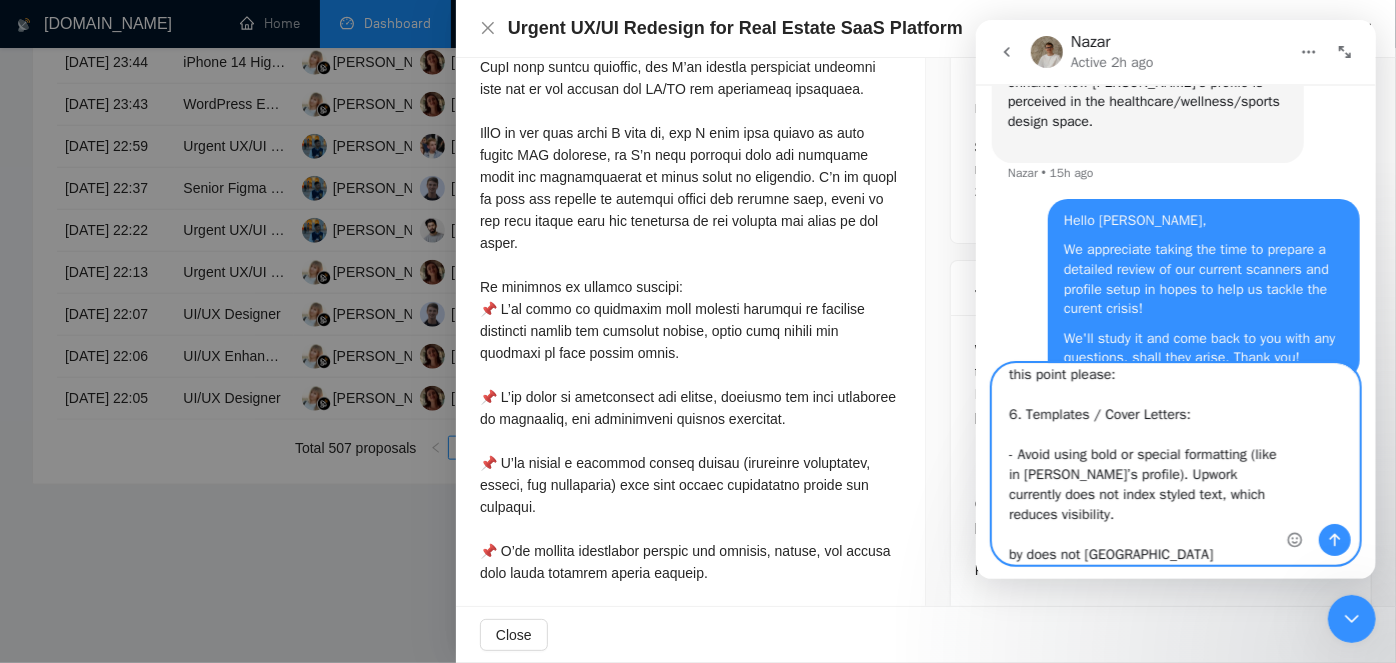 drag, startPoint x: 1096, startPoint y: 511, endPoint x: 1008, endPoint y: 451, distance: 106.50822 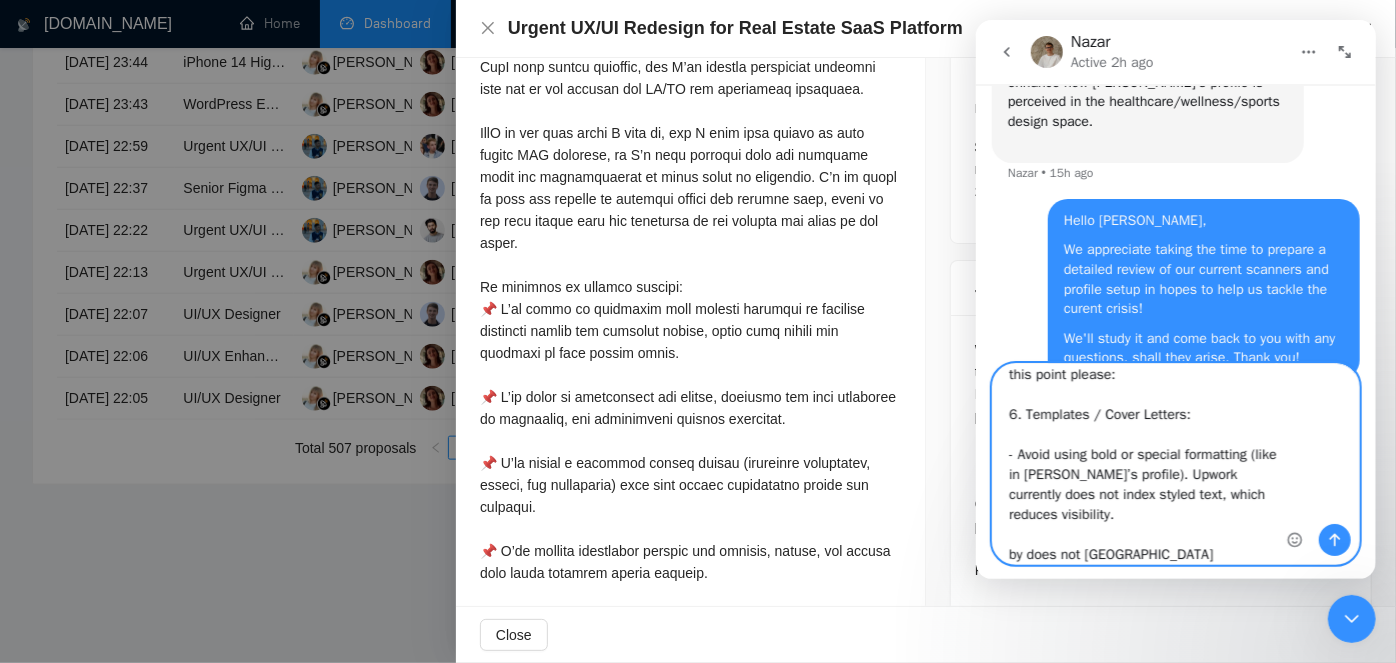 click on "[PERSON_NAME], just a quick clarification re this point please:
6. Templates / Cover Letters:
- Avoid using bold or special formatting (like in [PERSON_NAME]’s profile). Upwork currently does not index styled text, which reduces visibility.
by does not [GEOGRAPHIC_DATA]" at bounding box center (1175, 464) 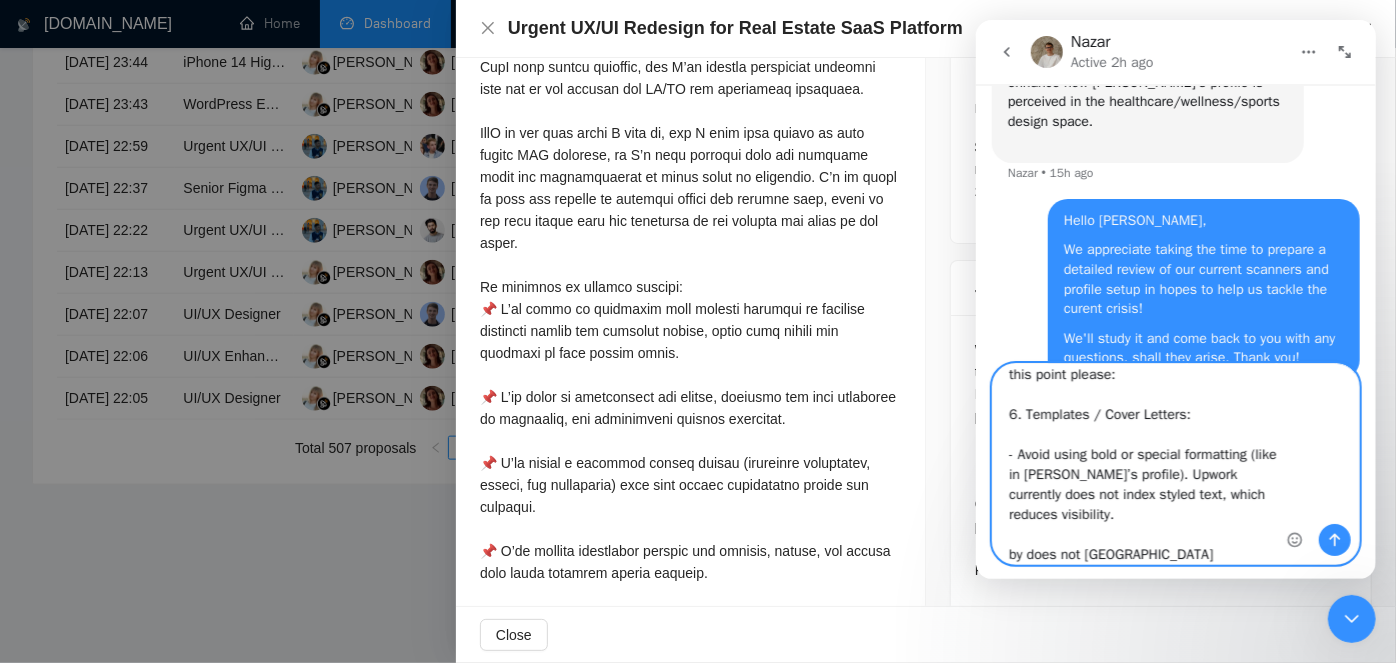 drag, startPoint x: 1009, startPoint y: 420, endPoint x: 1139, endPoint y: 510, distance: 158.11388 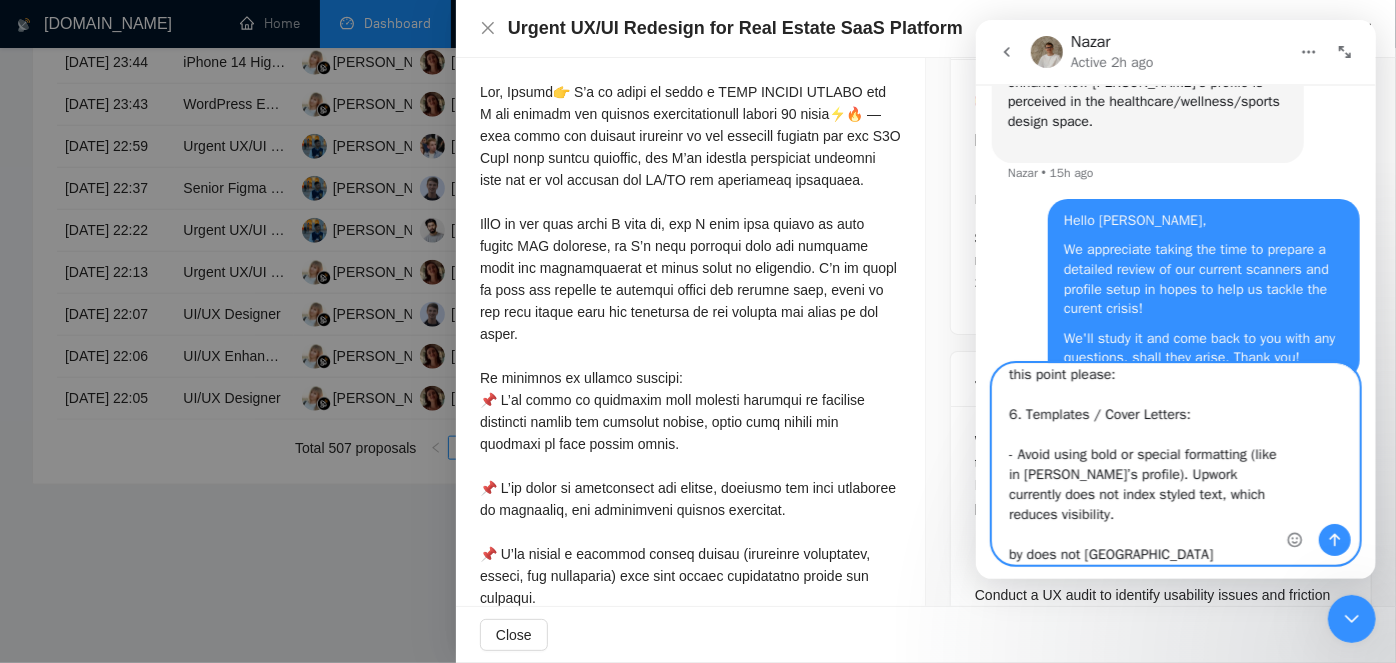 scroll, scrollTop: 454, scrollLeft: 0, axis: vertical 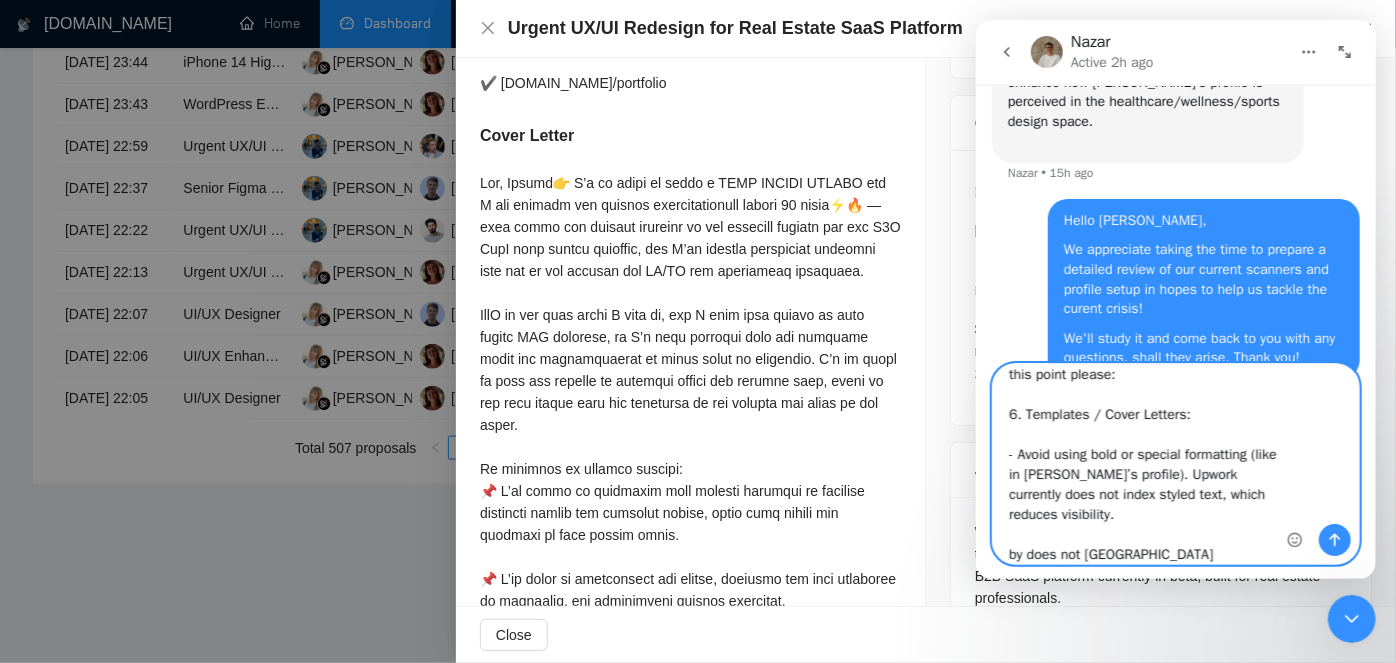 click on "[PERSON_NAME], just a quick clarification re this point please:
6. Templates / Cover Letters:
- Avoid using bold or special formatting (like in [PERSON_NAME]’s profile). Upwork currently does not index styled text, which reduces visibility.
by does not [GEOGRAPHIC_DATA]" at bounding box center (1175, 464) 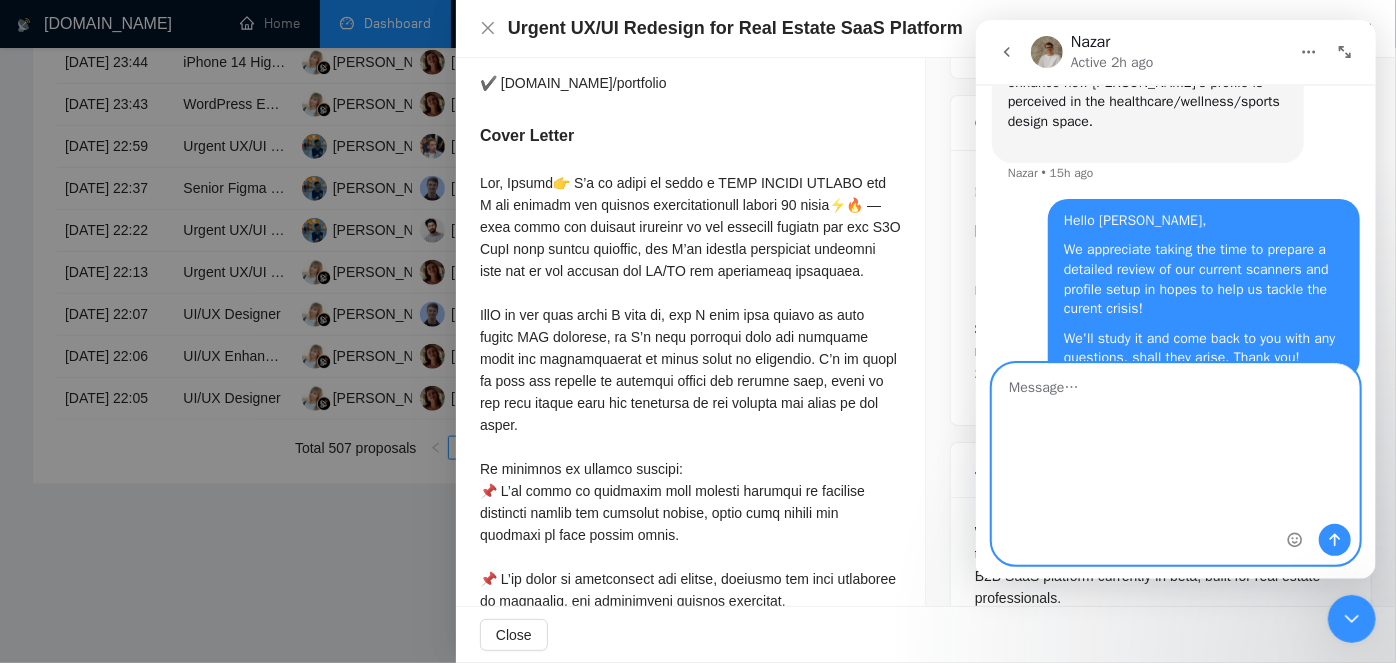 scroll, scrollTop: 0, scrollLeft: 0, axis: both 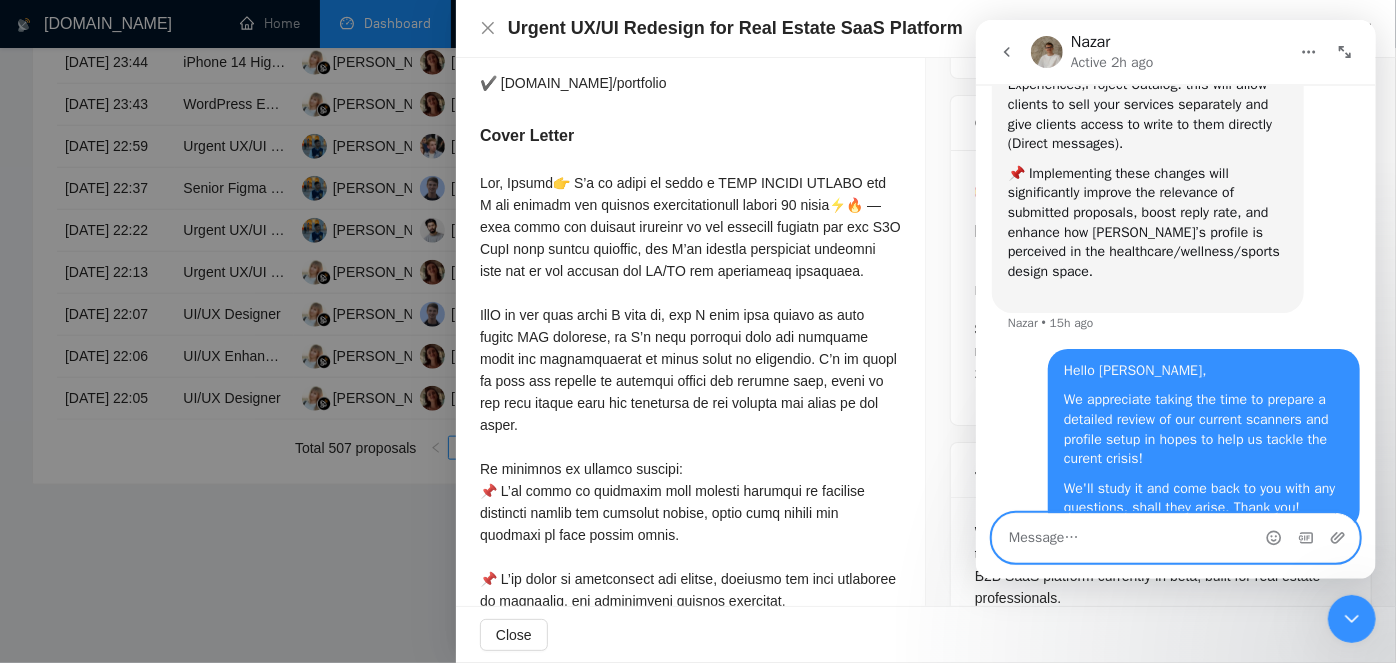 type 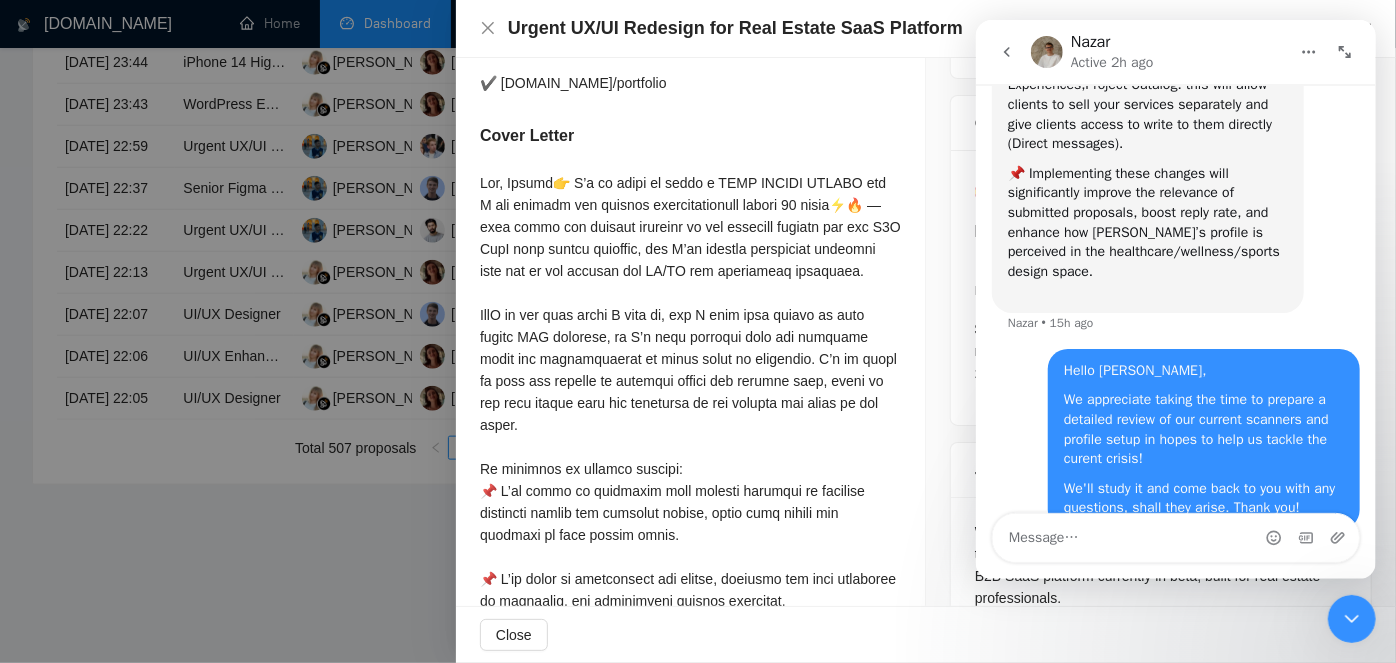 click 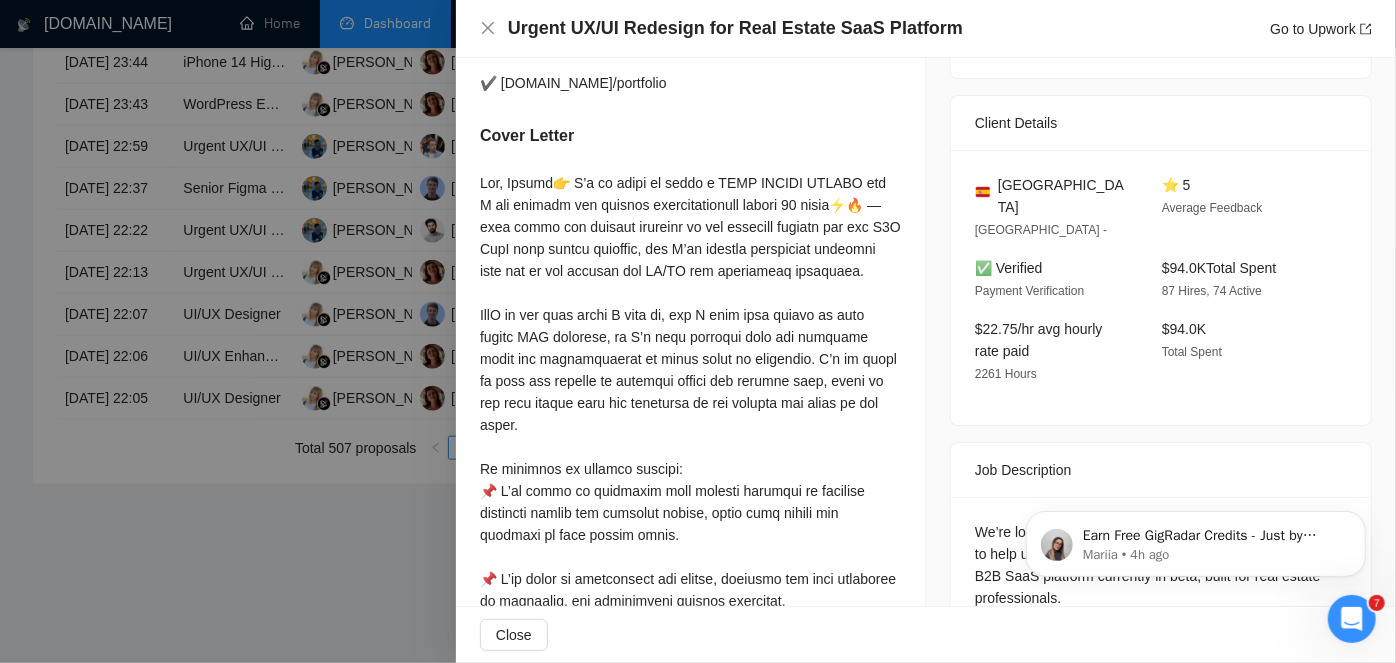scroll, scrollTop: 0, scrollLeft: 0, axis: both 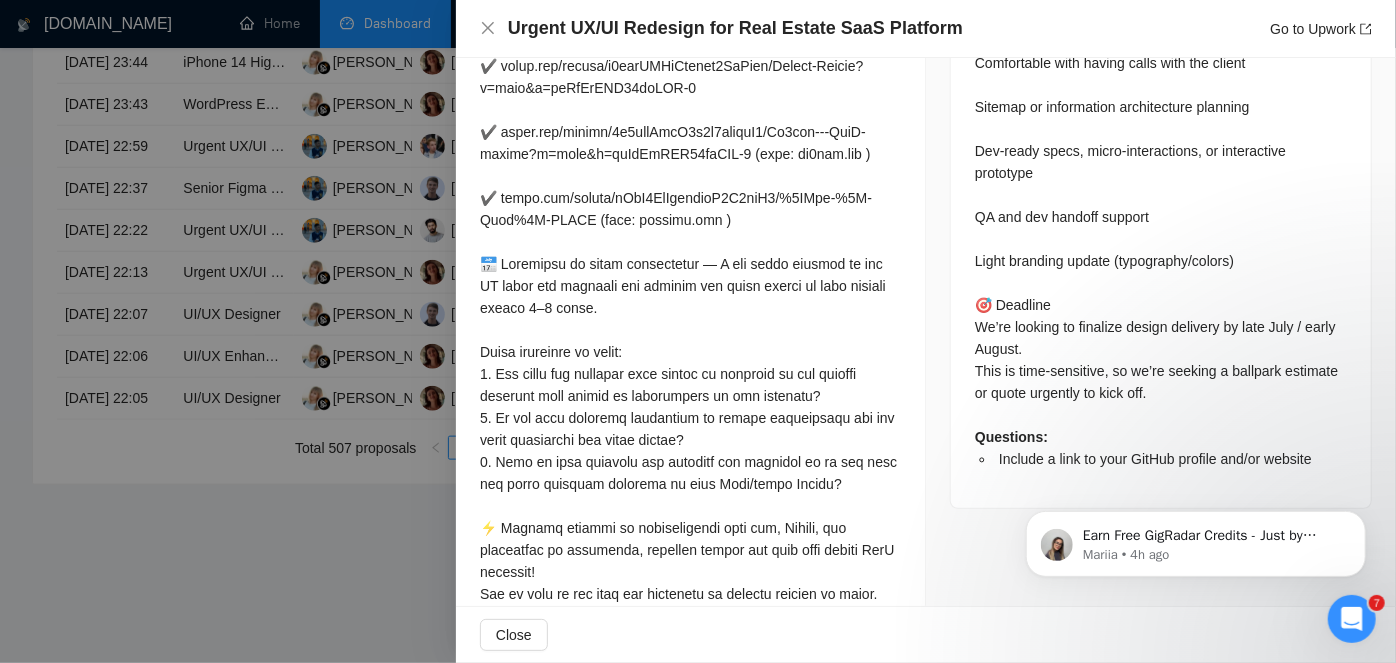 click 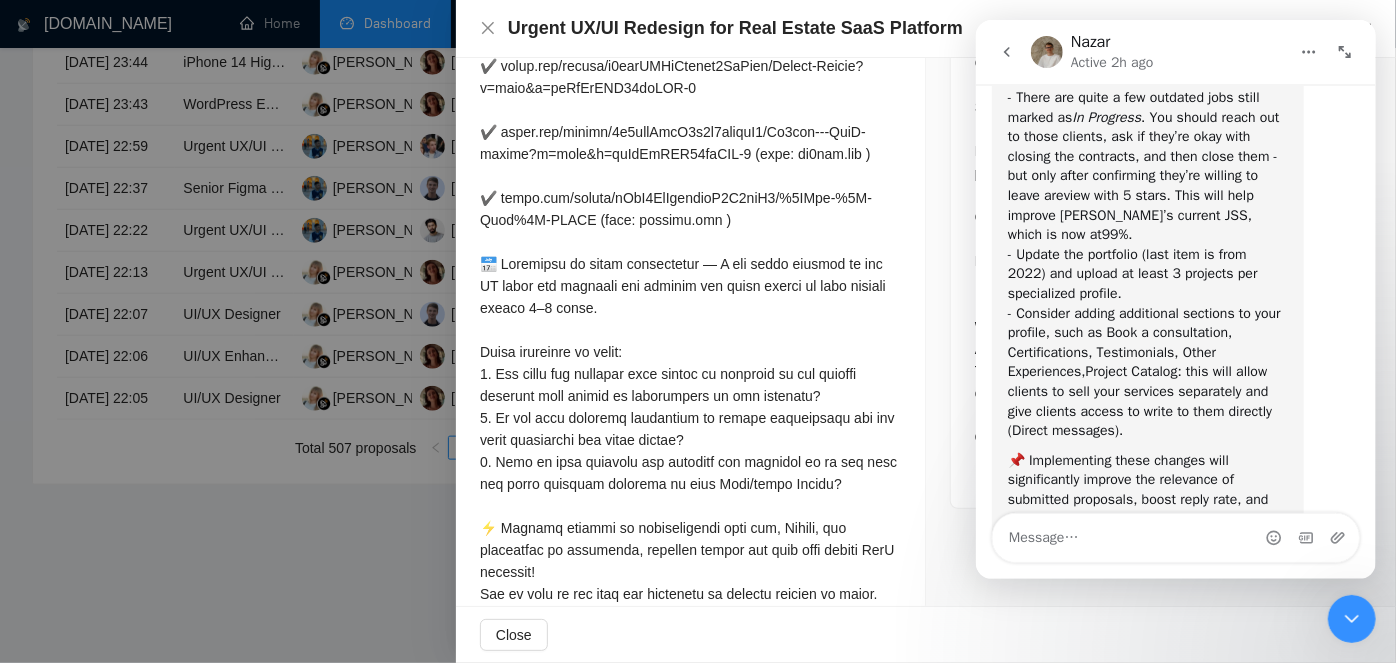 scroll, scrollTop: 7032, scrollLeft: 0, axis: vertical 